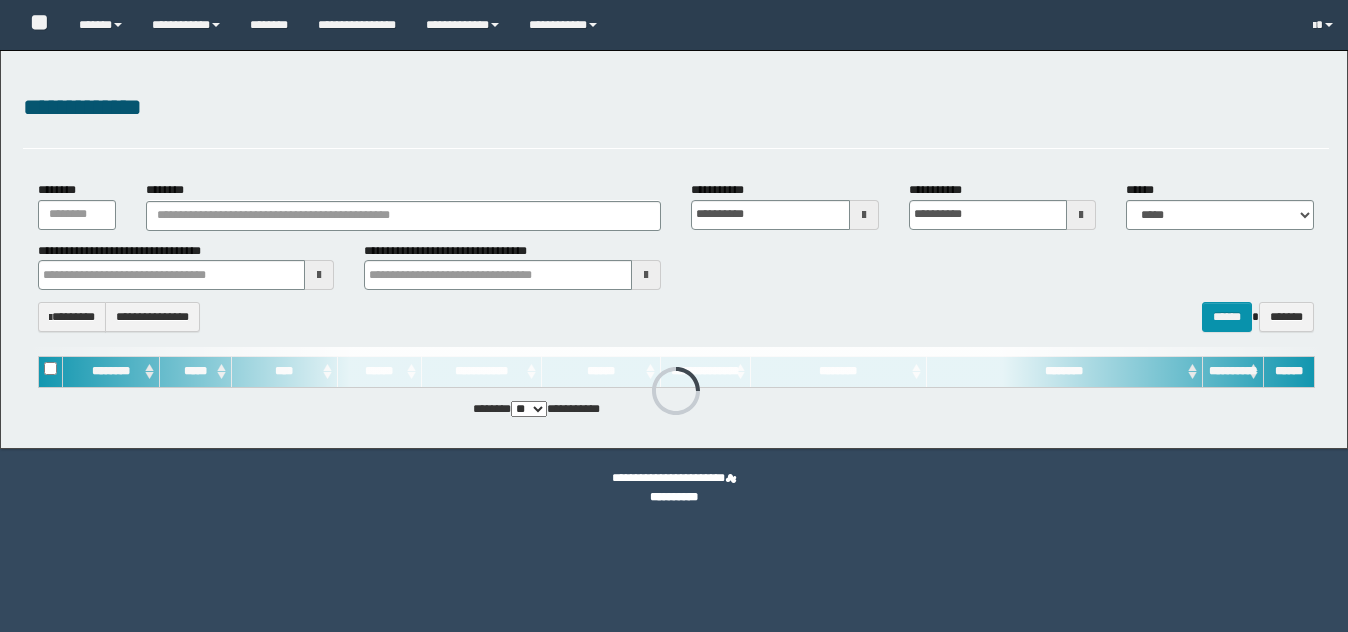 scroll, scrollTop: 0, scrollLeft: 0, axis: both 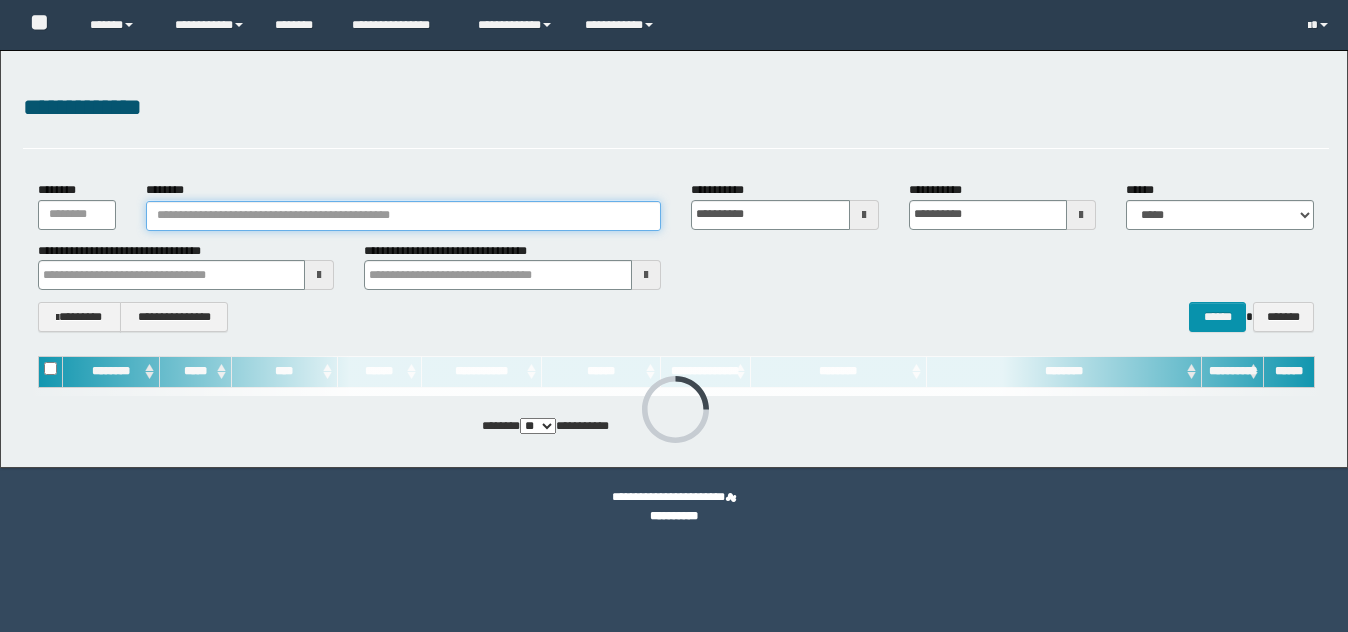 click on "********" at bounding box center (403, 216) 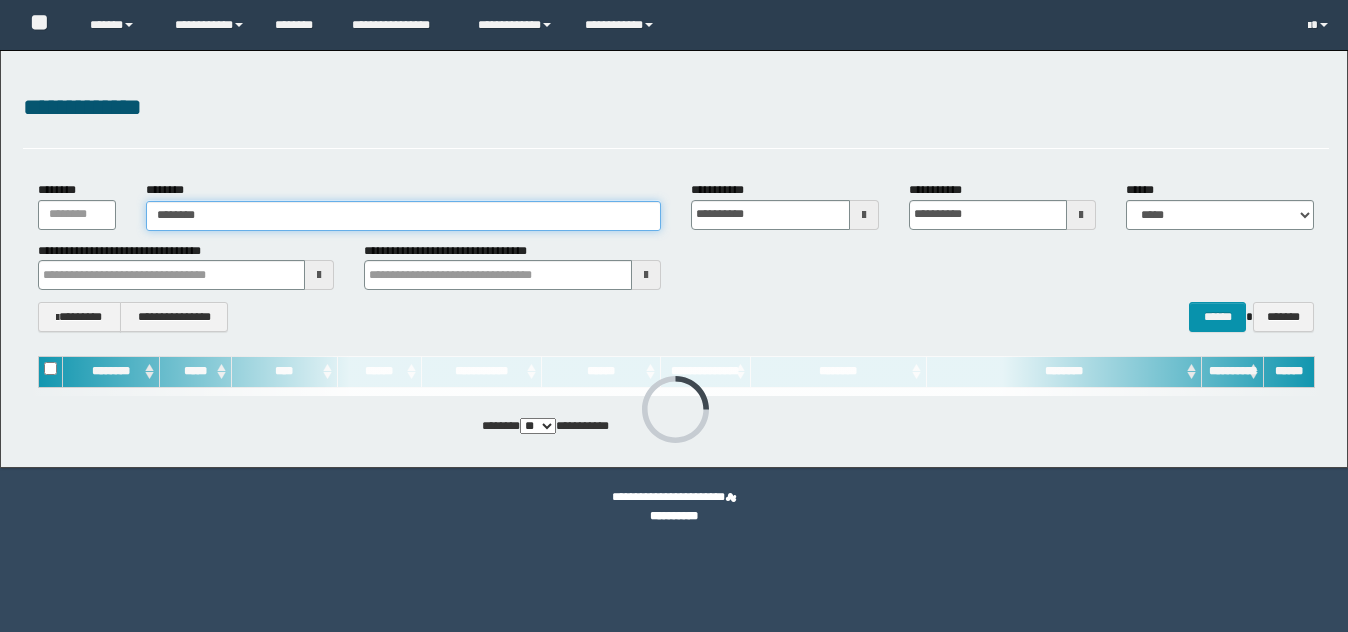 scroll, scrollTop: 0, scrollLeft: 0, axis: both 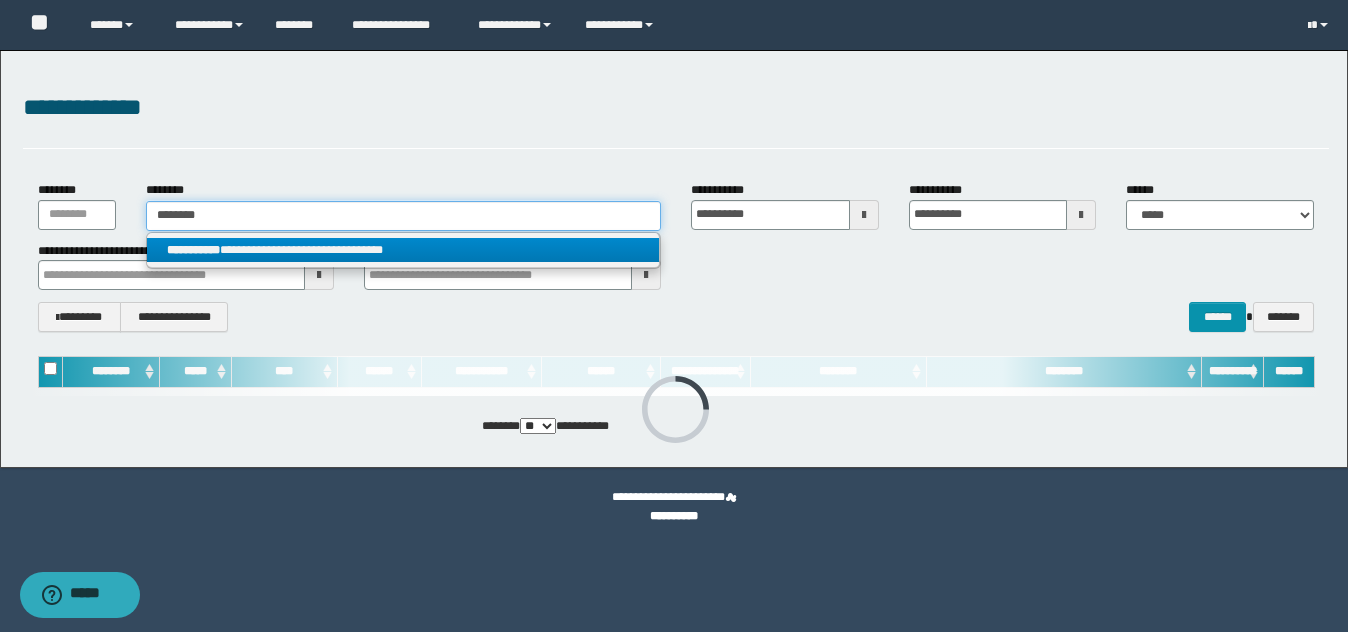 type on "********" 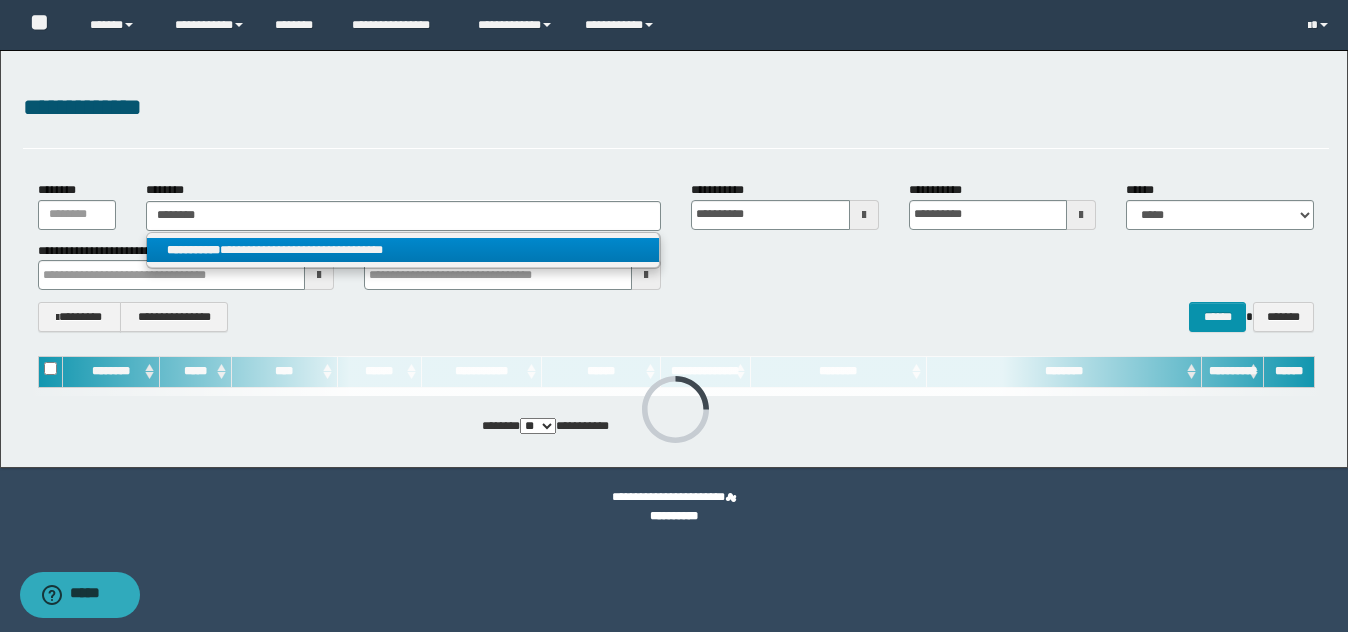 click on "**********" at bounding box center (402, 250) 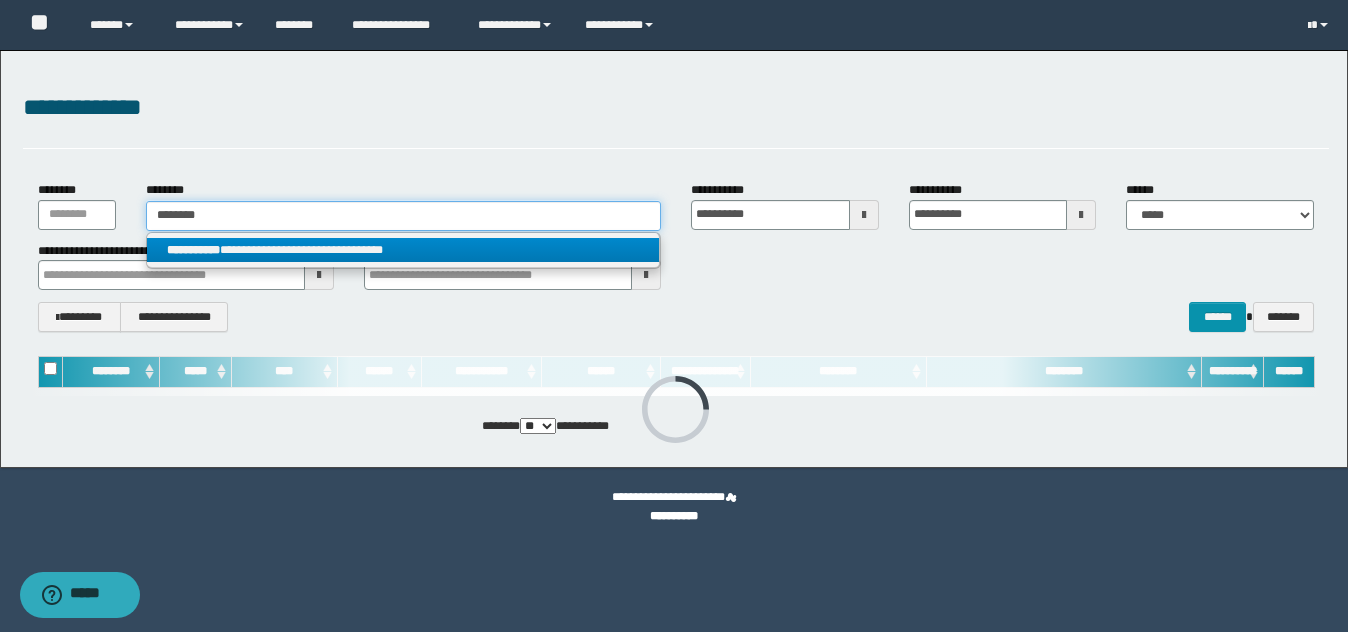 type 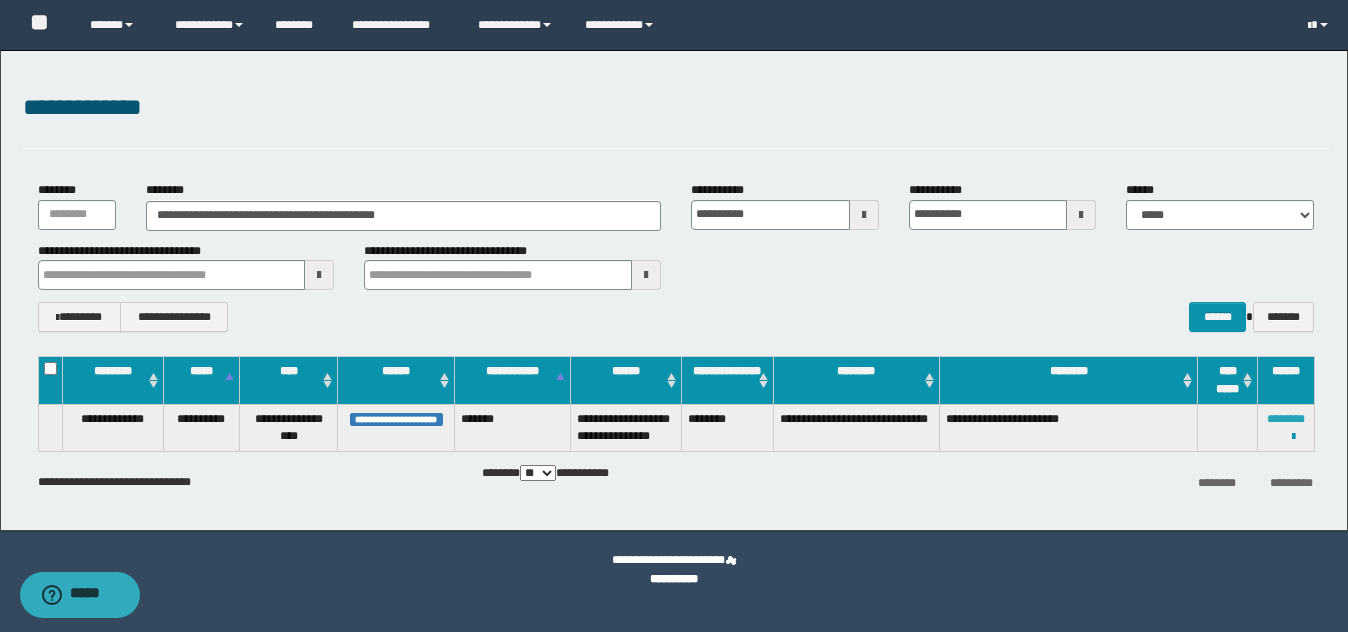 click on "********" at bounding box center (1286, 419) 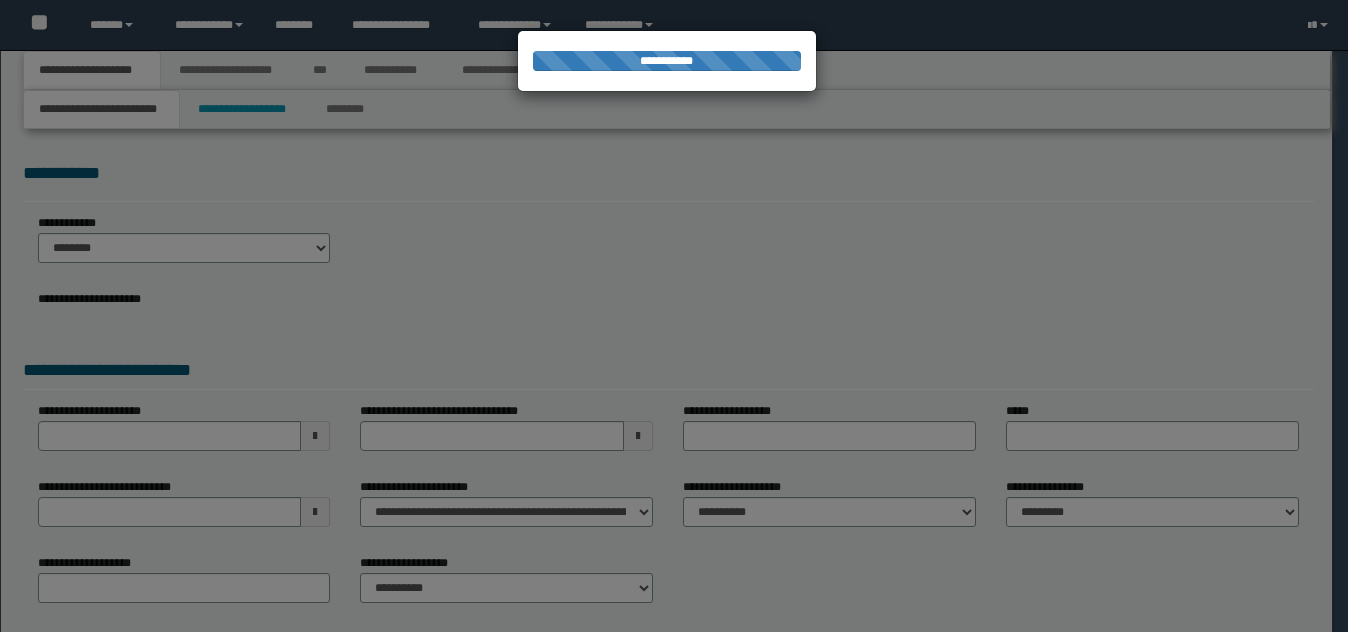 scroll, scrollTop: 0, scrollLeft: 0, axis: both 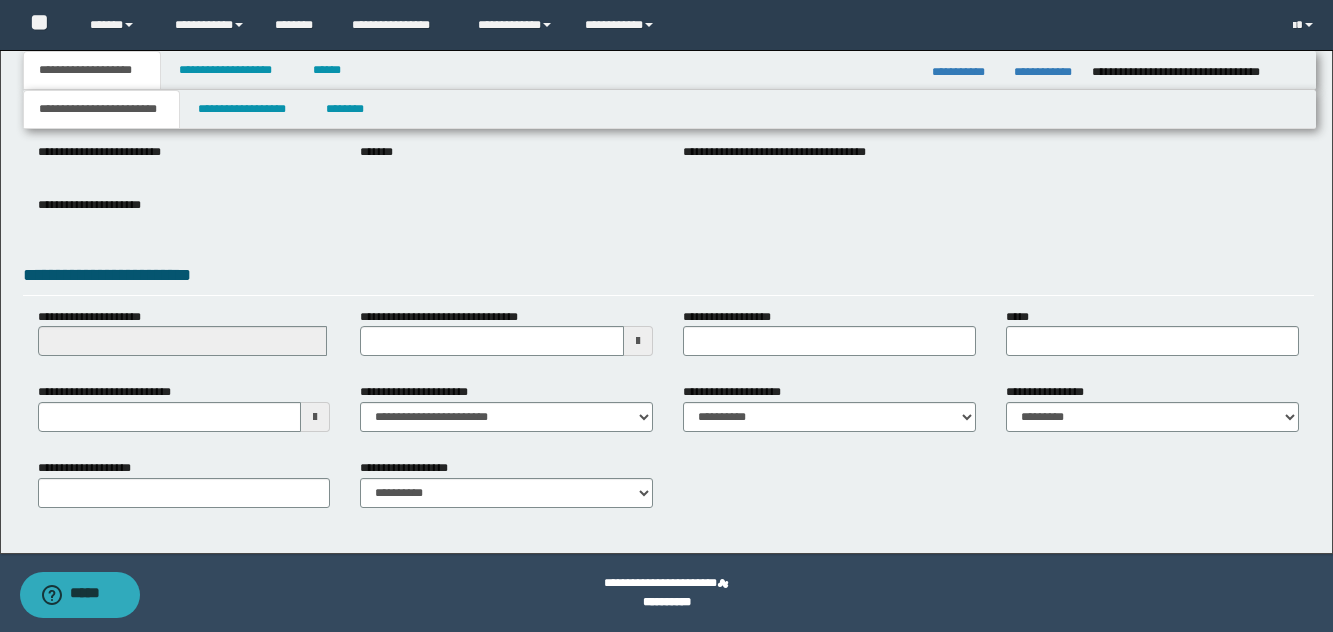 click at bounding box center [315, 417] 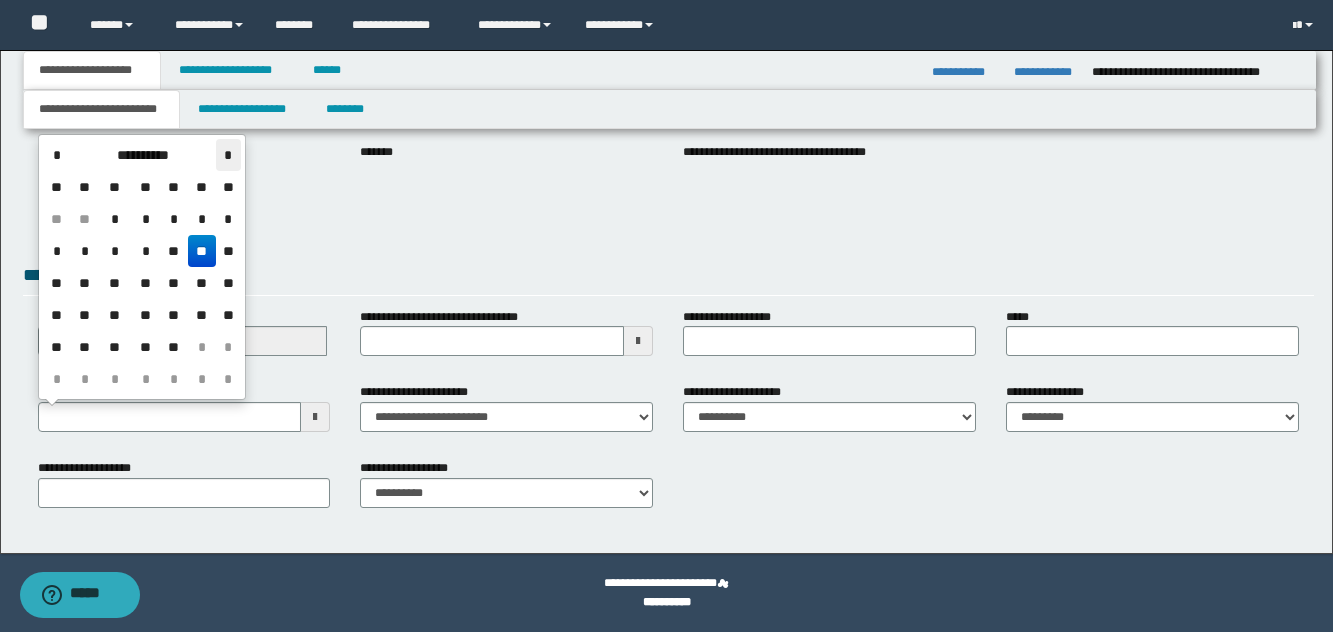 click on "*" at bounding box center [228, 155] 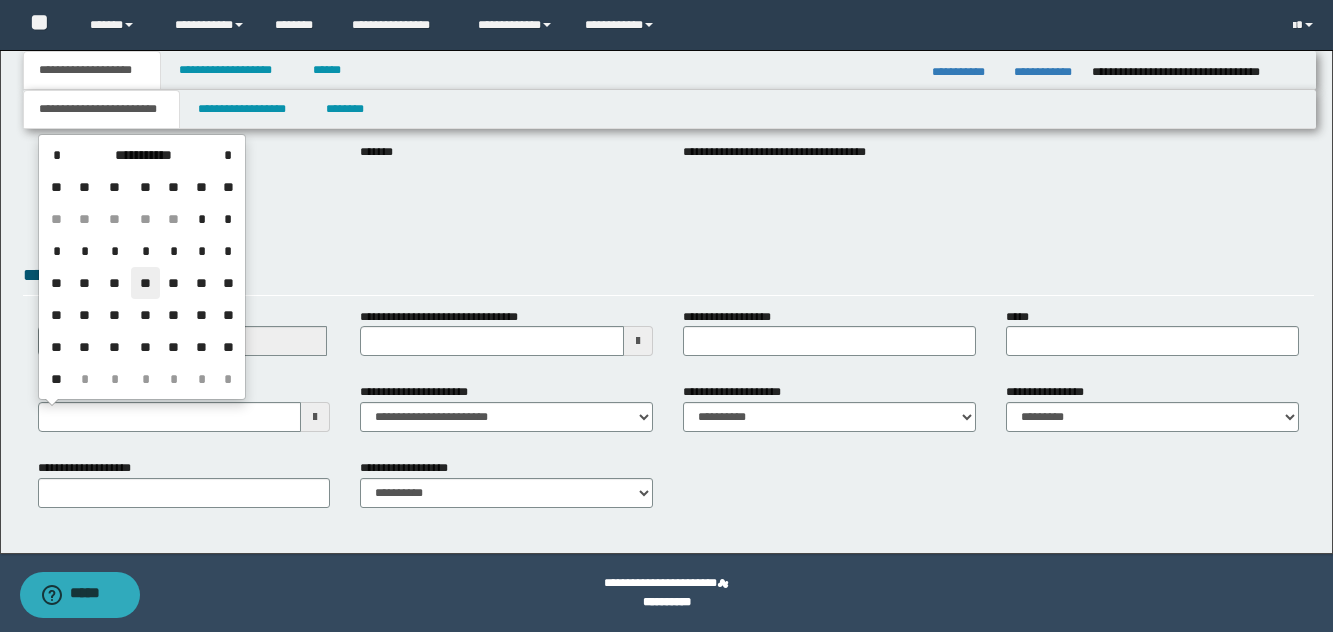 click on "**" at bounding box center [145, 283] 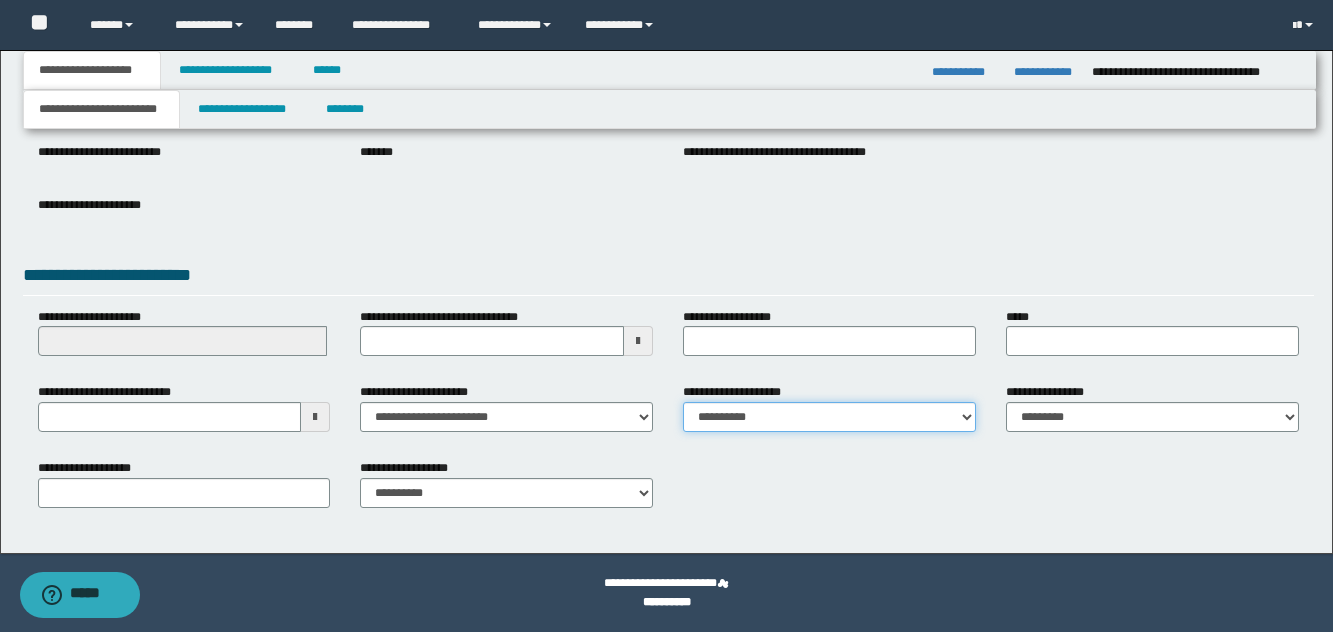 click on "**********" at bounding box center [829, 417] 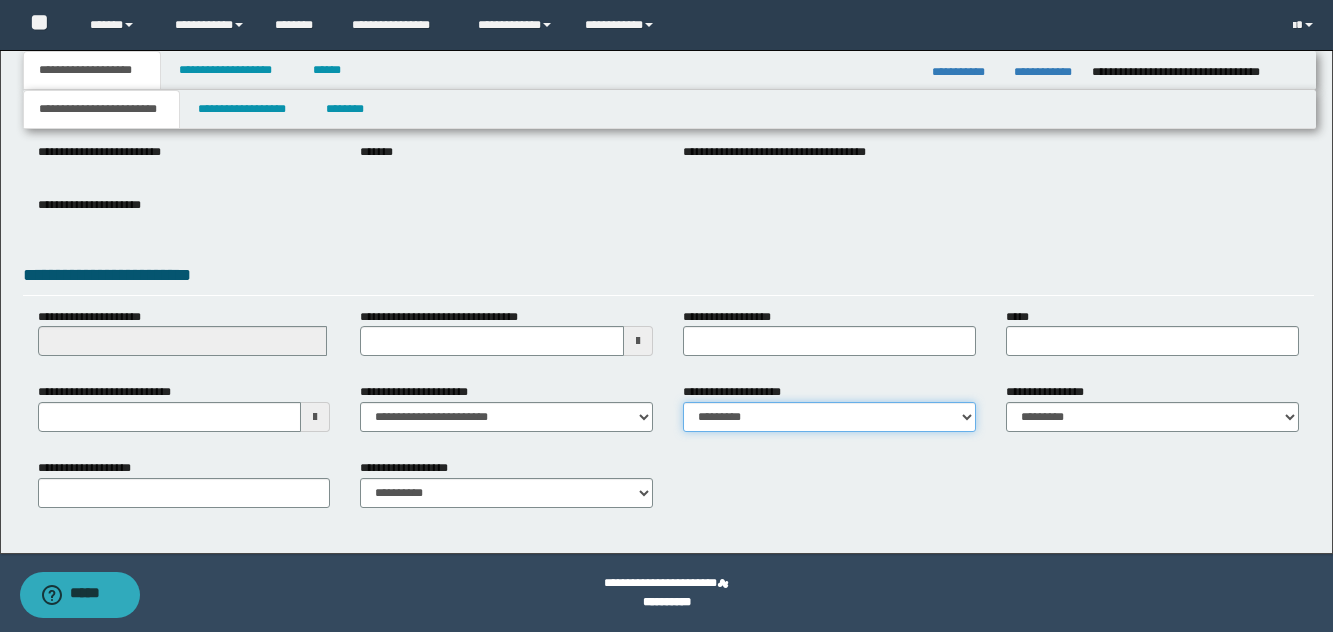 click on "**********" at bounding box center (829, 417) 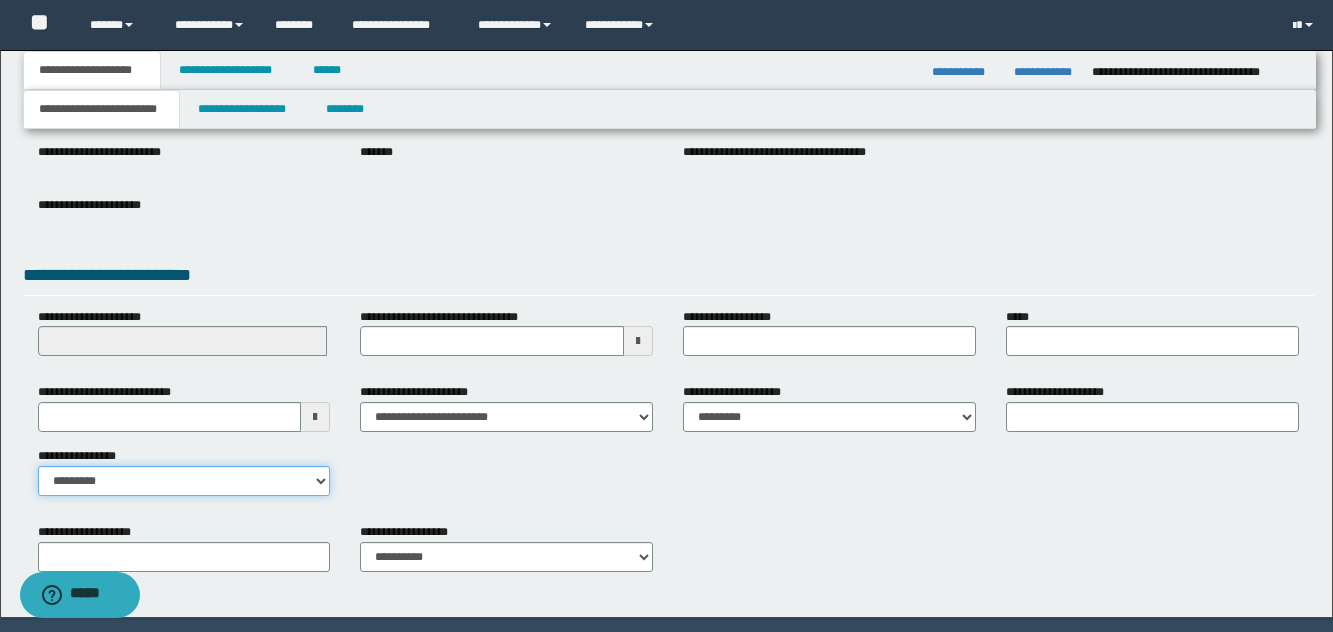 drag, startPoint x: 247, startPoint y: 481, endPoint x: 239, endPoint y: 494, distance: 15.264338 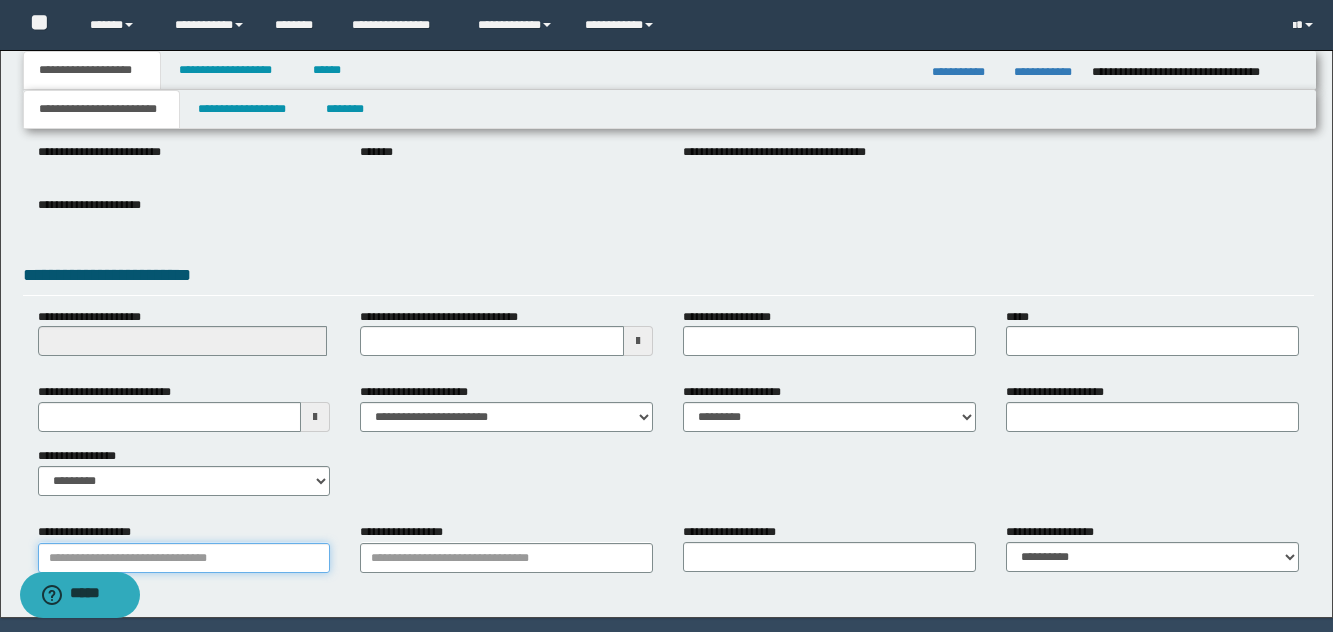 click on "**********" at bounding box center (184, 558) 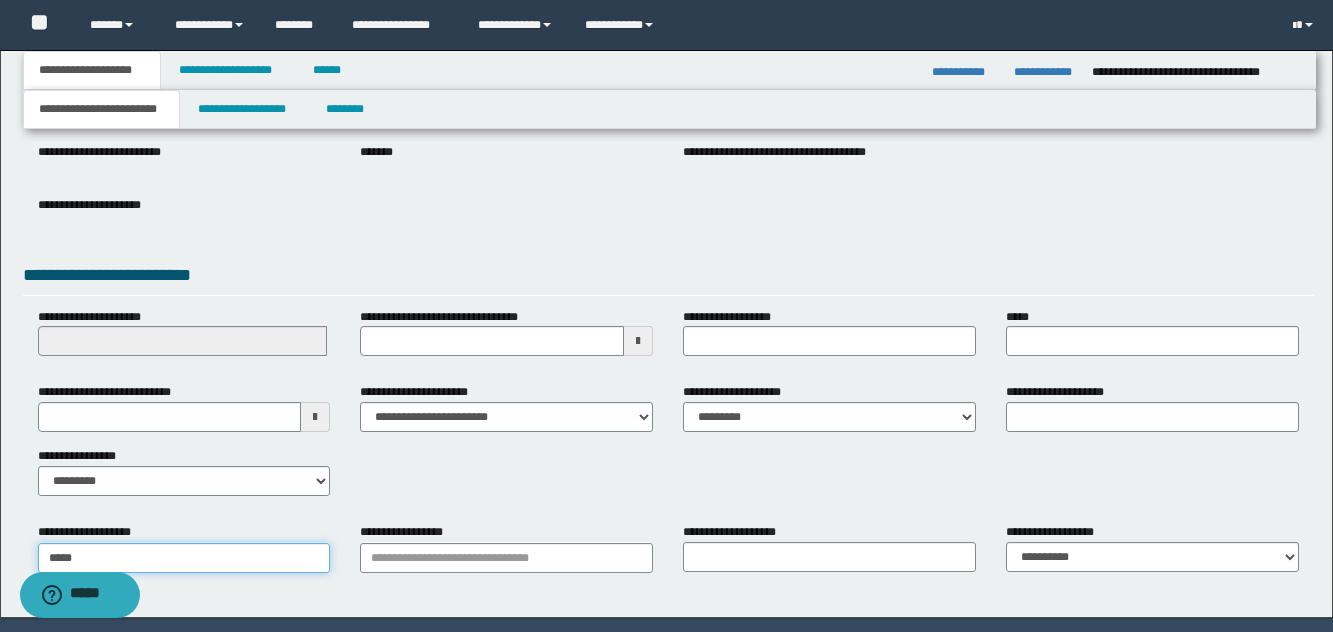 type on "******" 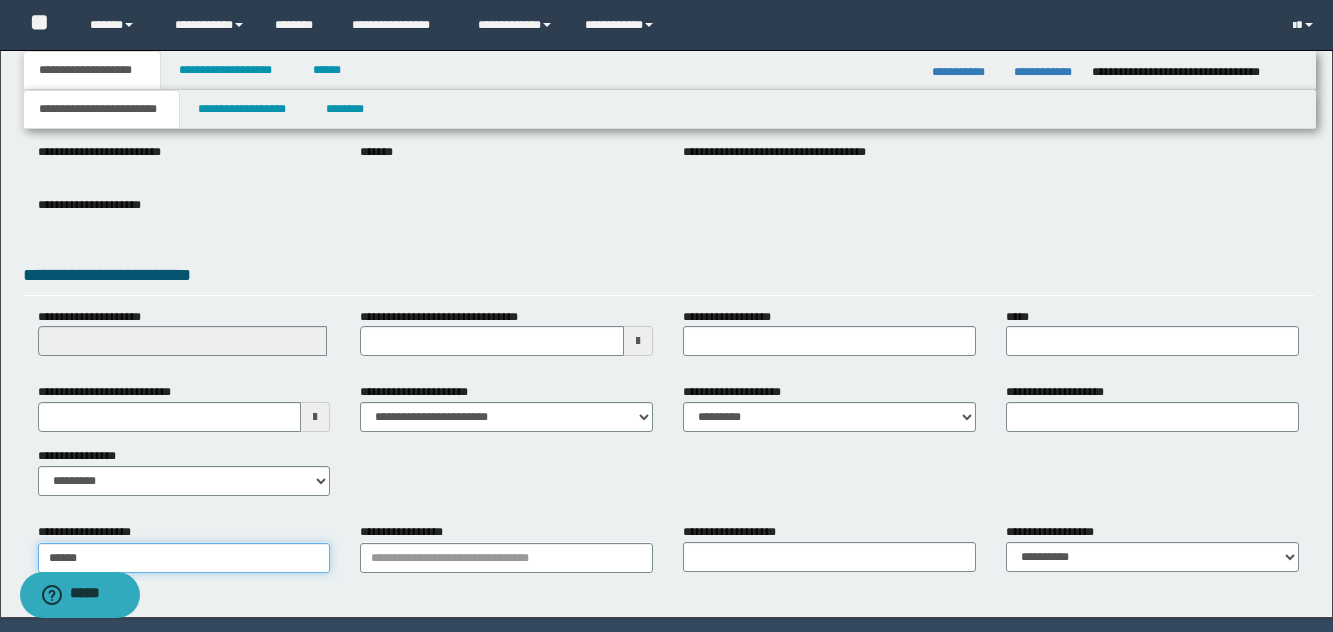 type on "*********" 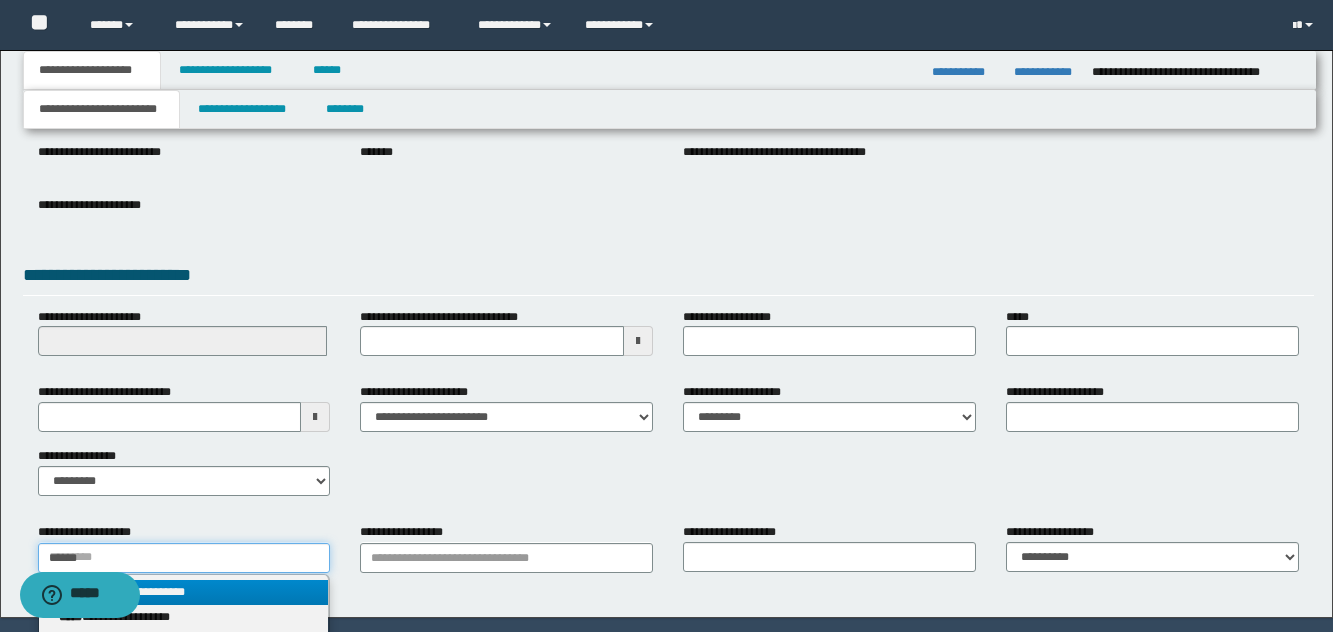 type 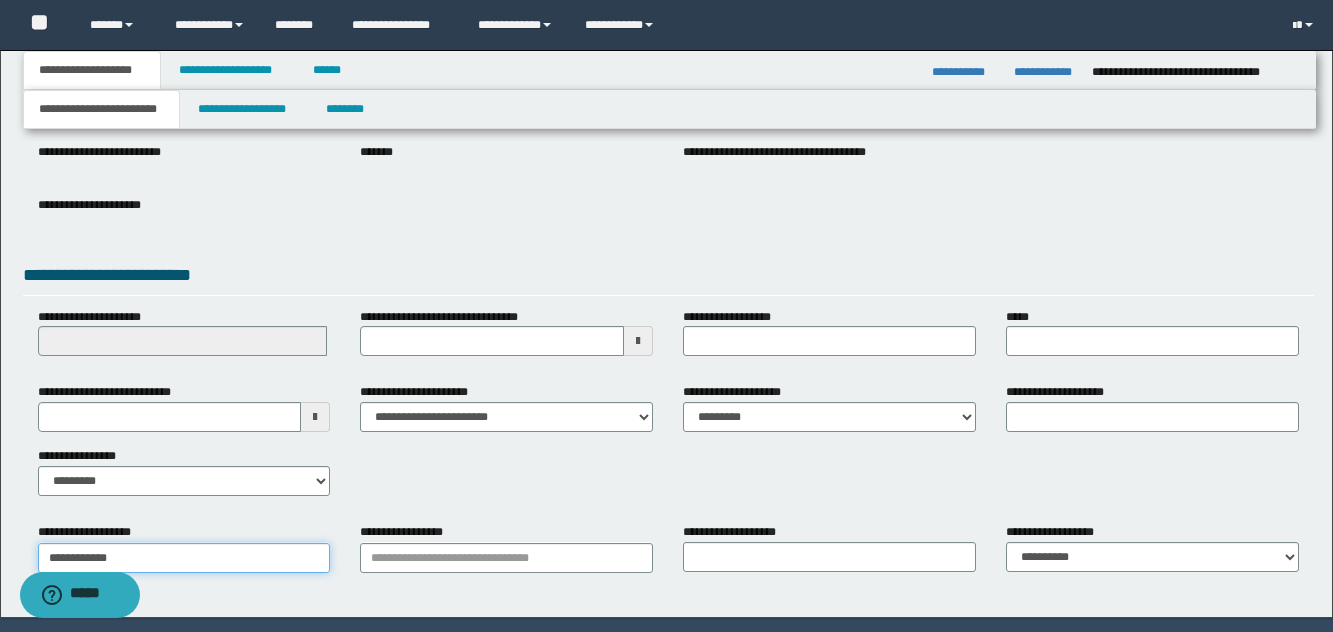 type on "**********" 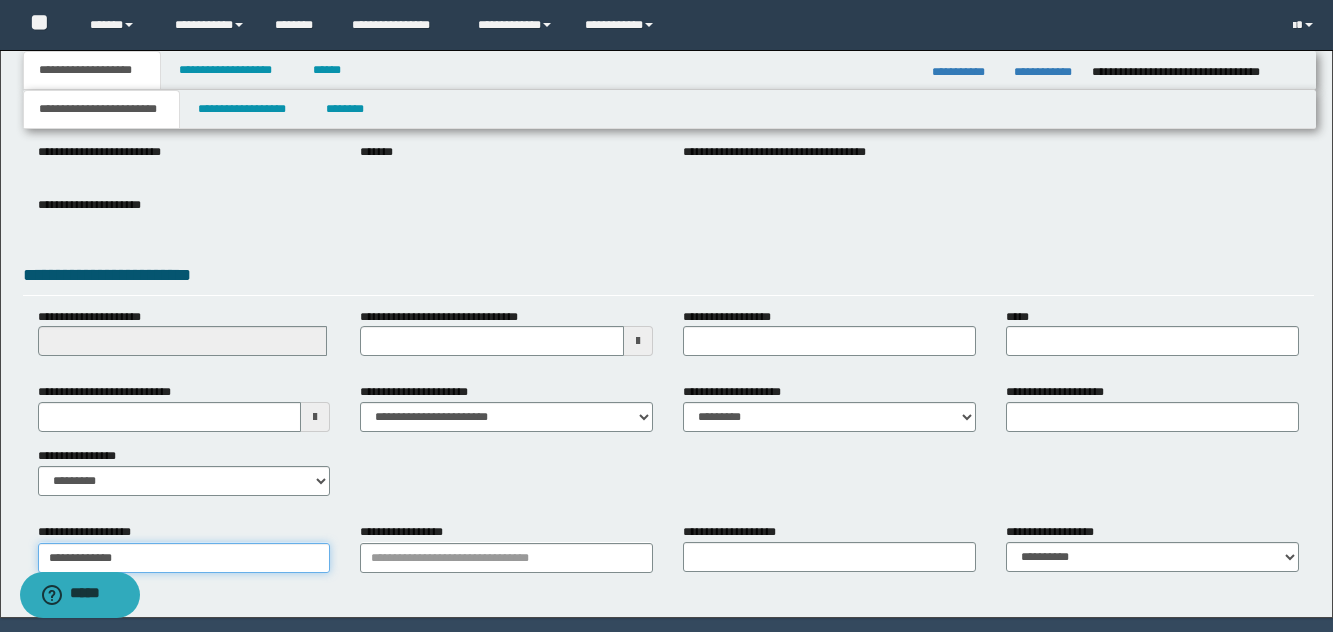 type on "**********" 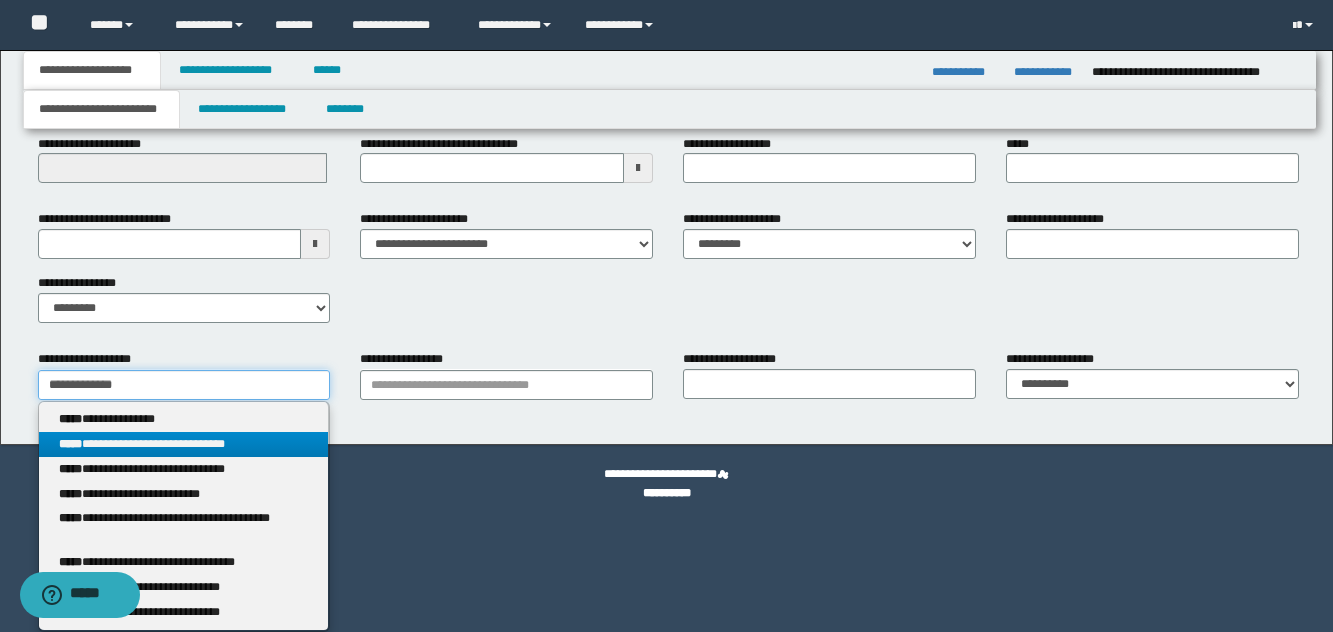type on "**********" 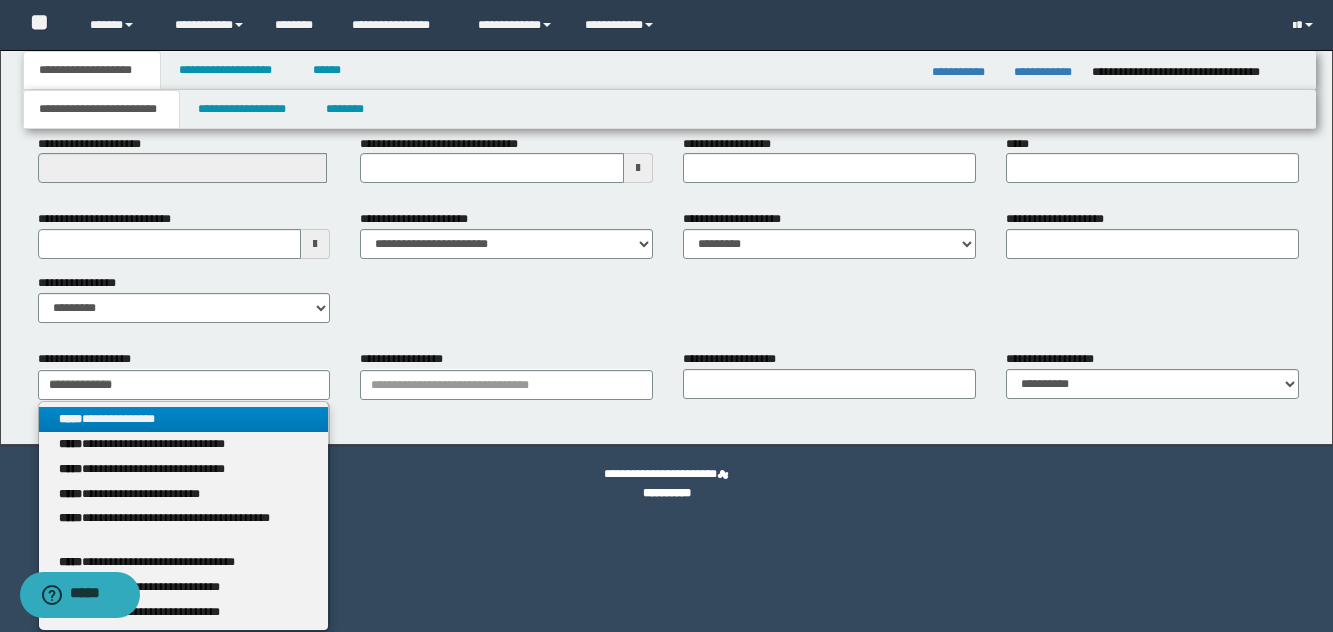 click on "**********" at bounding box center [184, 419] 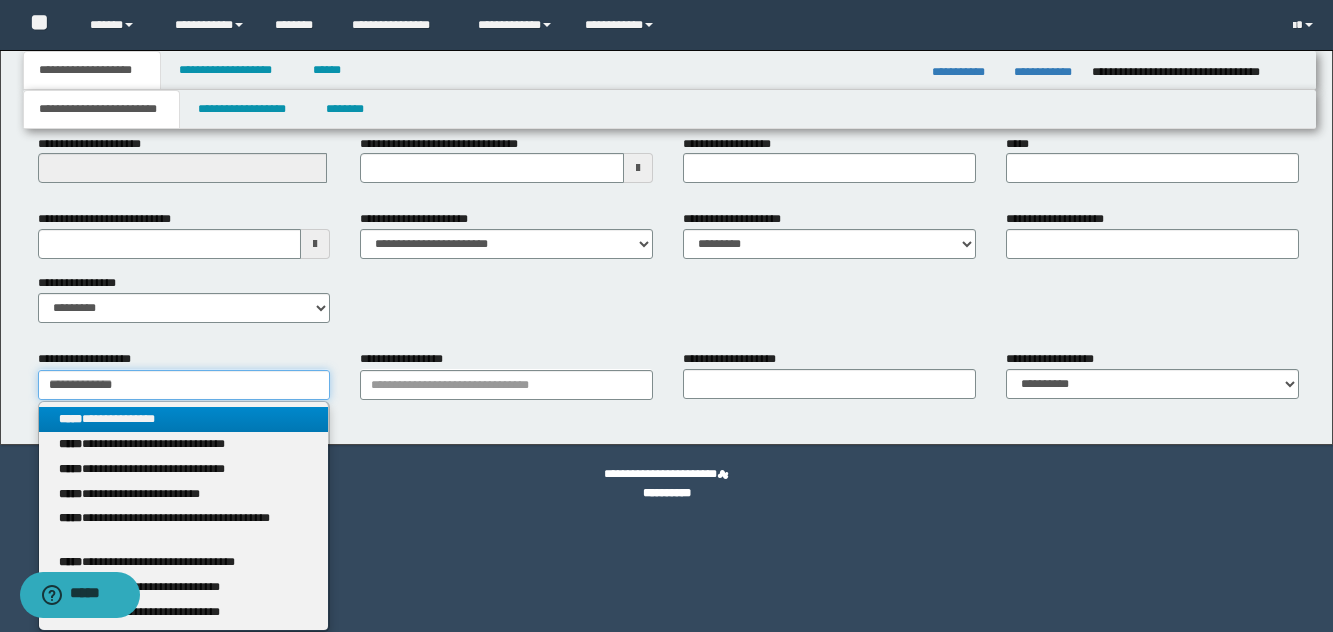 type 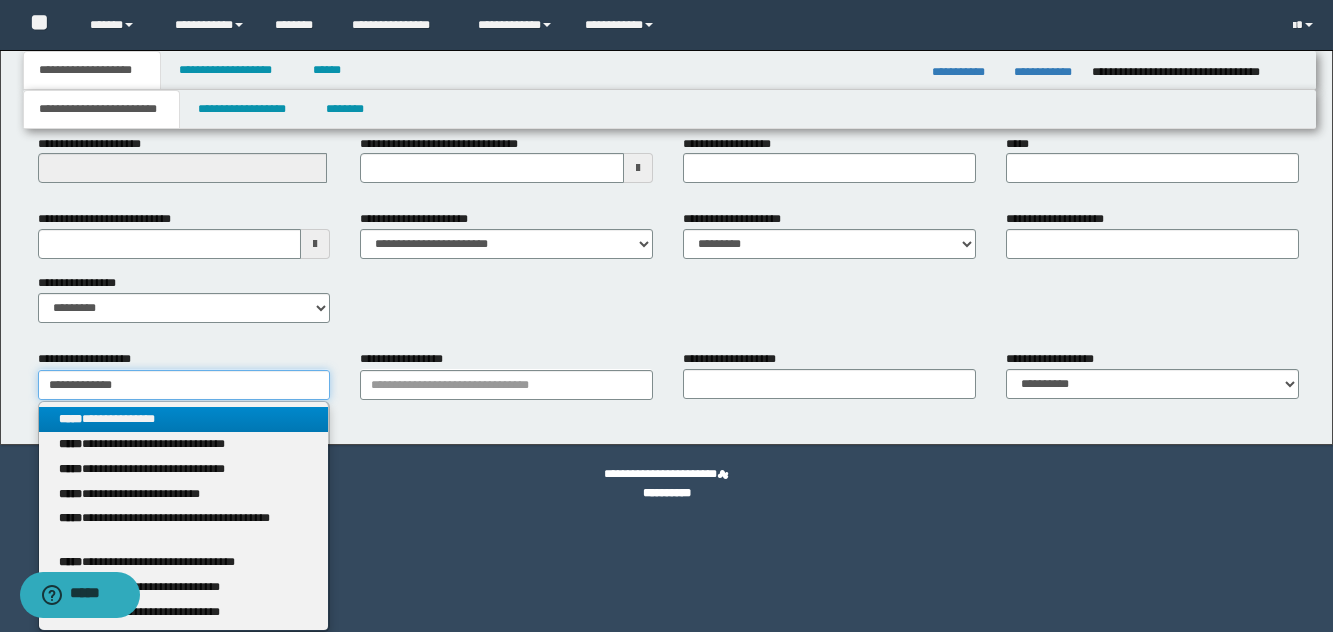 scroll, scrollTop: 316, scrollLeft: 0, axis: vertical 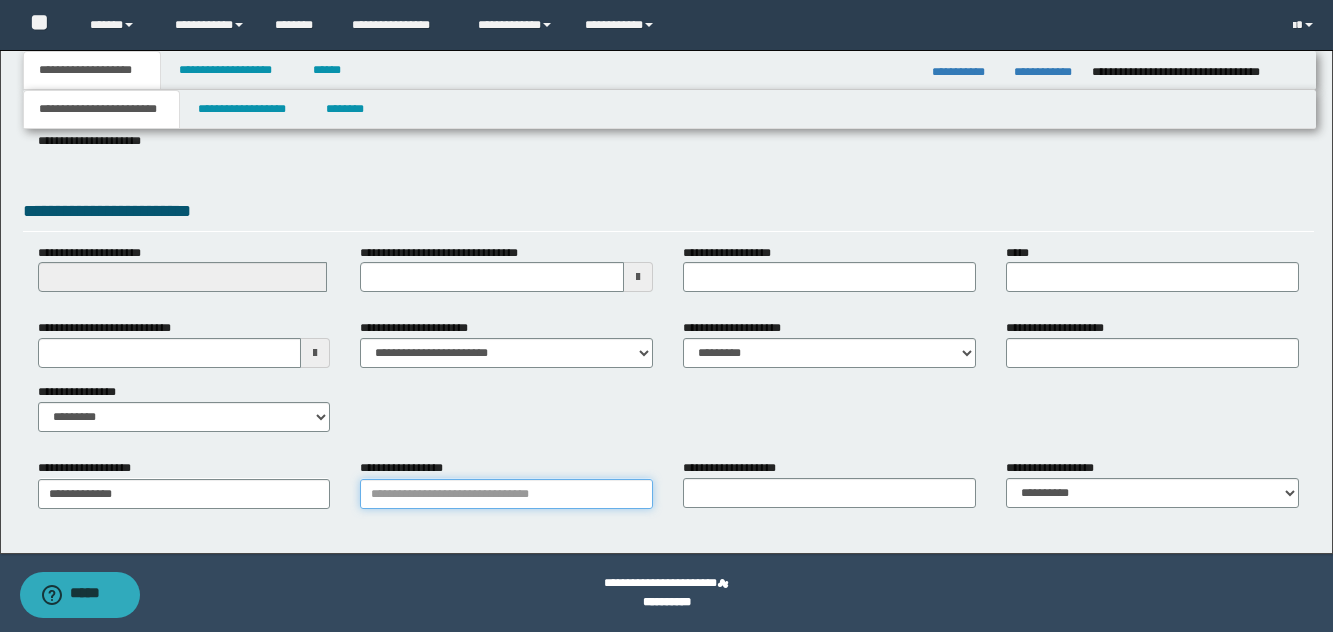 click on "**********" at bounding box center [506, 494] 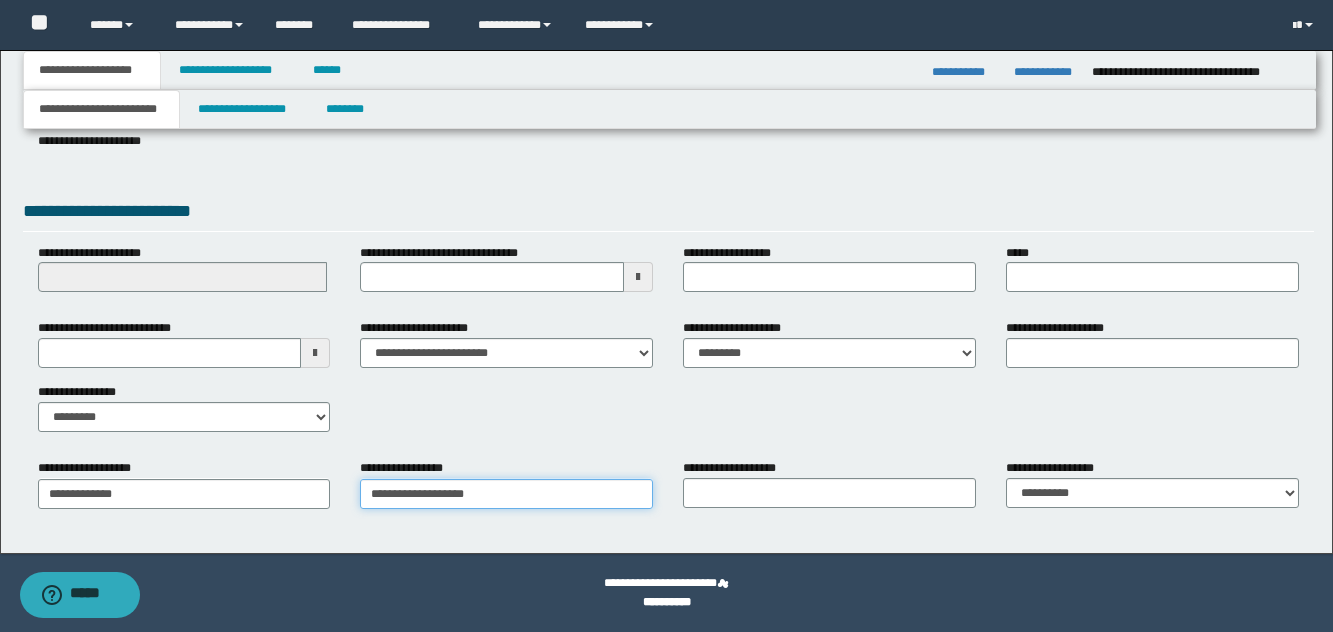 type on "**********" 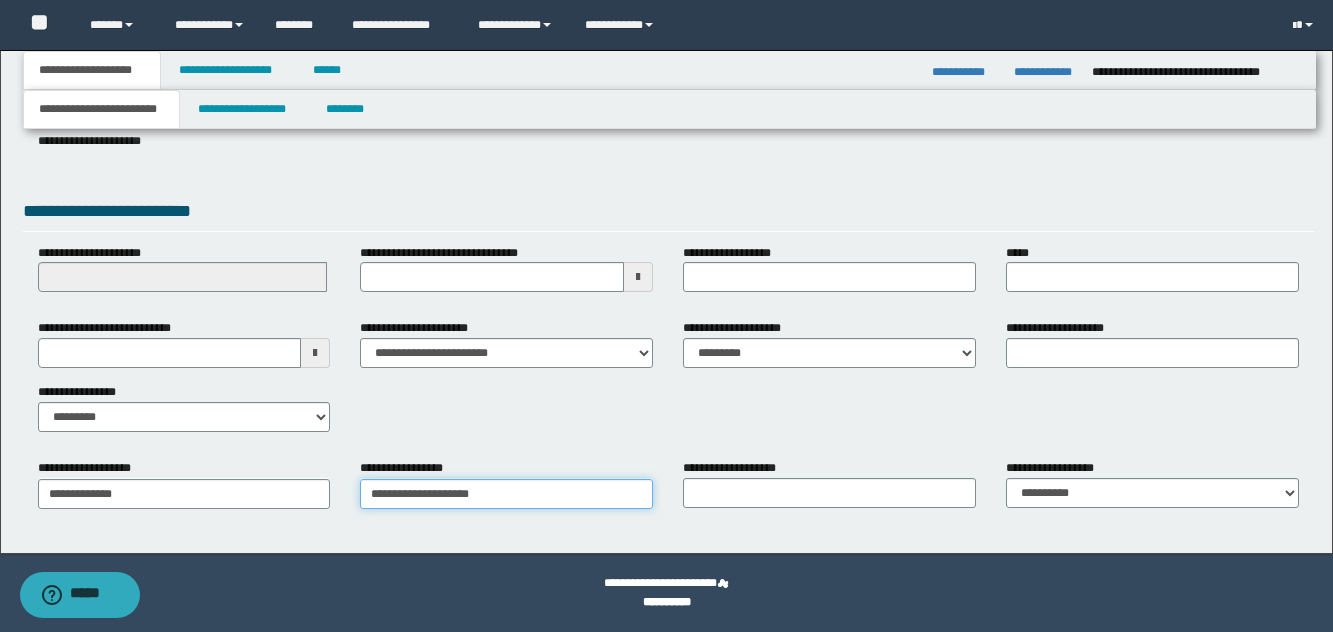 type on "**********" 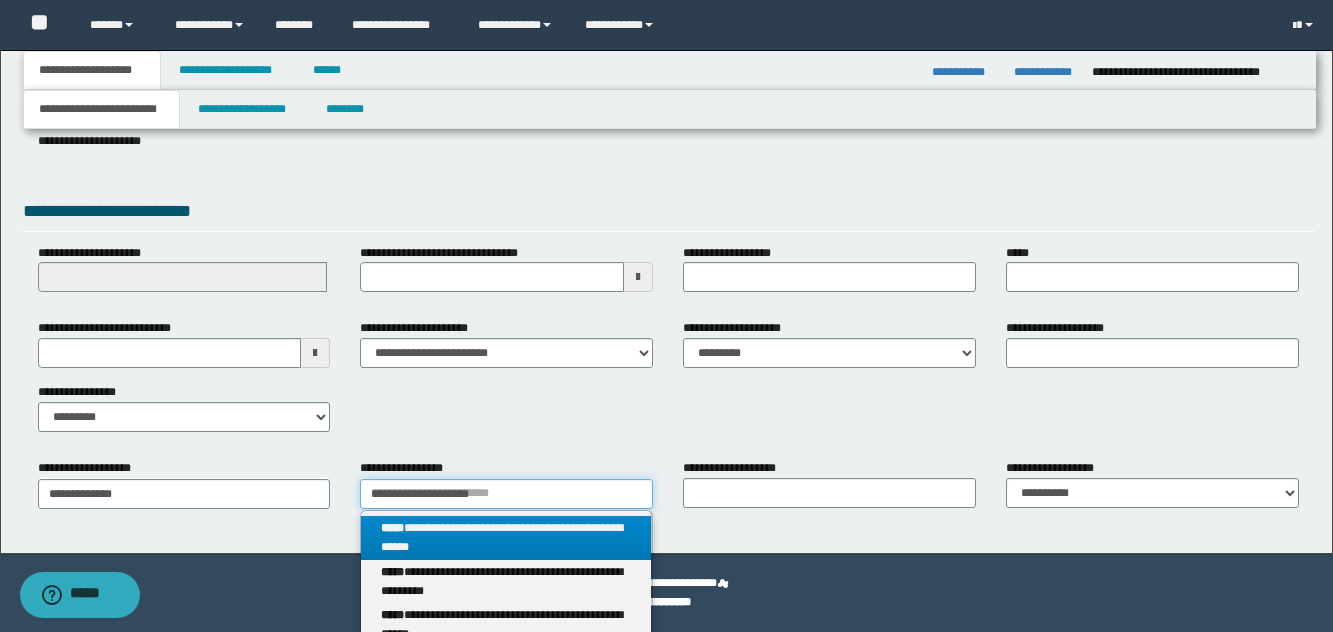 type on "**********" 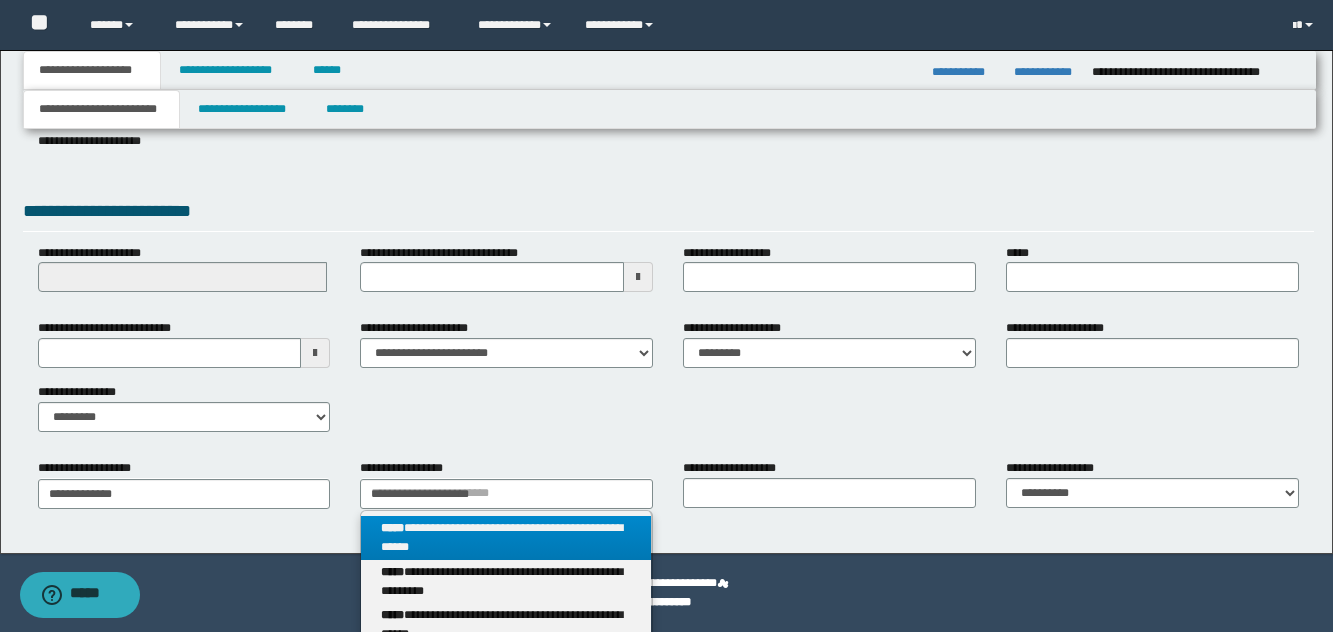 click on "**********" at bounding box center [506, 538] 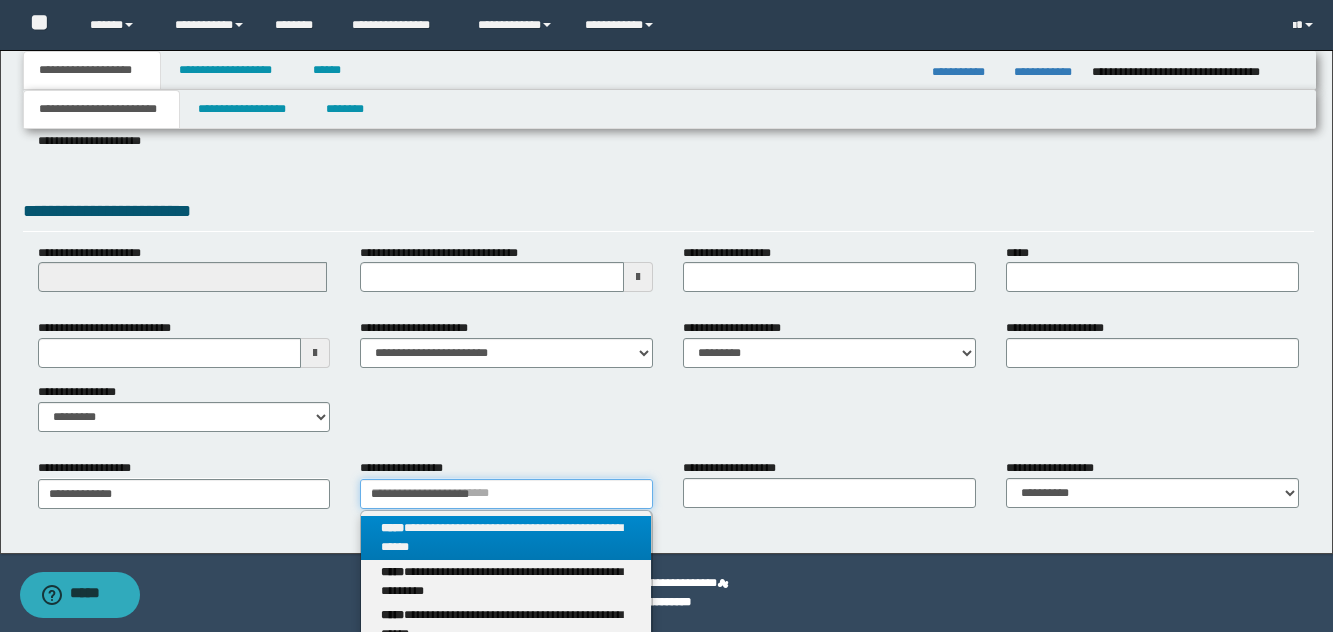 type 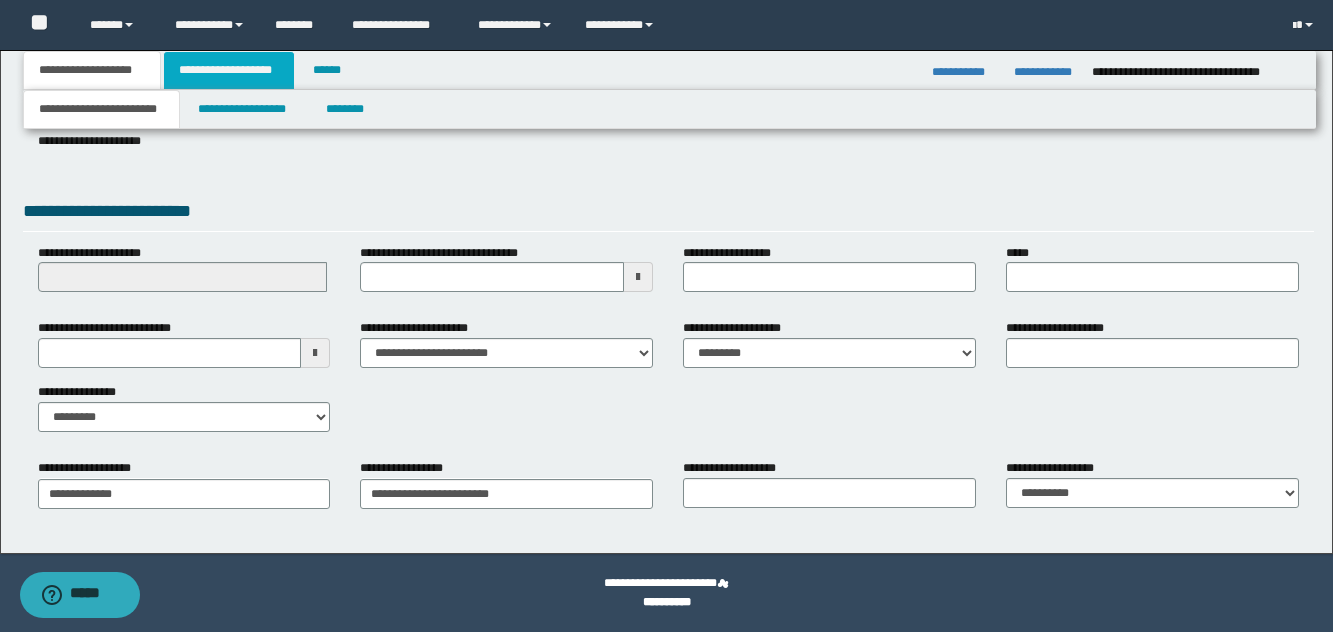 click on "**********" at bounding box center [229, 70] 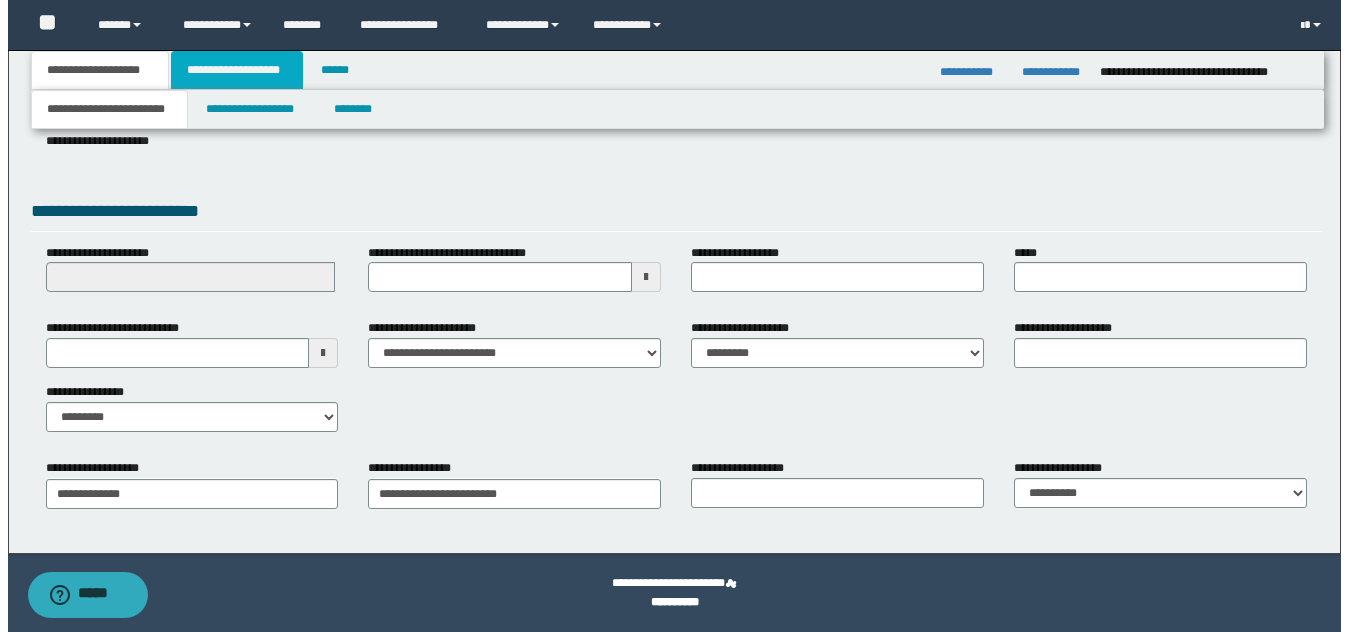scroll, scrollTop: 0, scrollLeft: 0, axis: both 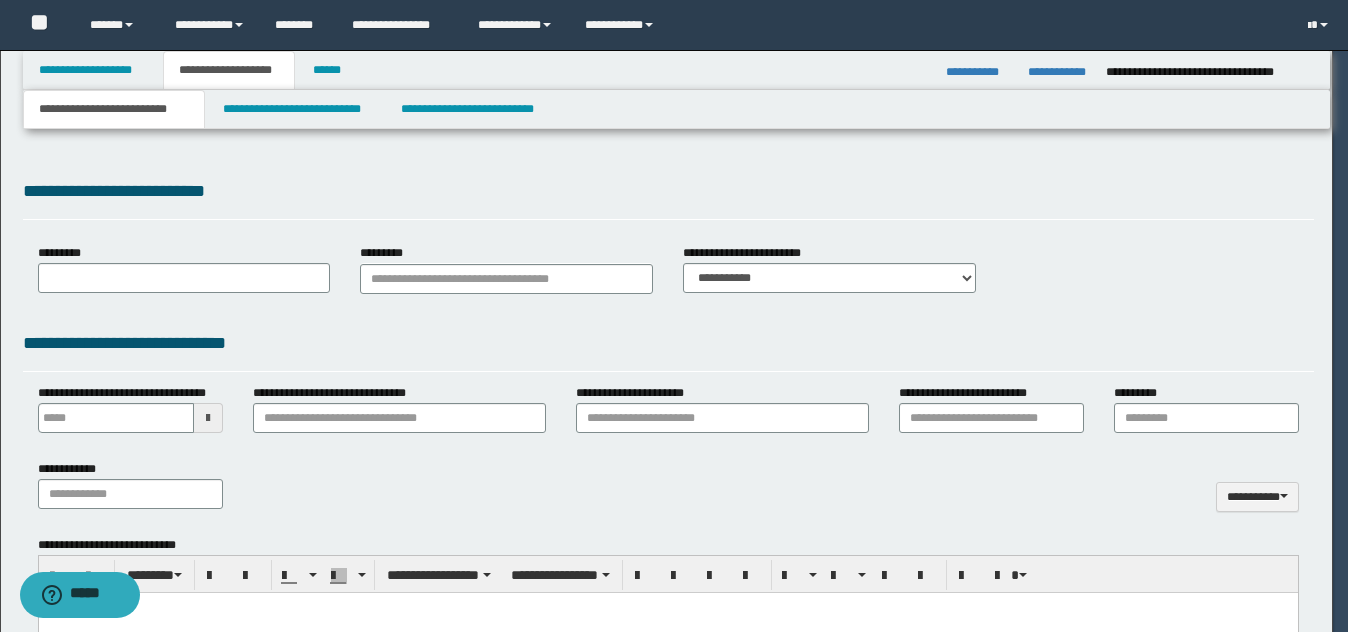 type 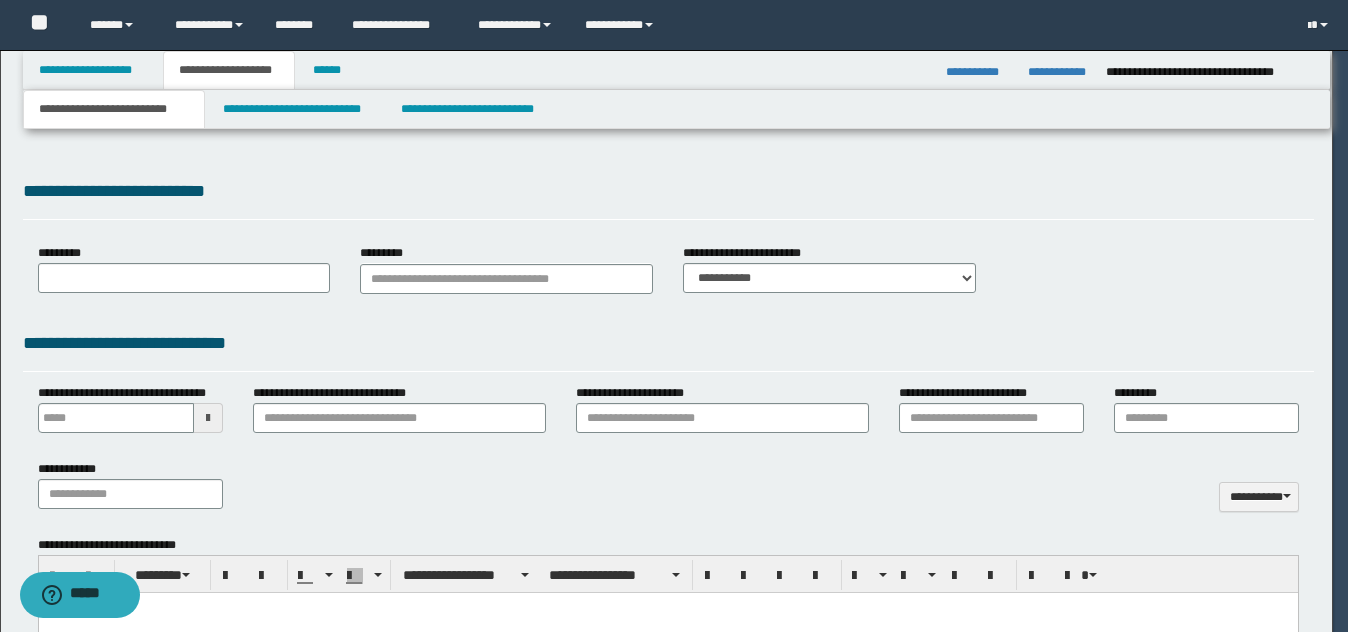 scroll, scrollTop: 0, scrollLeft: 0, axis: both 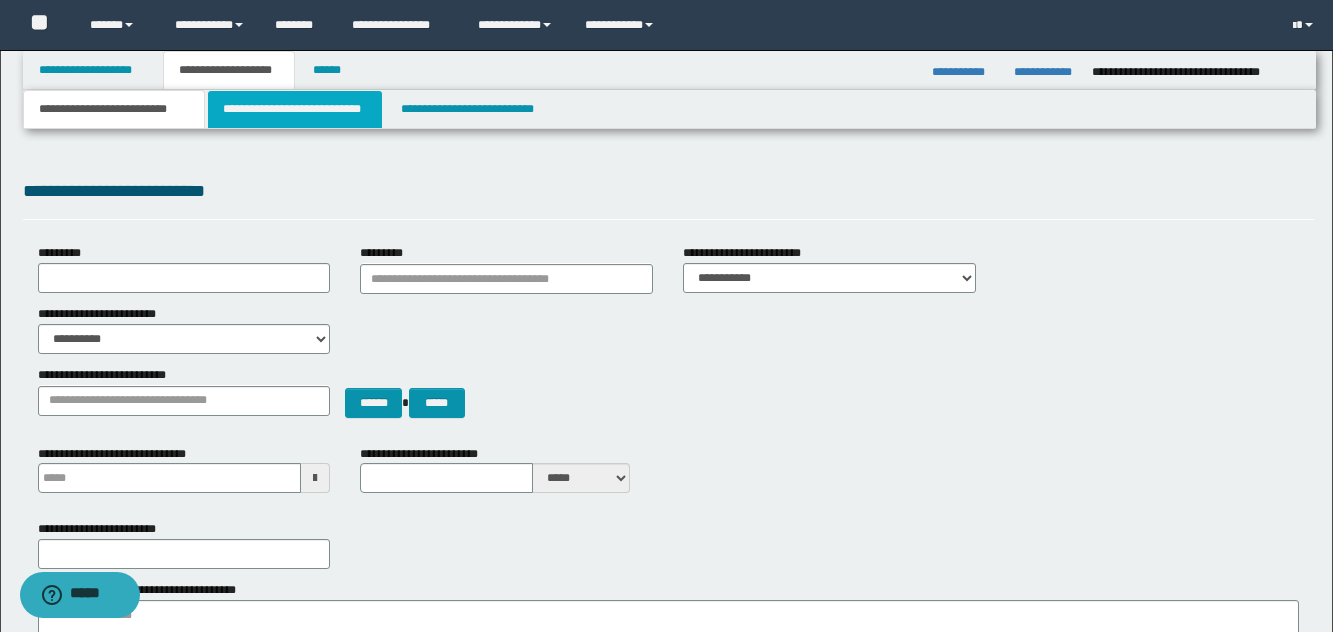 drag, startPoint x: 298, startPoint y: 114, endPoint x: 370, endPoint y: 145, distance: 78.39005 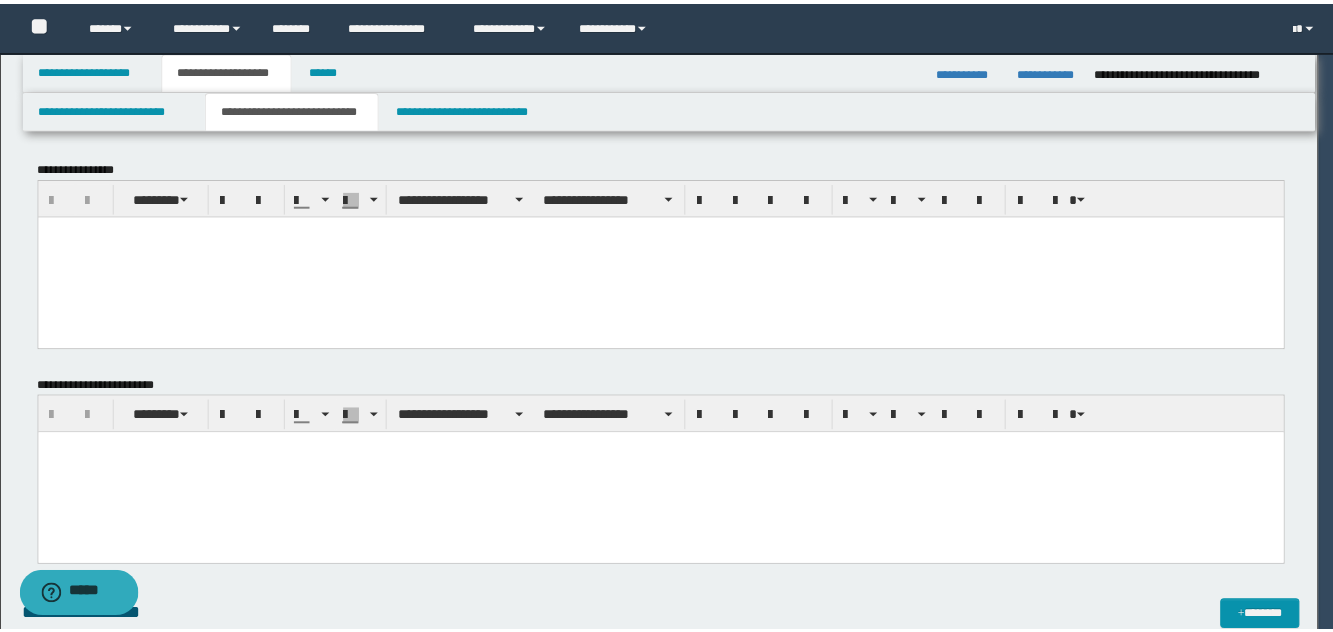 scroll, scrollTop: 0, scrollLeft: 0, axis: both 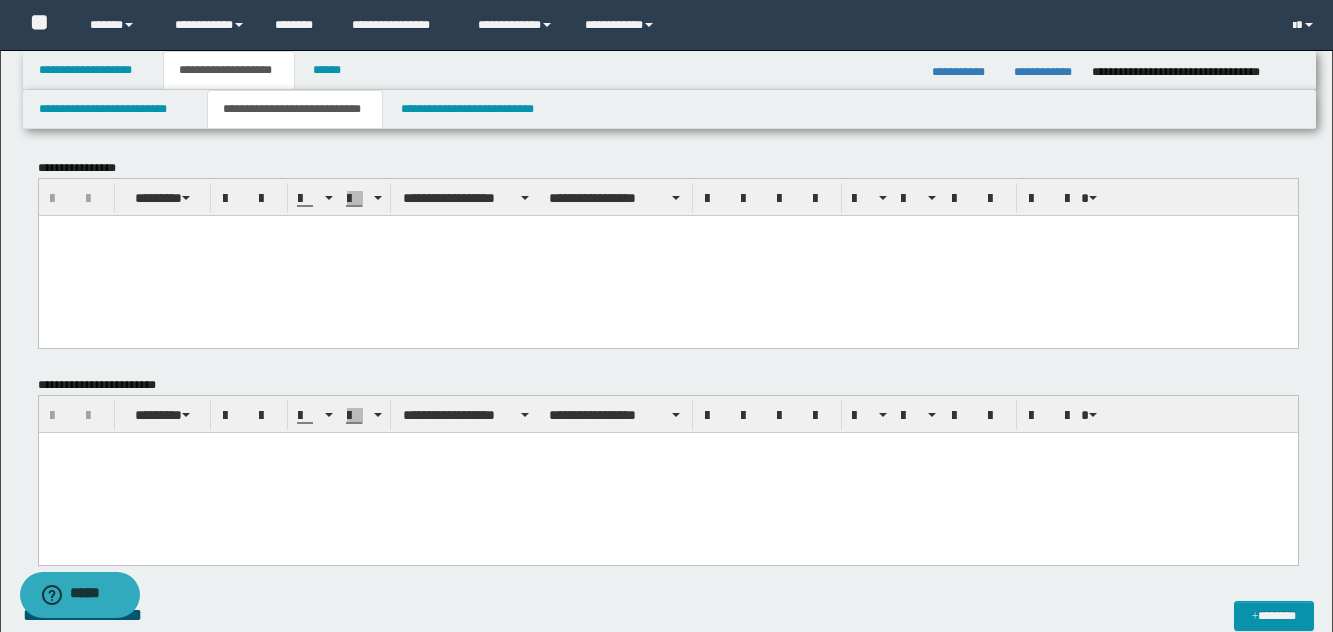 click at bounding box center (667, 255) 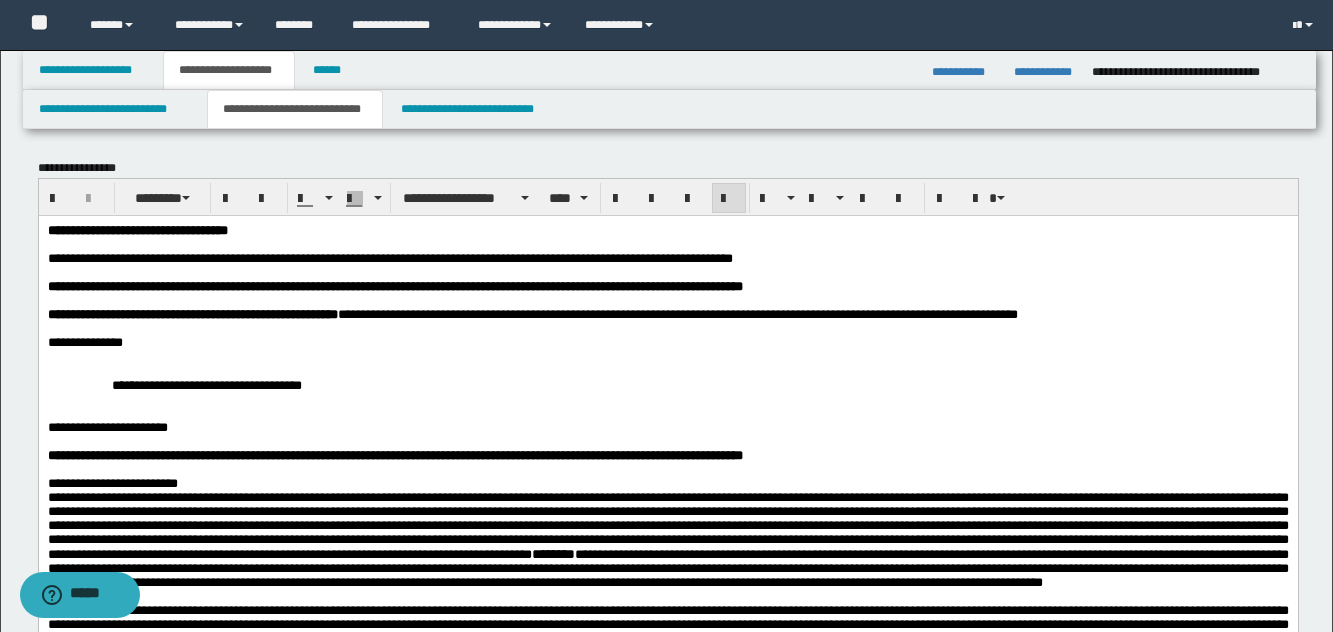 click on "**********" at bounding box center [137, 229] 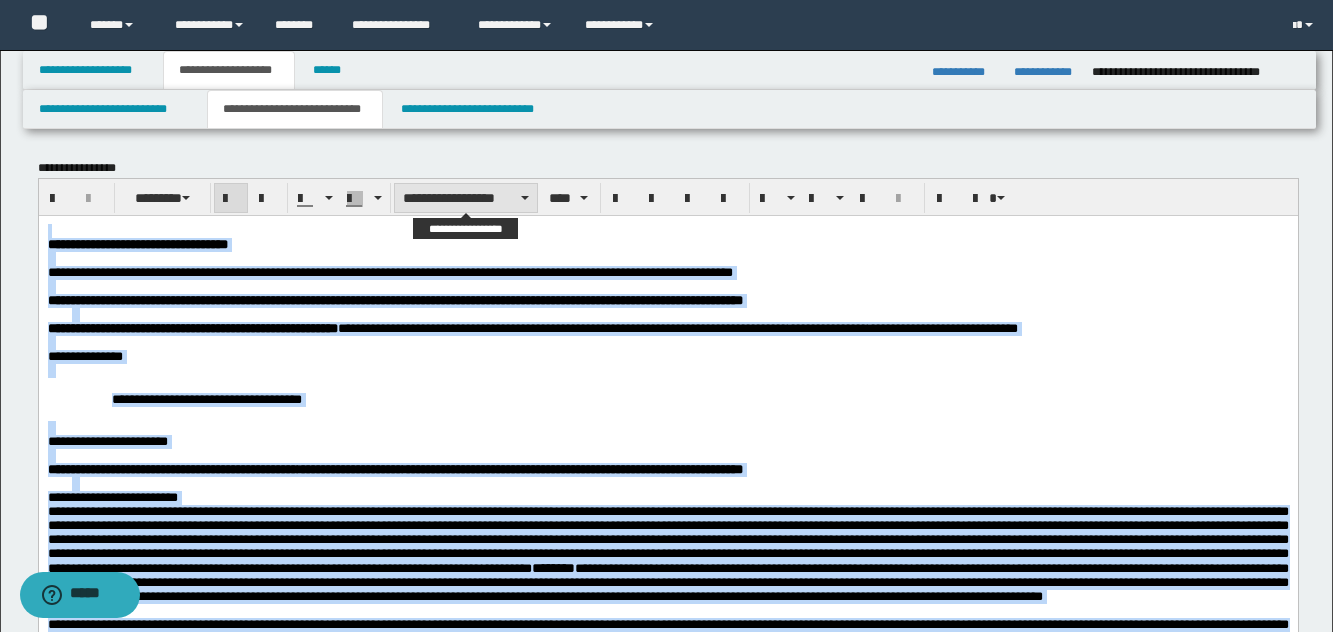 click on "**********" at bounding box center [466, 198] 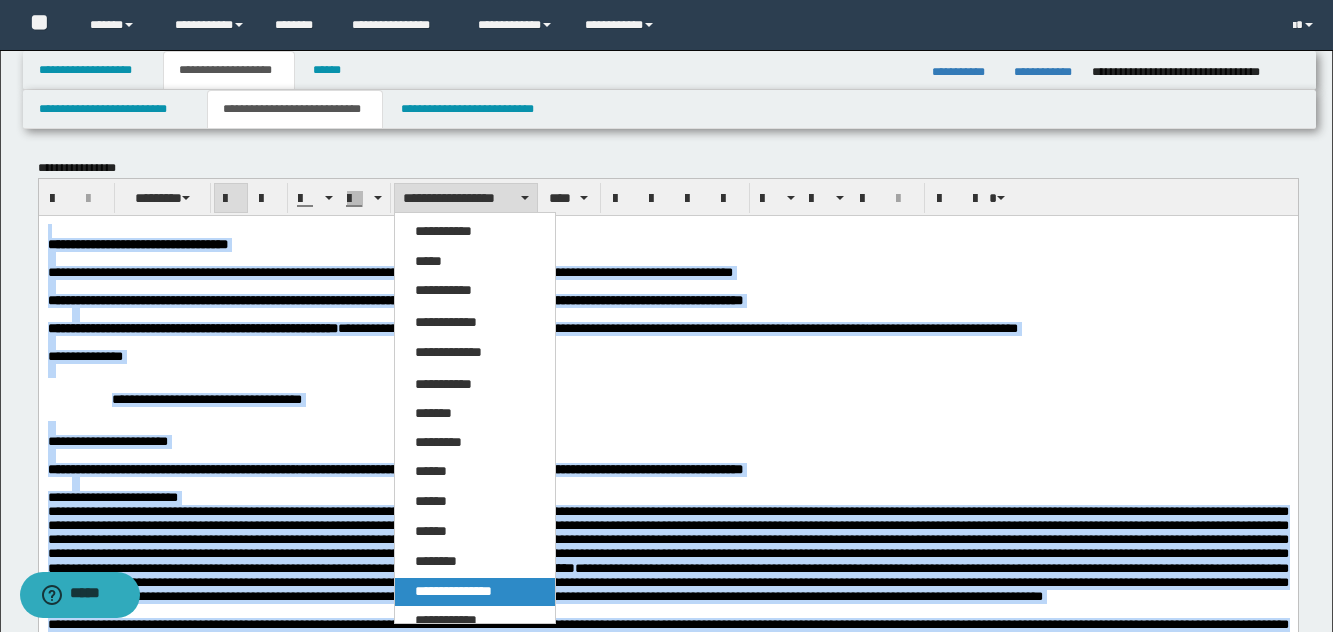 click on "**********" at bounding box center [453, 591] 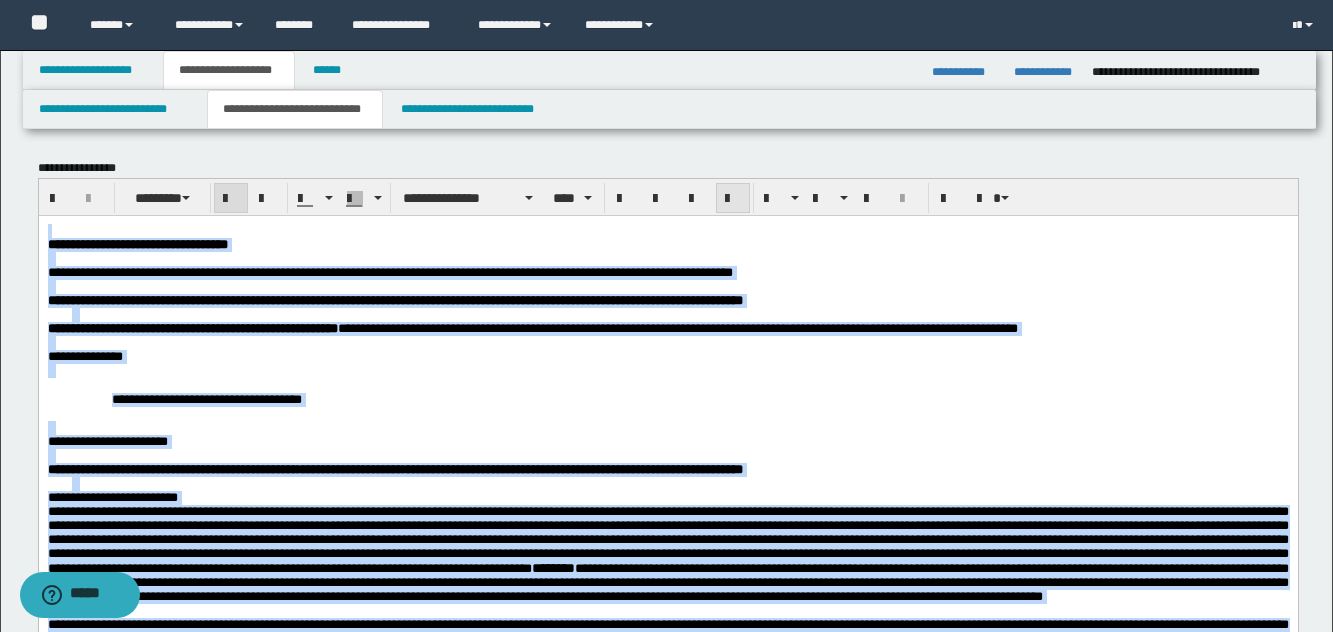 drag, startPoint x: 731, startPoint y: 199, endPoint x: 687, endPoint y: 1, distance: 202.82997 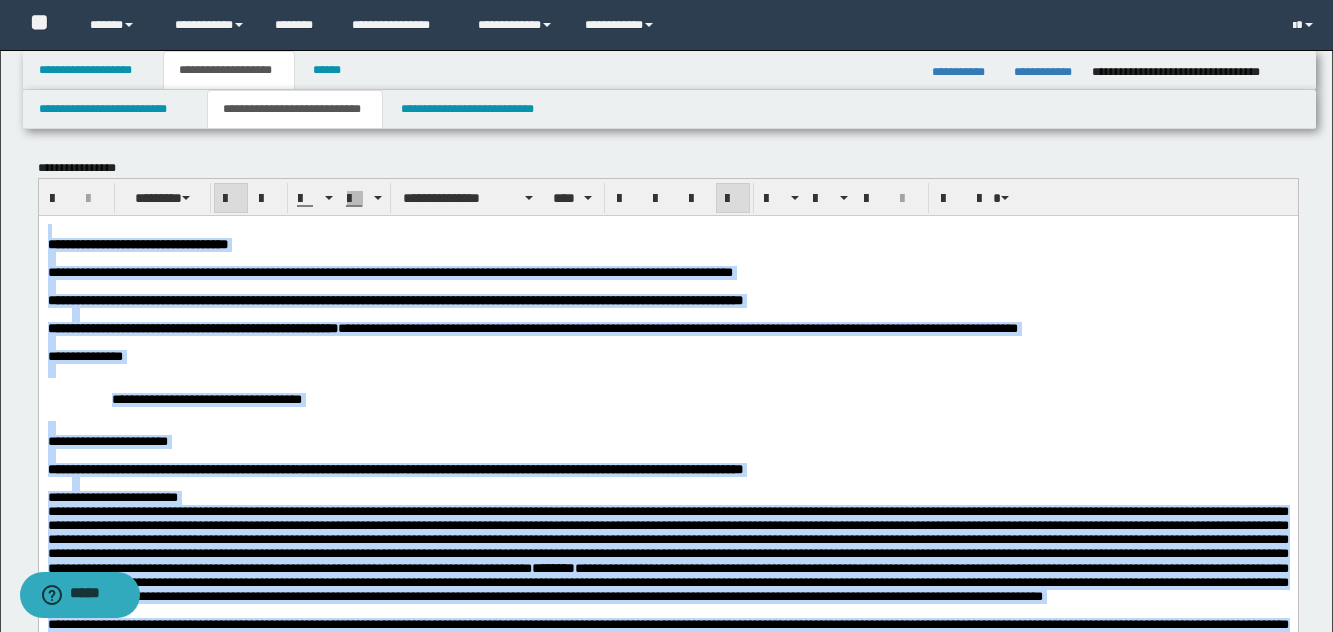 click at bounding box center [667, 230] 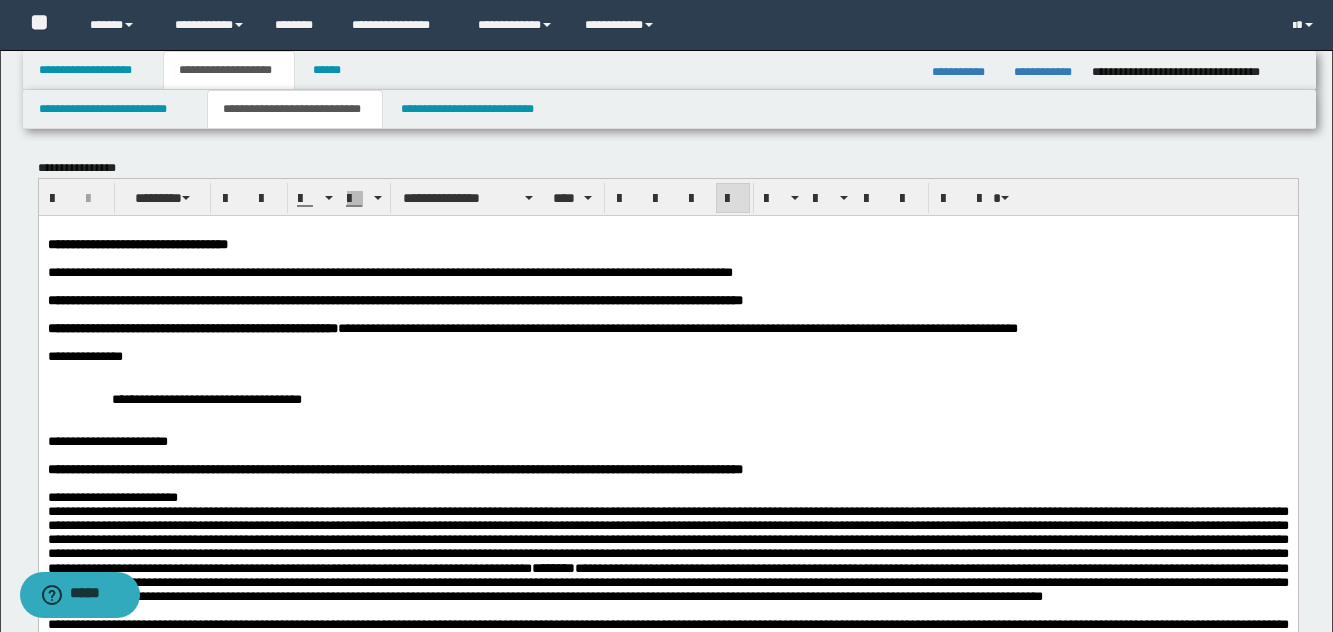 click at bounding box center (667, 286) 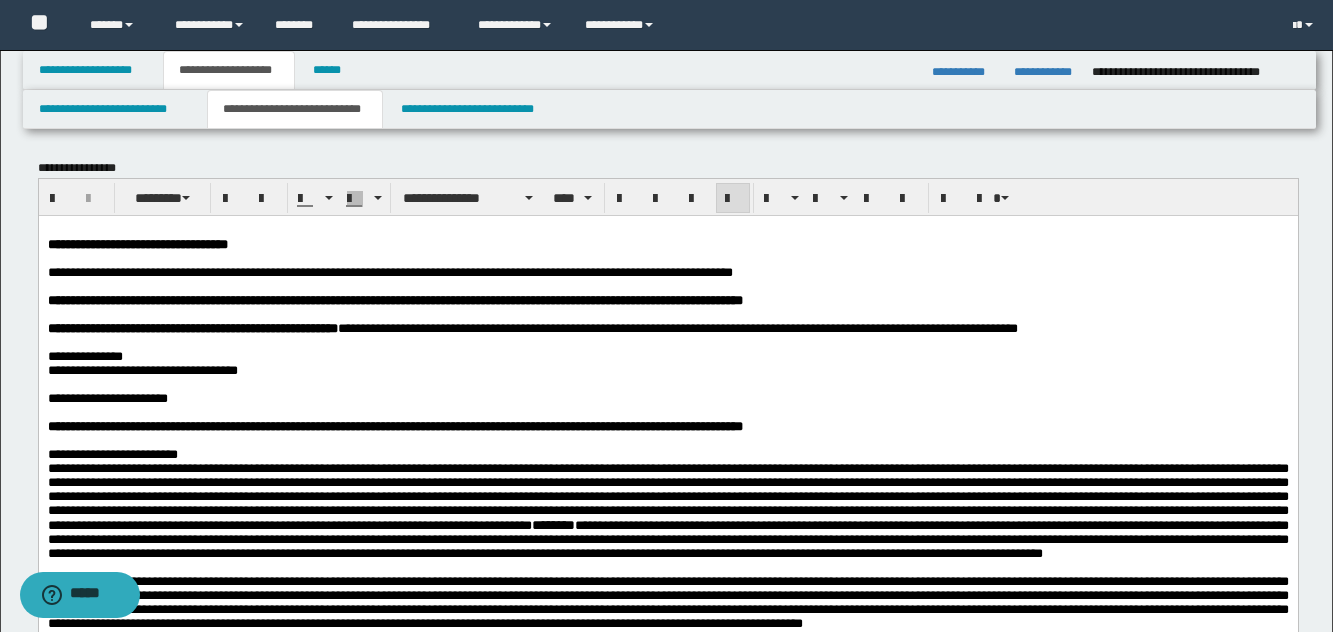 click on "**********" at bounding box center (107, 397) 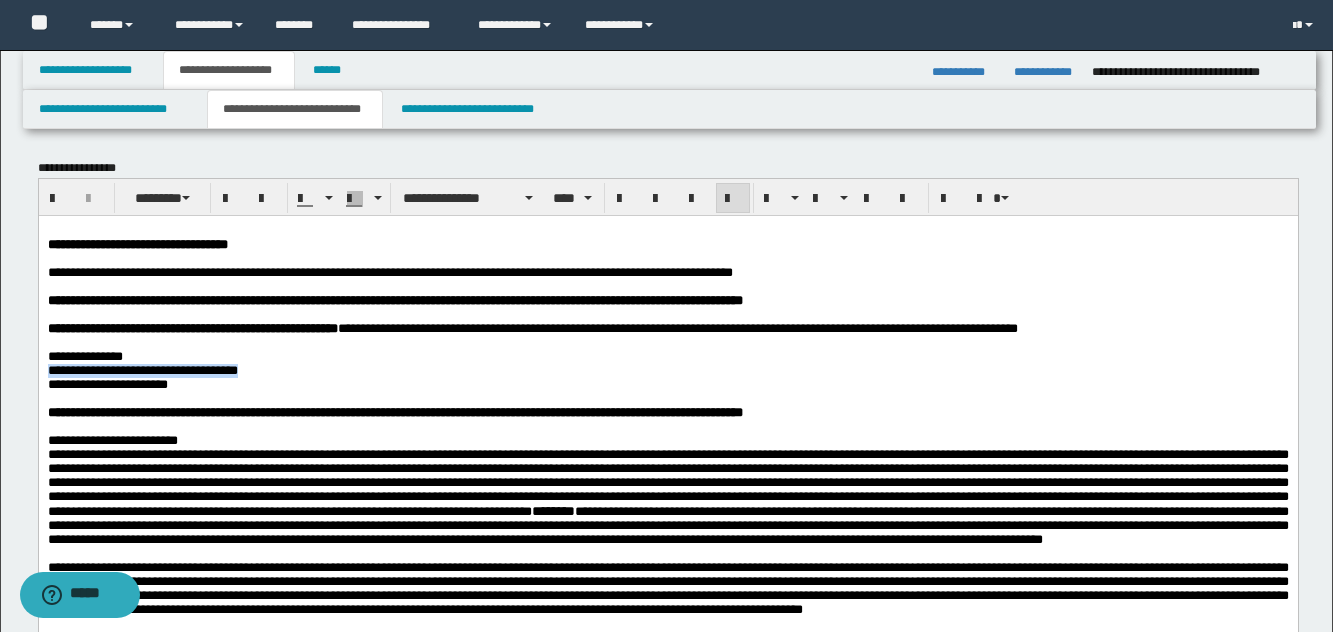 drag, startPoint x: 343, startPoint y: 392, endPoint x: 21, endPoint y: 392, distance: 322 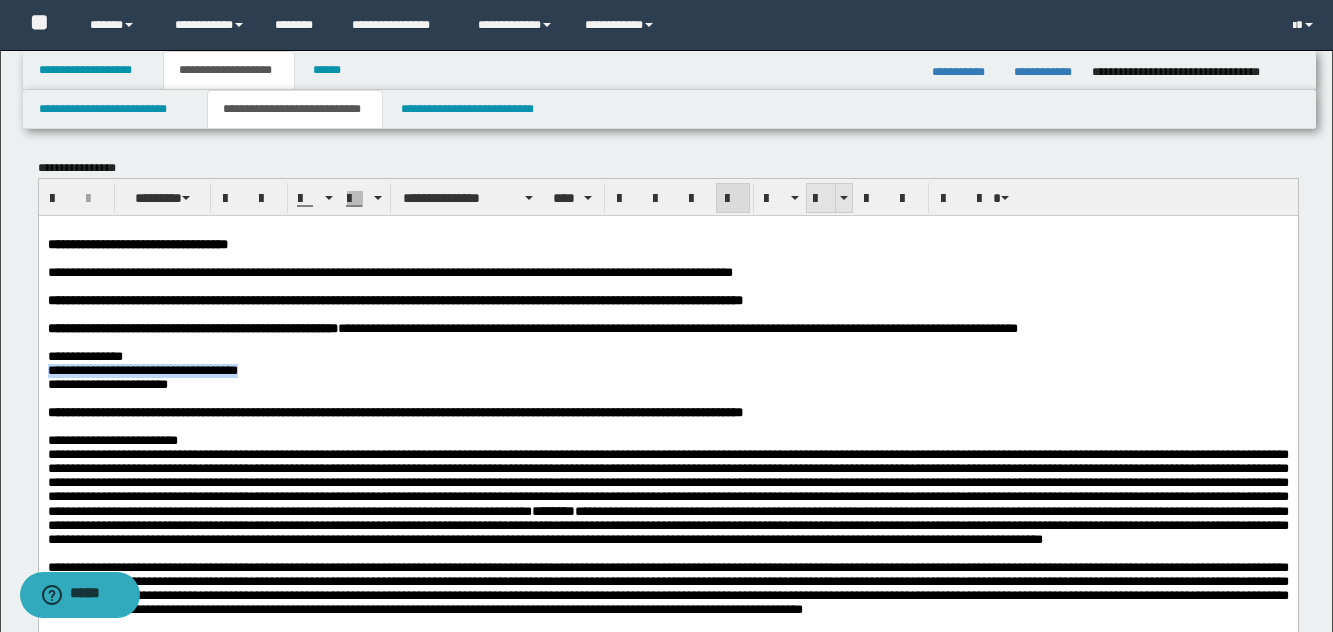 click at bounding box center (821, 199) 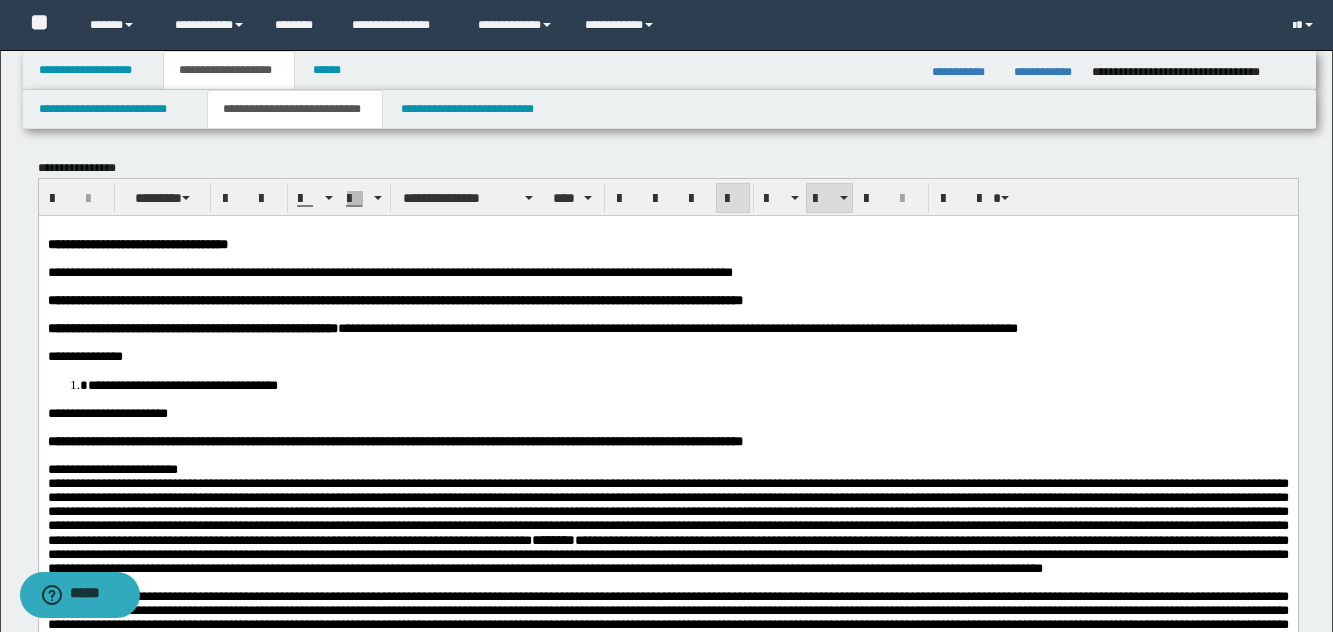 click on "**********" at bounding box center (667, 413) 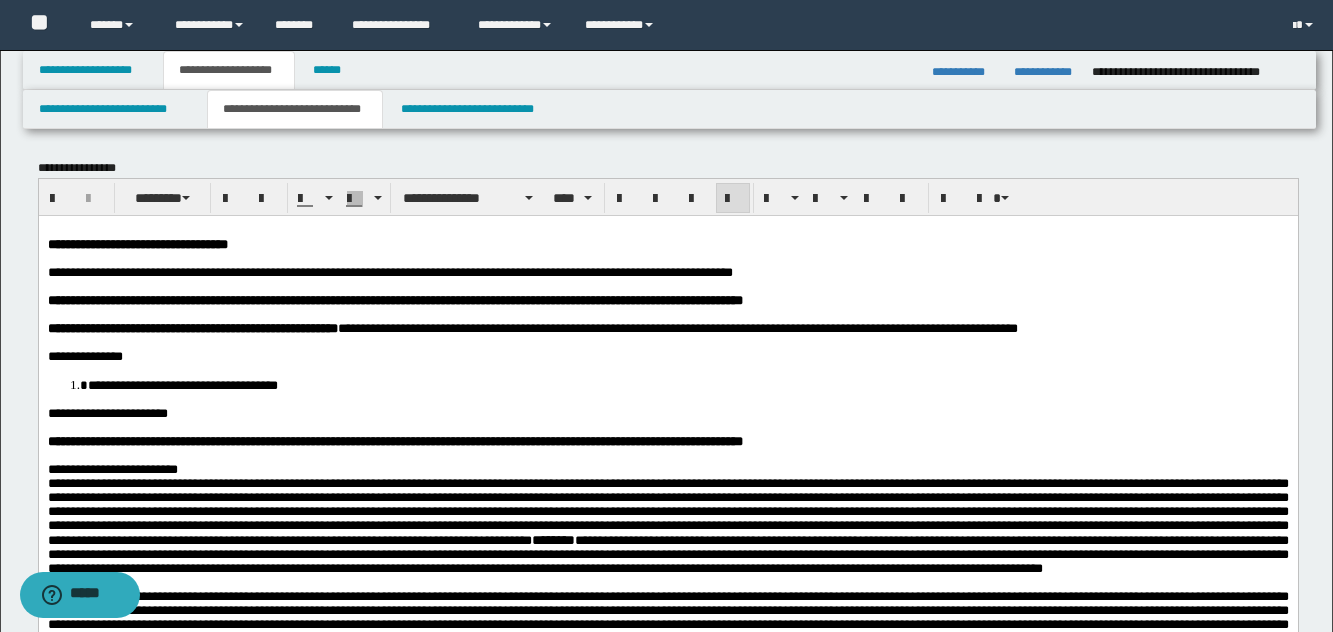 click on "**********" at bounding box center (667, 648) 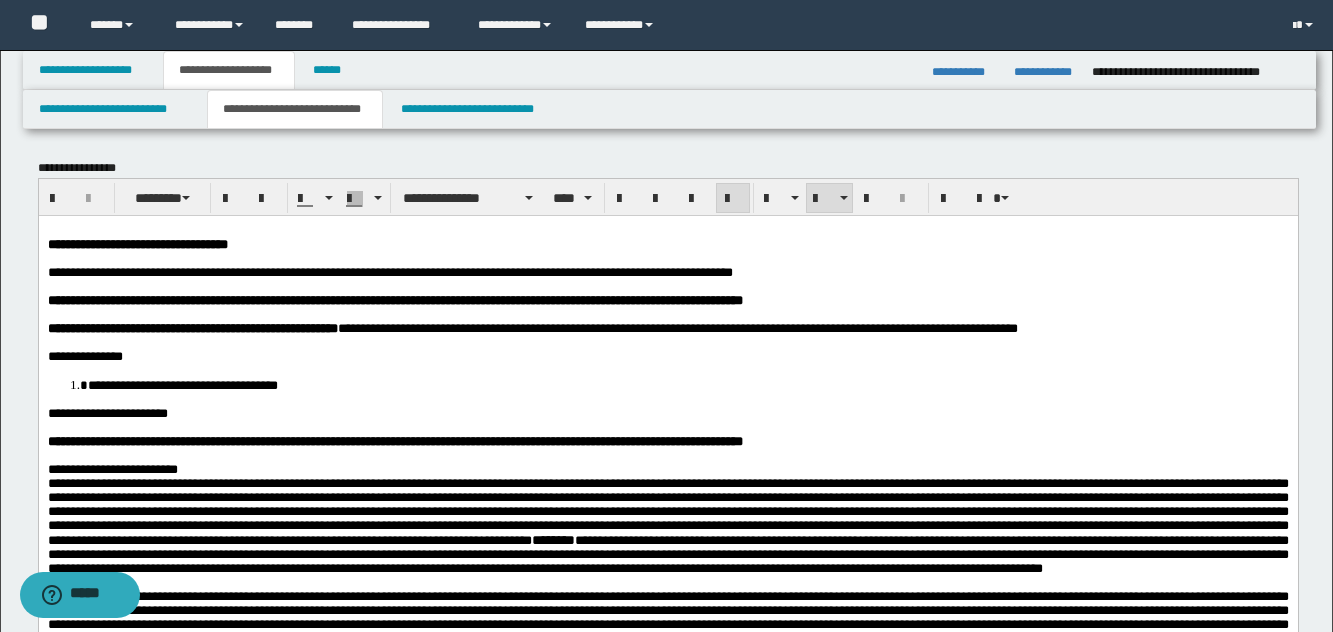 click on "**********" at bounding box center (667, 648) 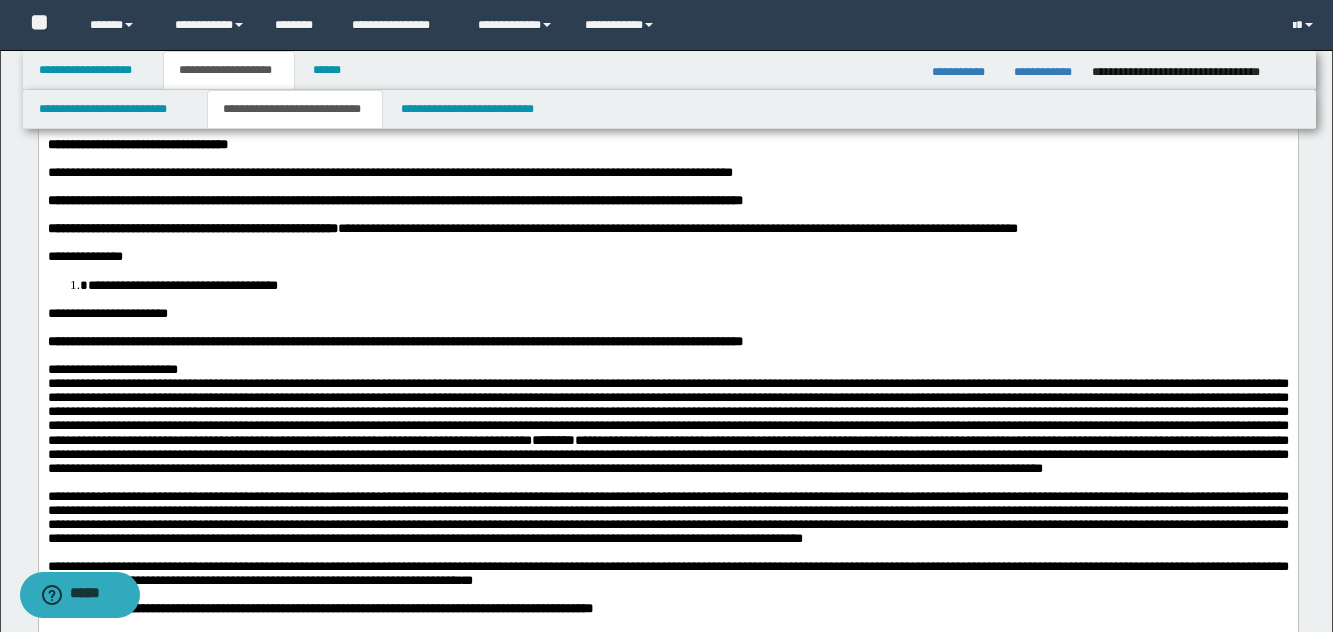 click on "**********" at bounding box center (667, 369) 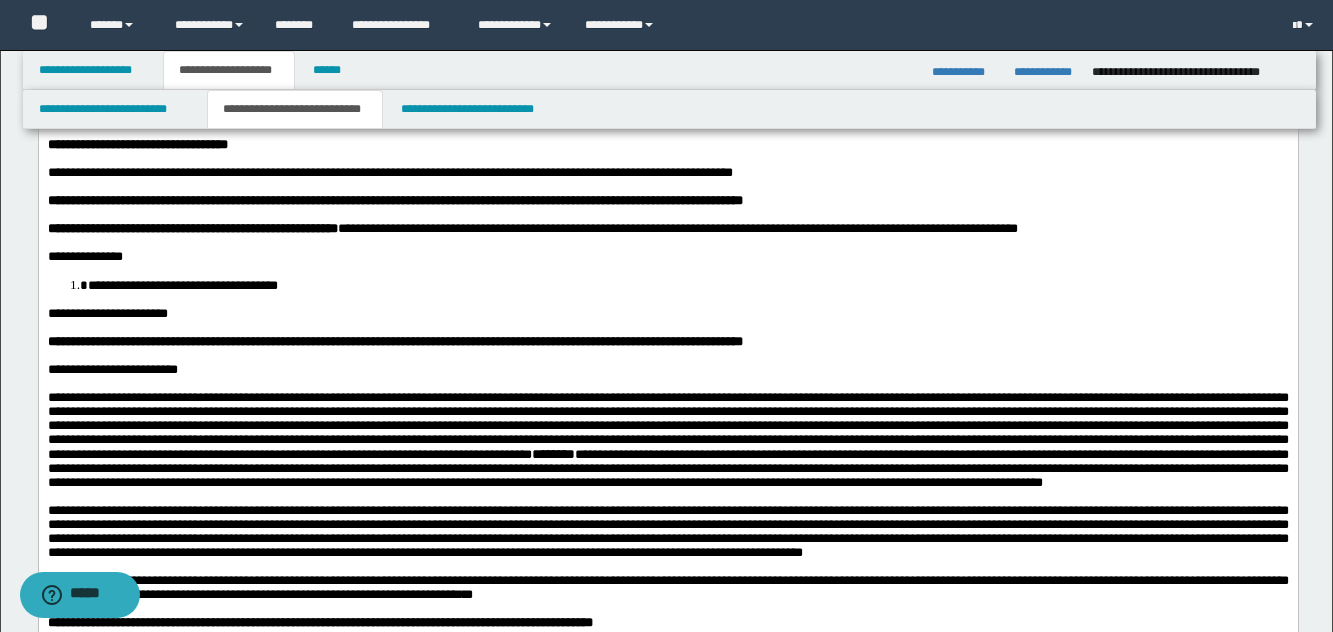 click at bounding box center (667, 425) 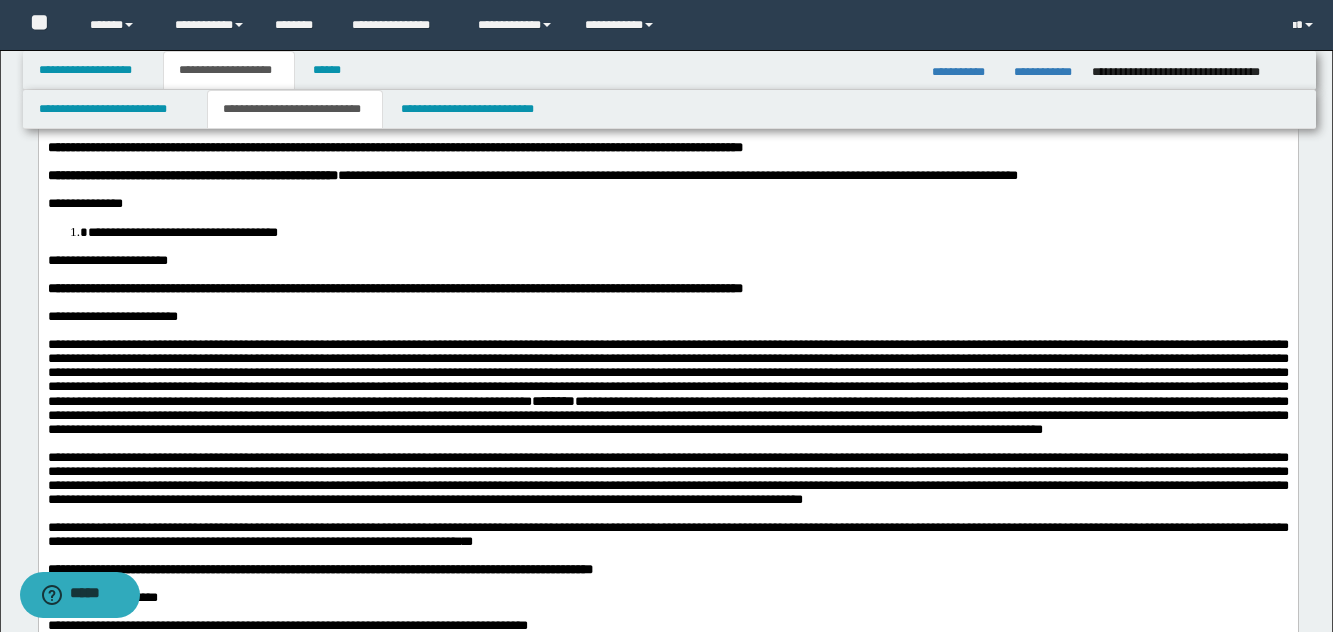 scroll, scrollTop: 200, scrollLeft: 0, axis: vertical 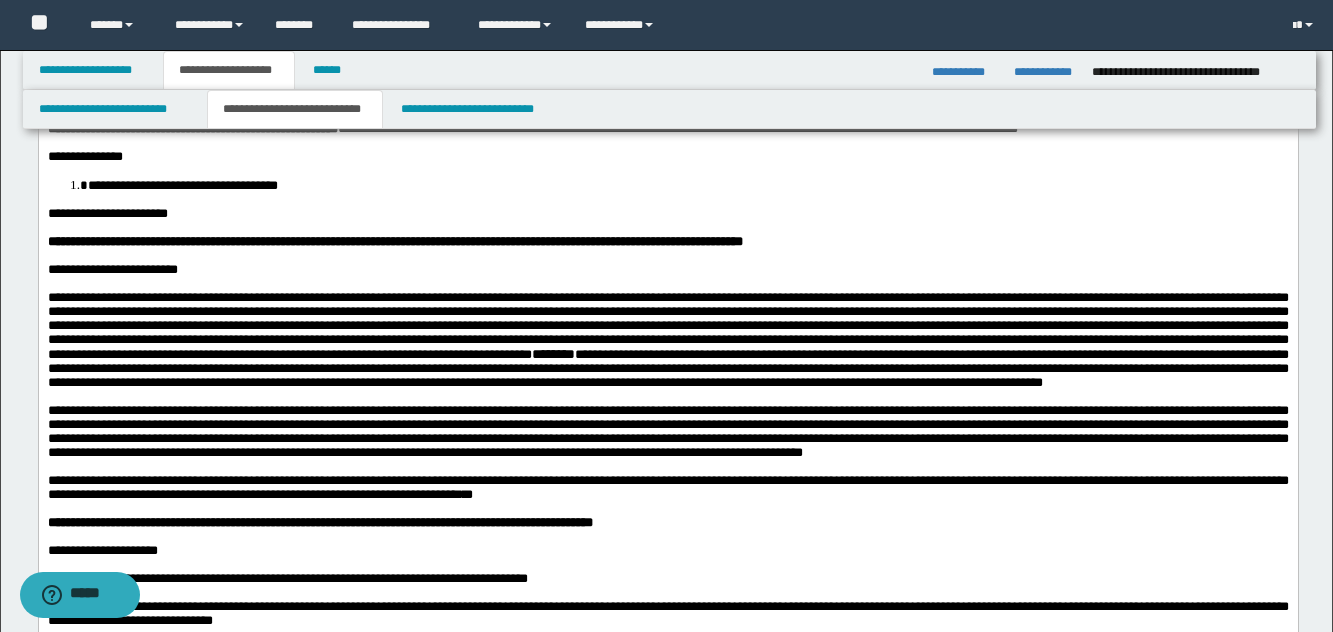 click on "**********" at bounding box center [667, 367] 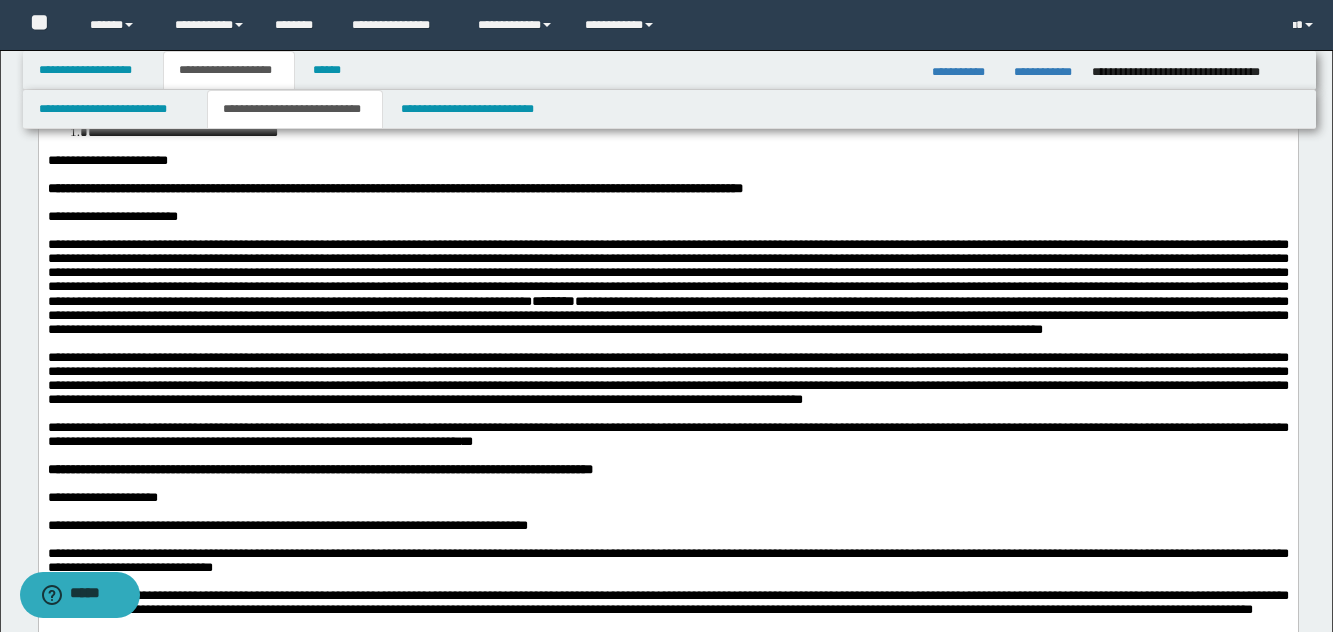 scroll, scrollTop: 300, scrollLeft: 0, axis: vertical 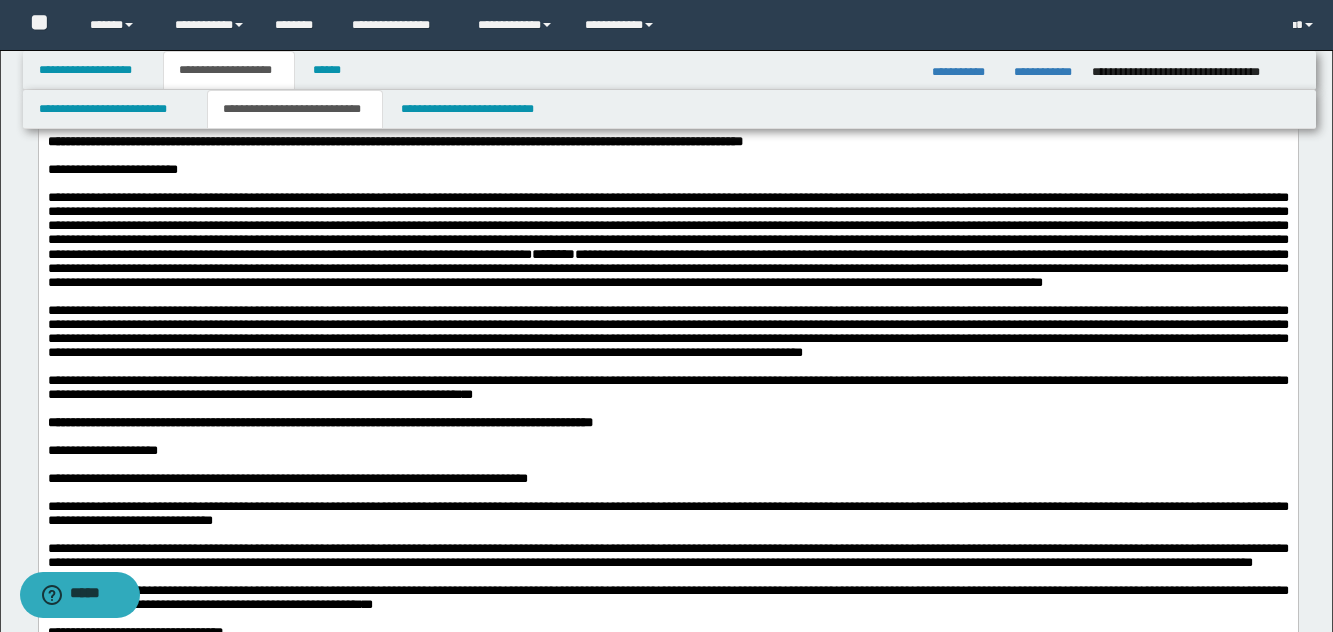 click on "**********" at bounding box center [667, 331] 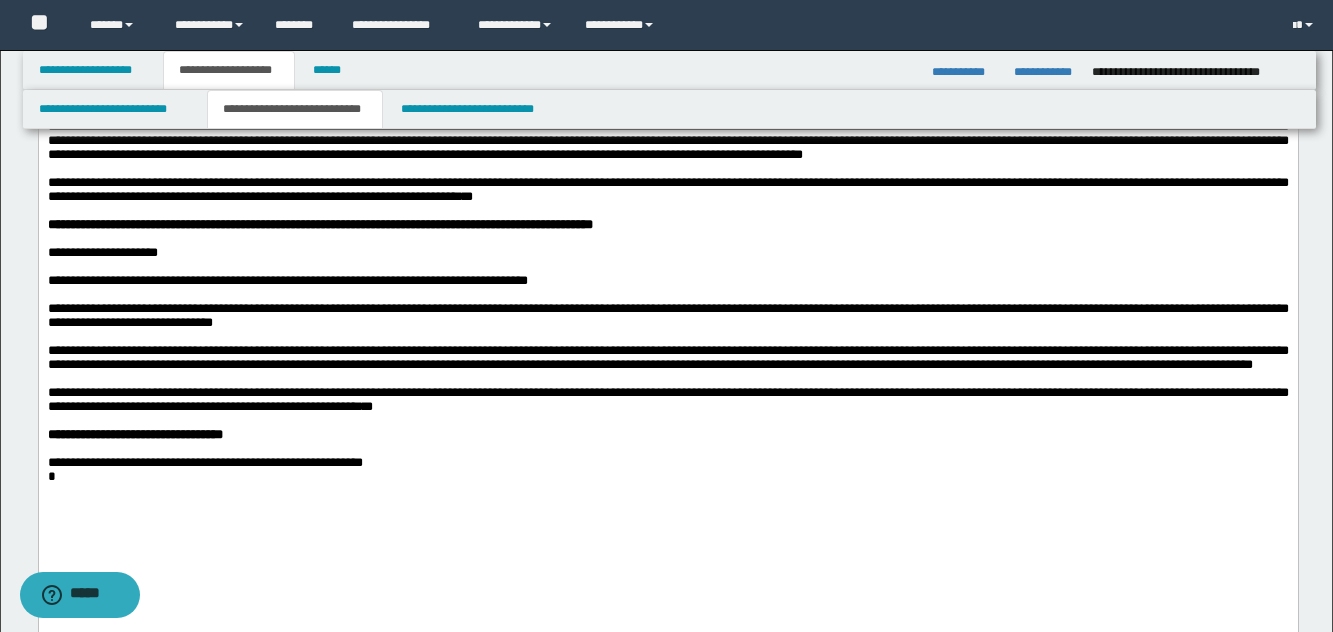 scroll, scrollTop: 500, scrollLeft: 0, axis: vertical 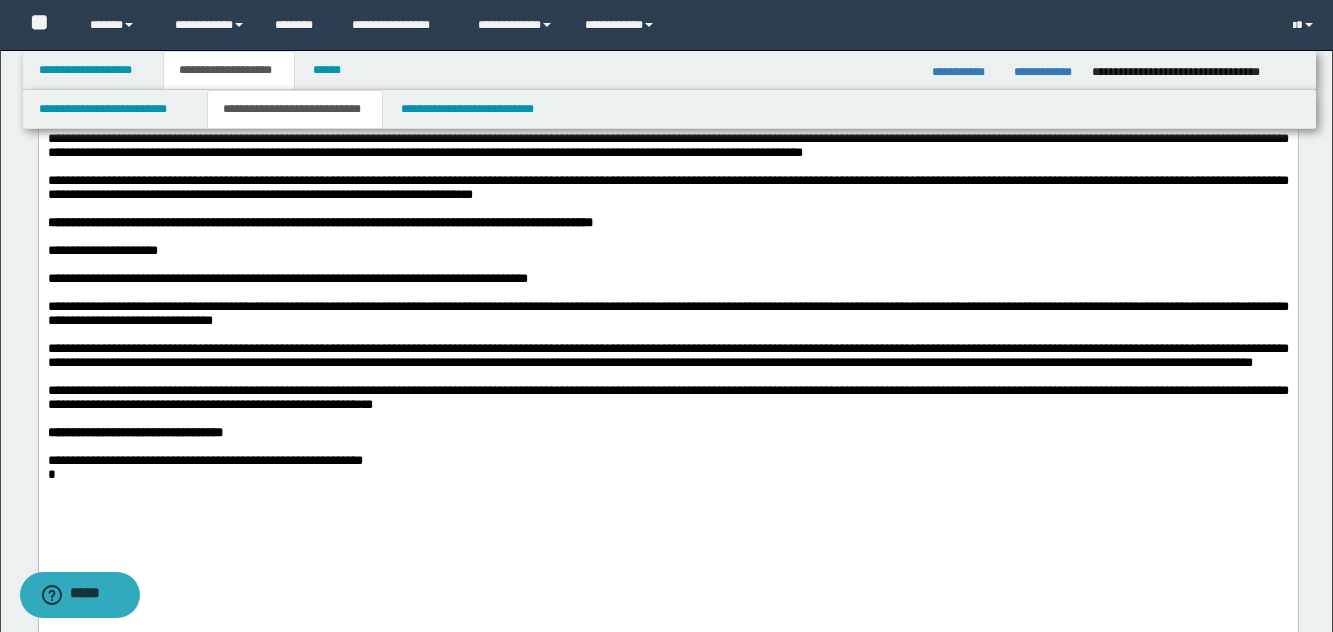 click on "**********" at bounding box center [287, 278] 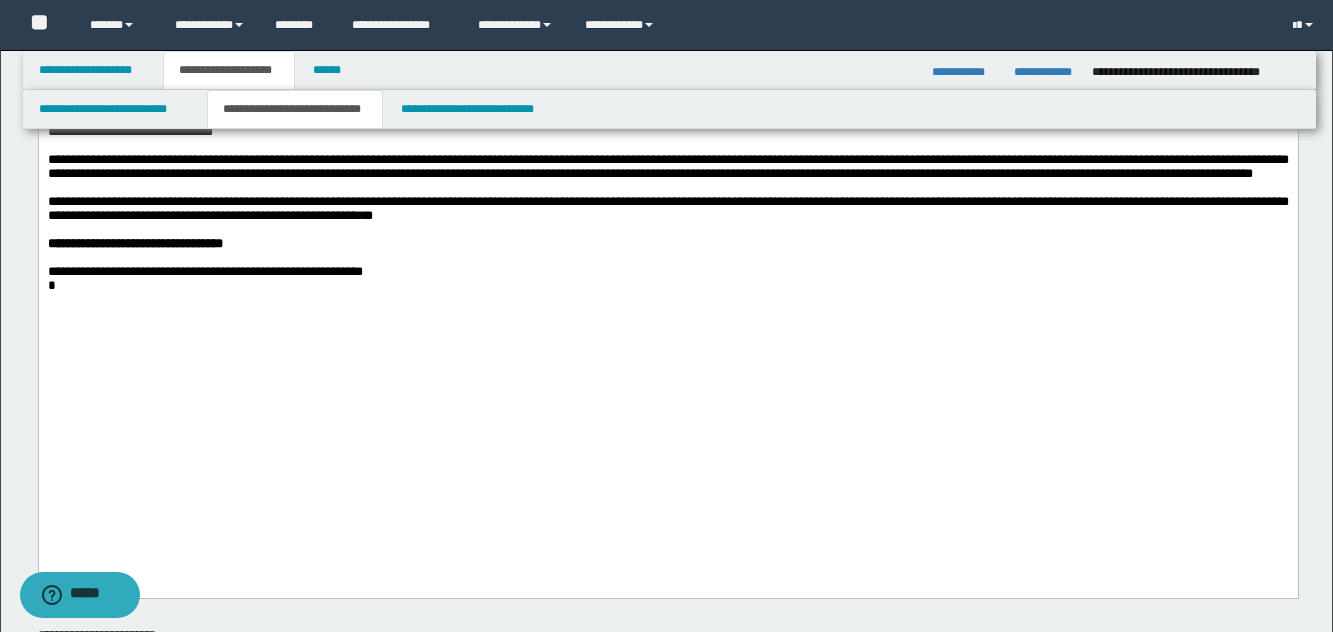 scroll, scrollTop: 700, scrollLeft: 0, axis: vertical 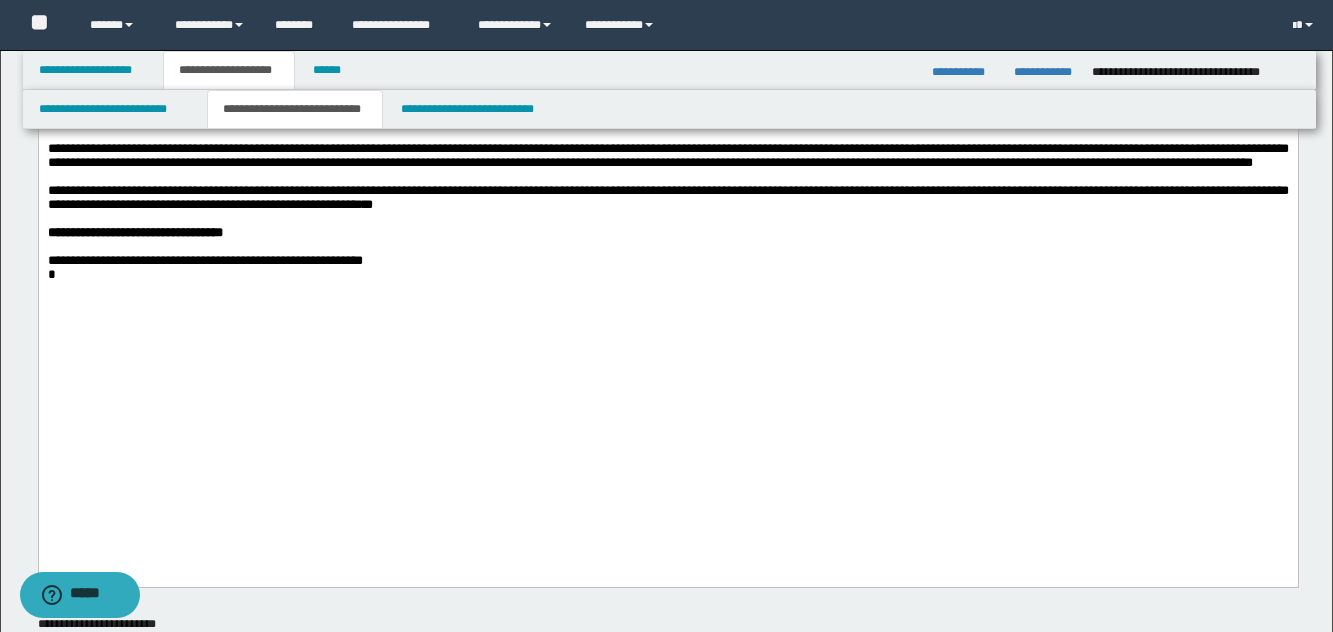 click at bounding box center (667, 303) 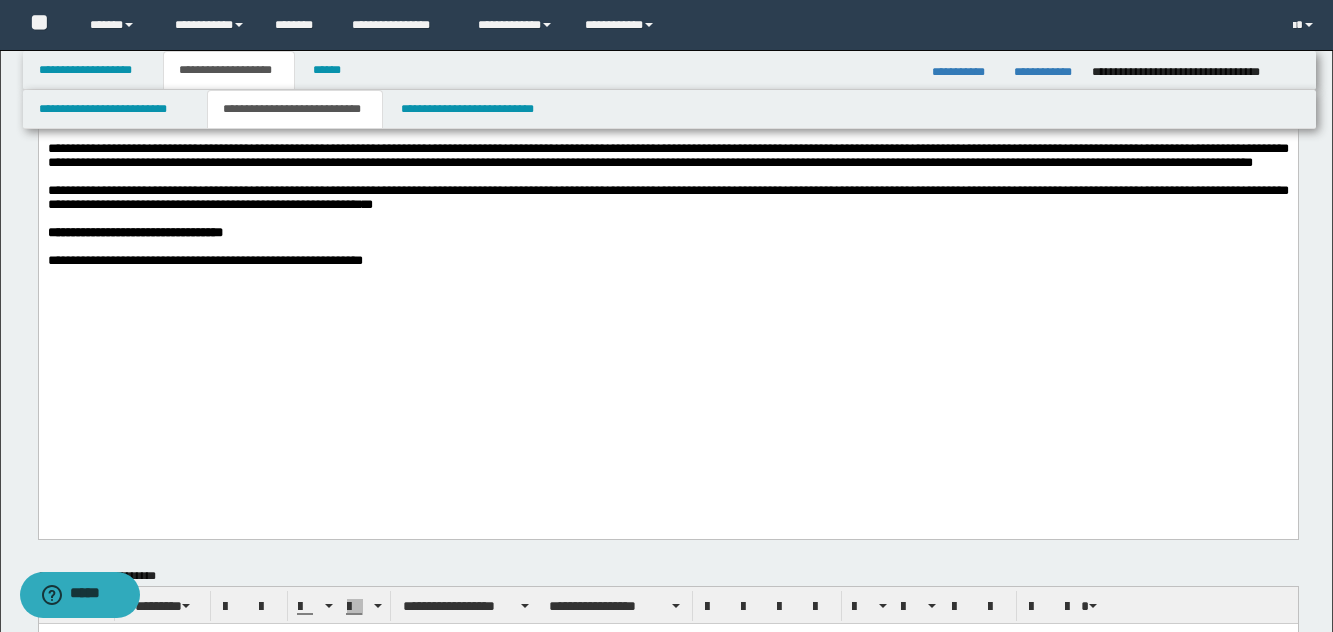 click on "**********" at bounding box center (667, -65) 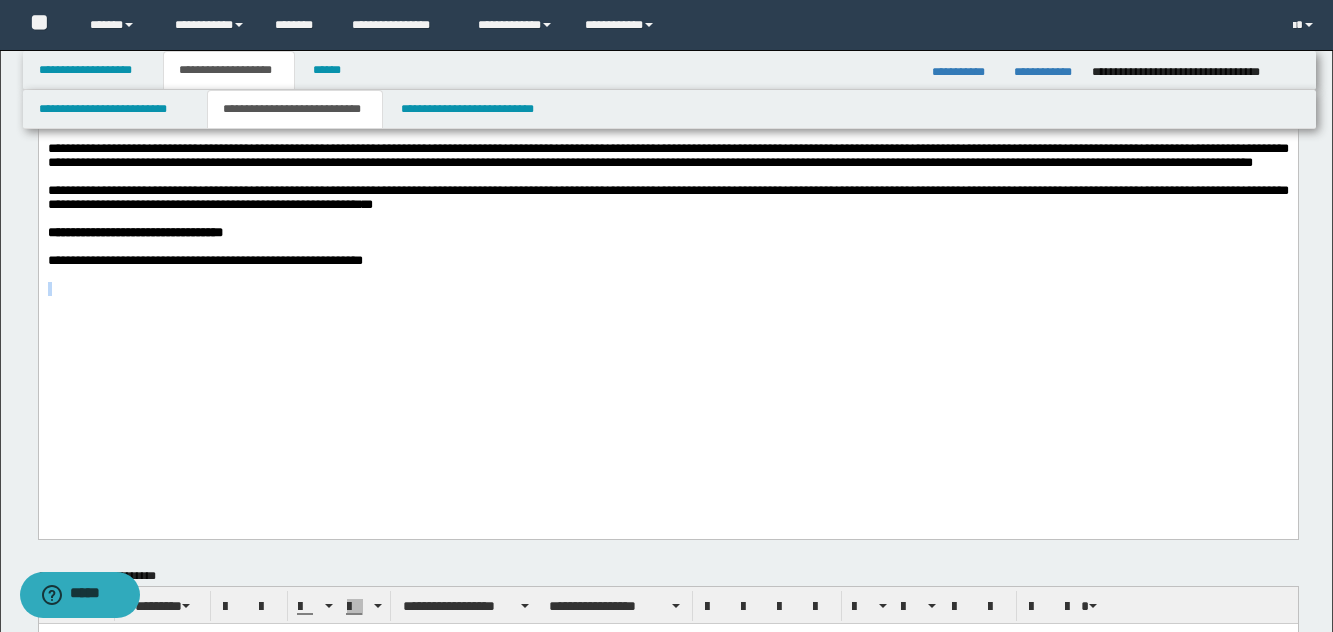 click on "**********" at bounding box center [667, -65] 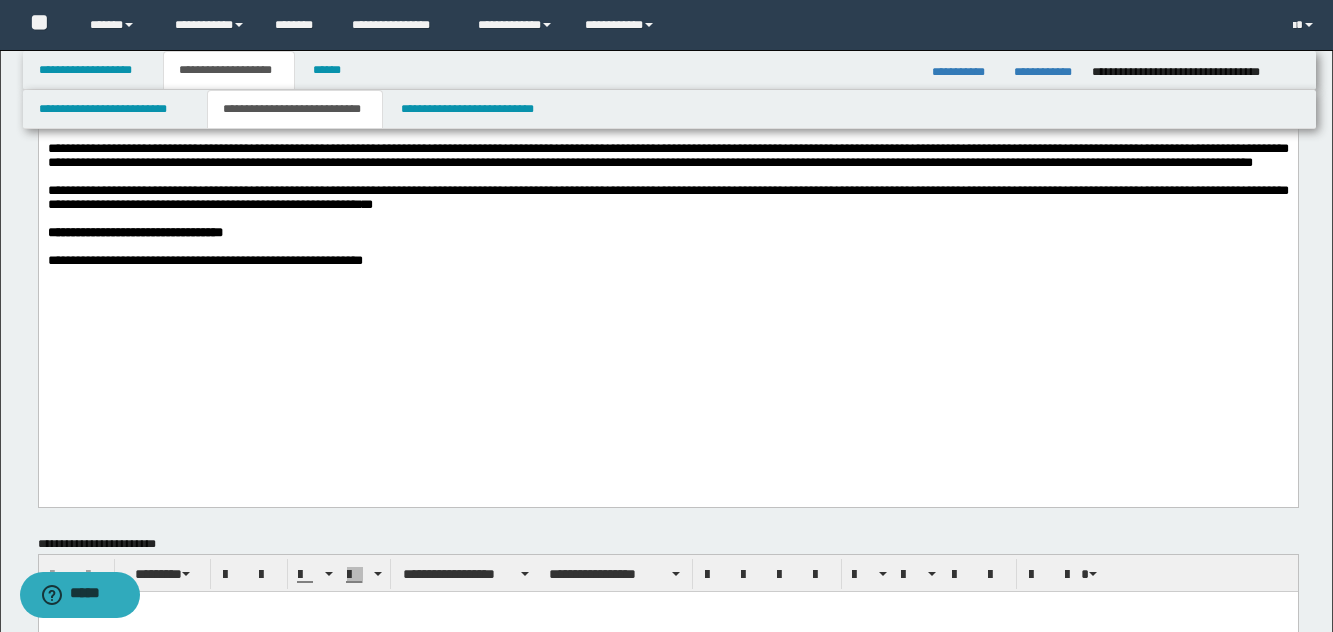 click on "**********" at bounding box center [667, -79] 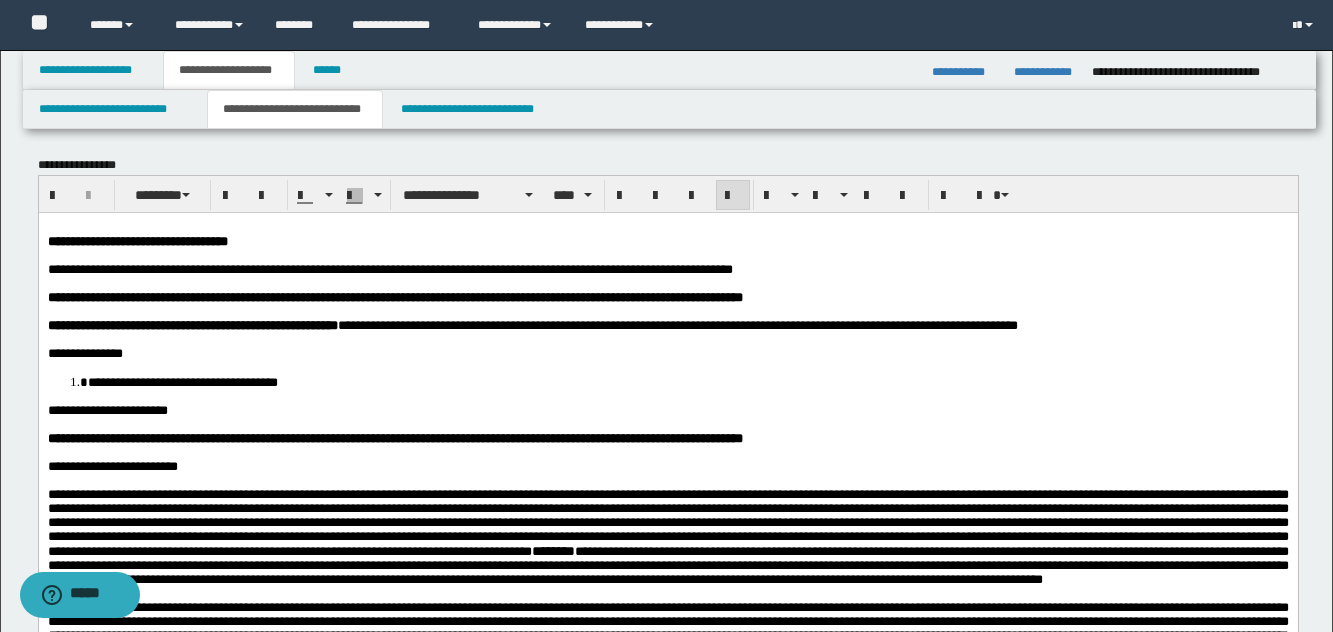 scroll, scrollTop: 0, scrollLeft: 0, axis: both 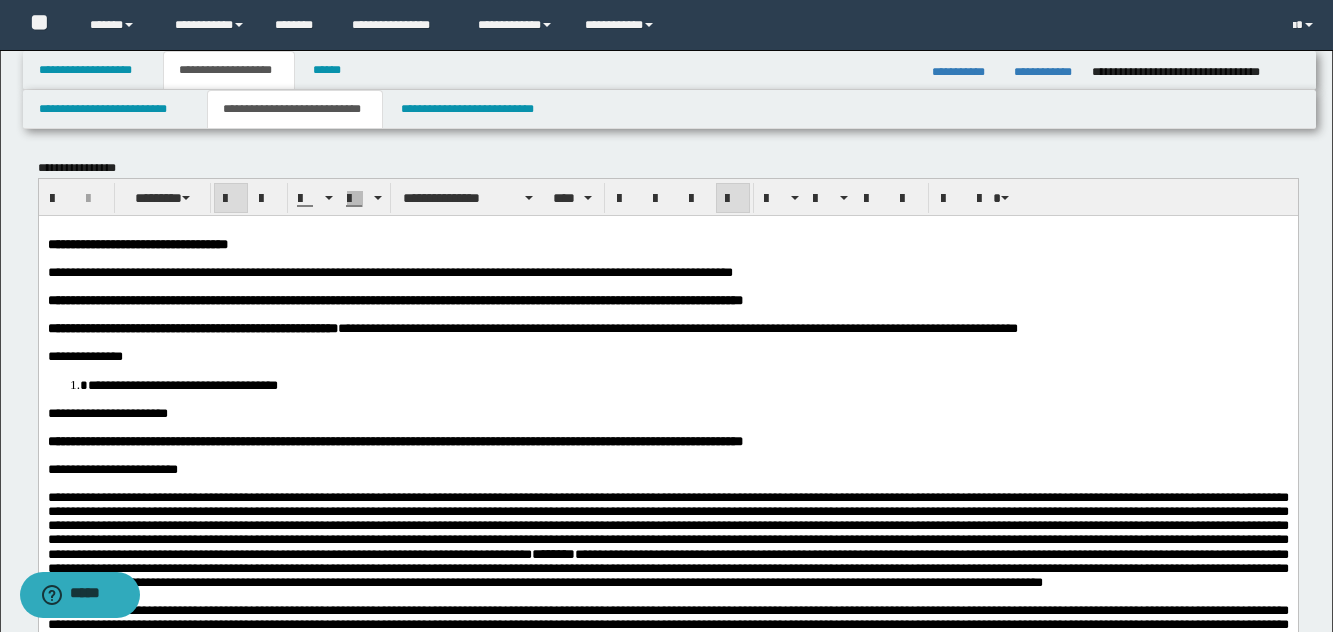 click on "**********" at bounding box center (394, 299) 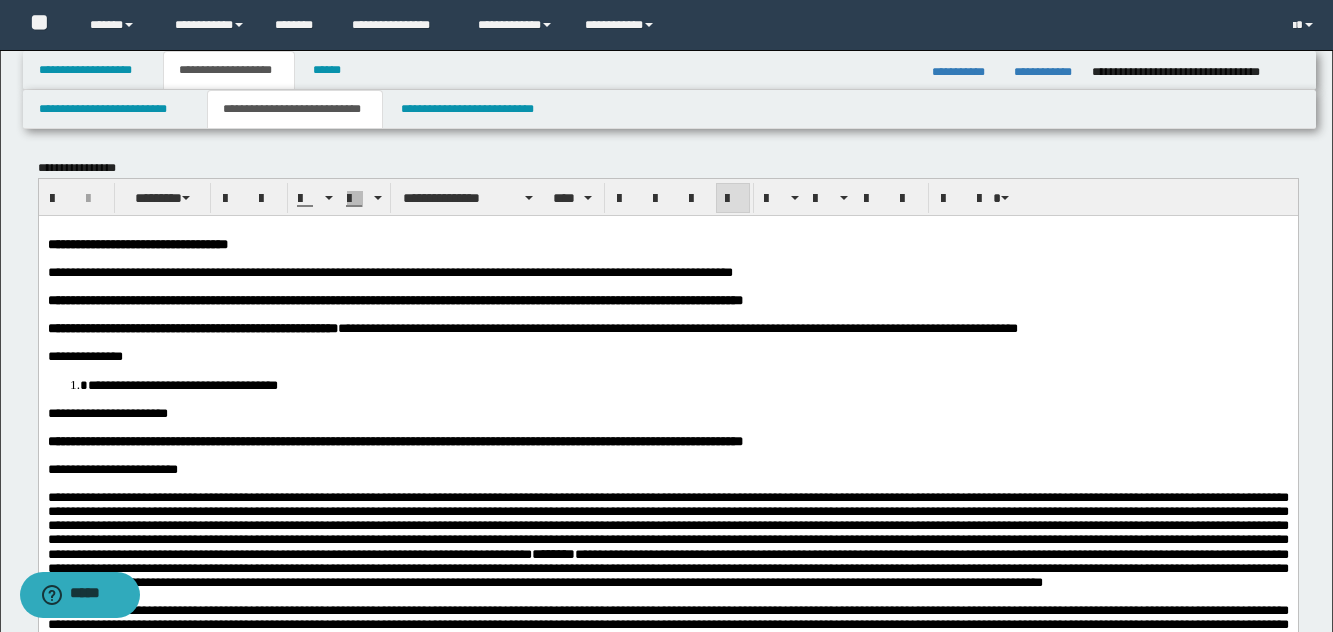 click on "**********" at bounding box center [667, 413] 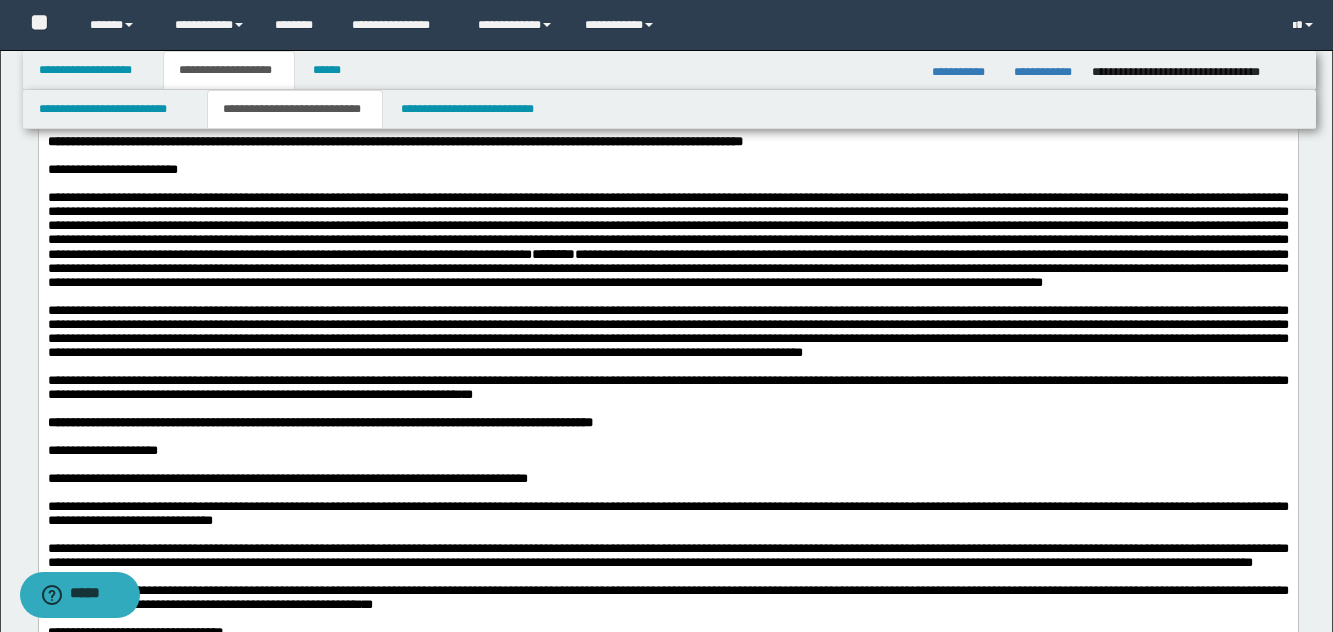 click on "**********" at bounding box center [667, 321] 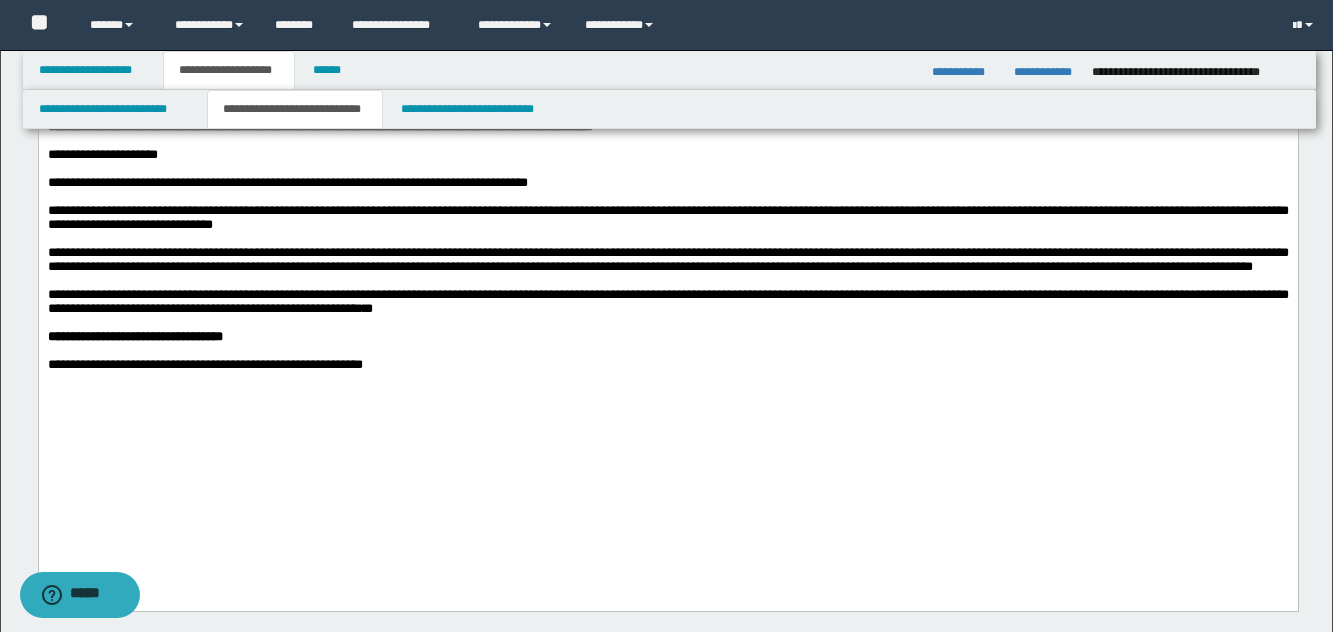 scroll, scrollTop: 600, scrollLeft: 0, axis: vertical 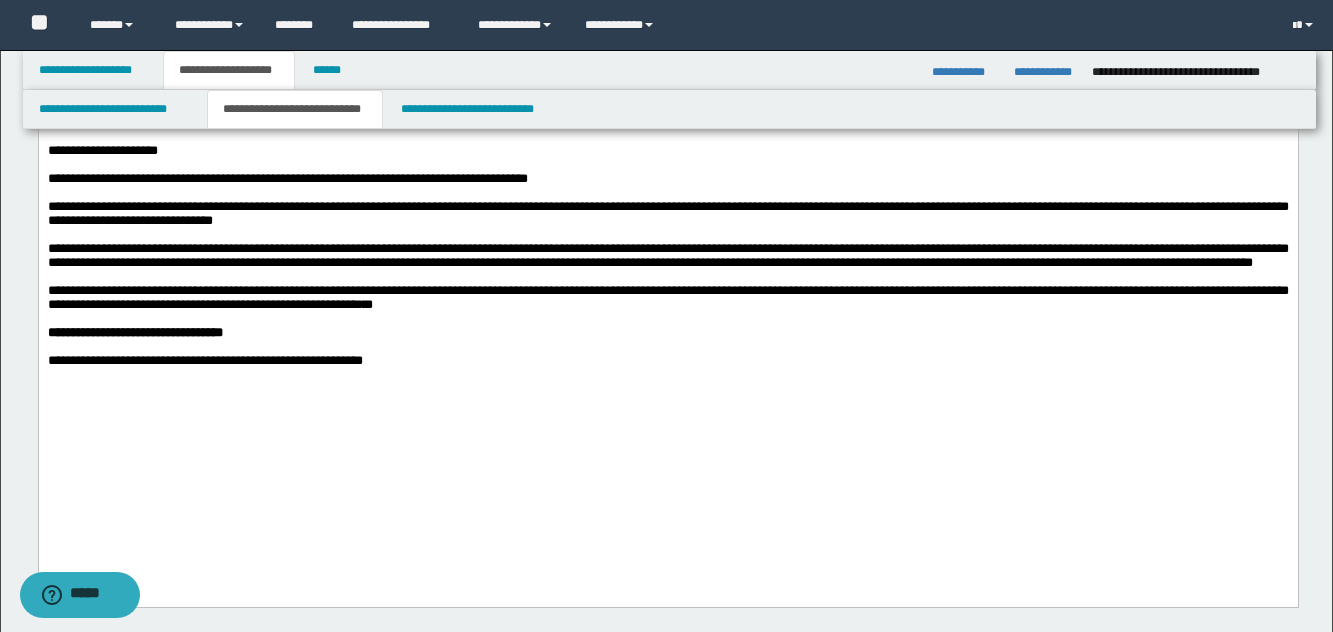 click on "**********" at bounding box center (667, 297) 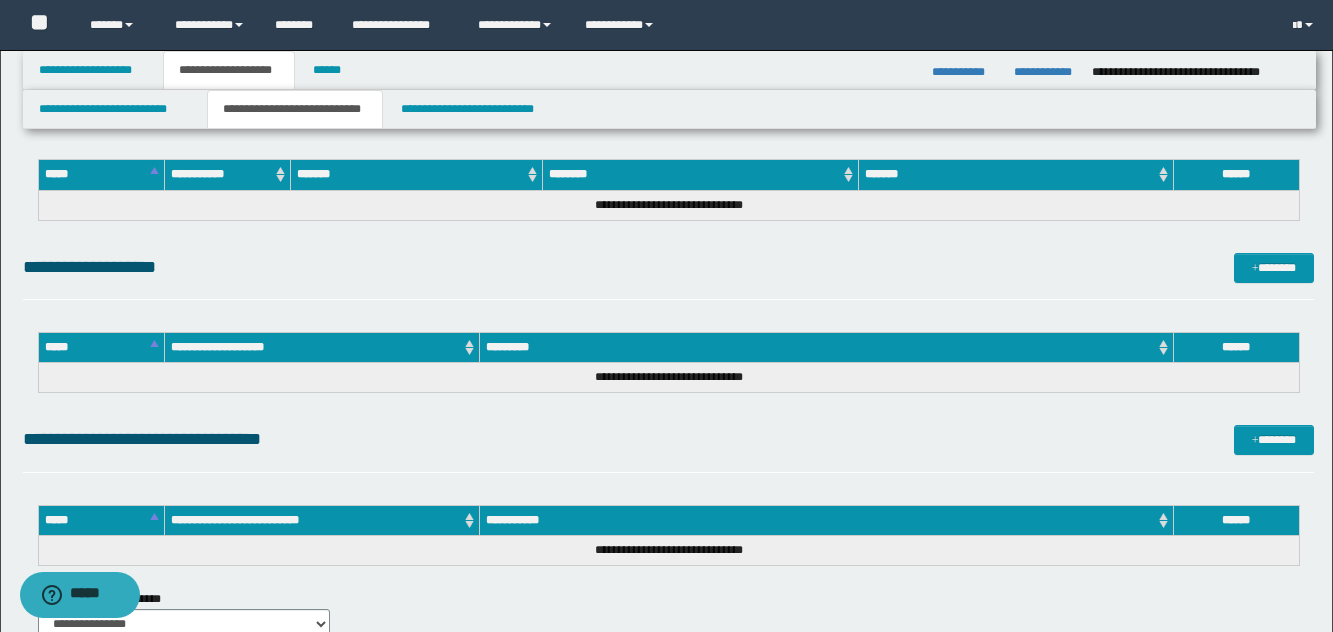 scroll, scrollTop: 1900, scrollLeft: 0, axis: vertical 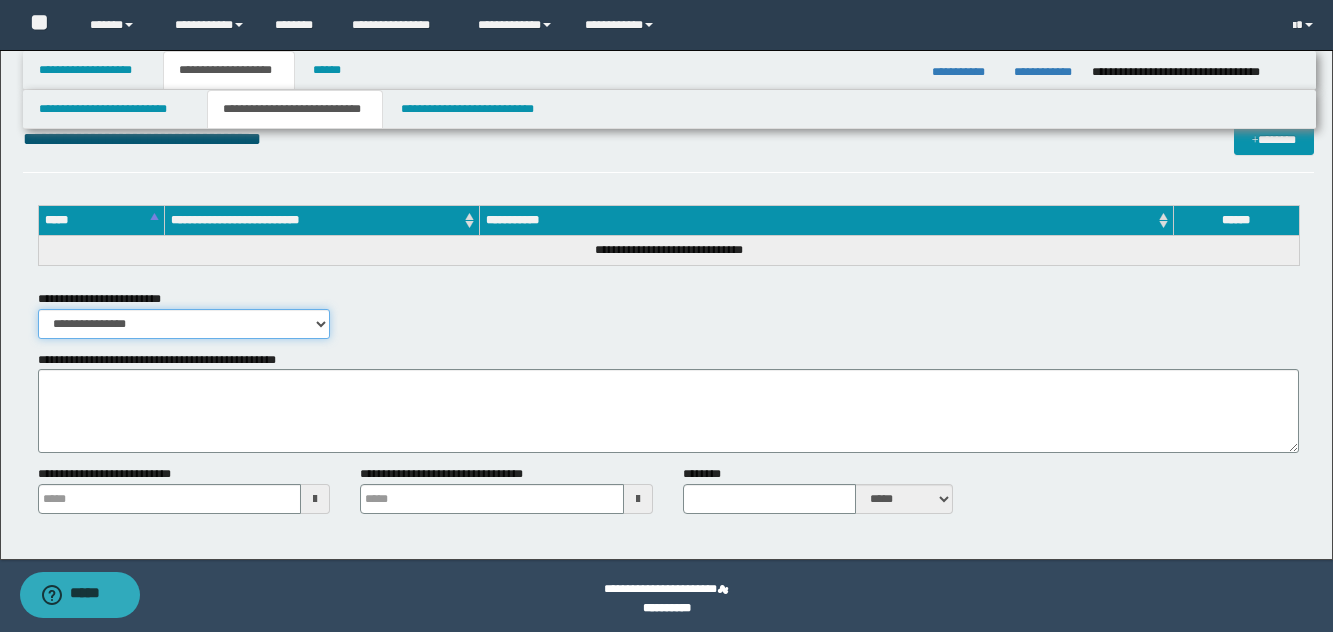 drag, startPoint x: 181, startPoint y: 326, endPoint x: 181, endPoint y: 337, distance: 11 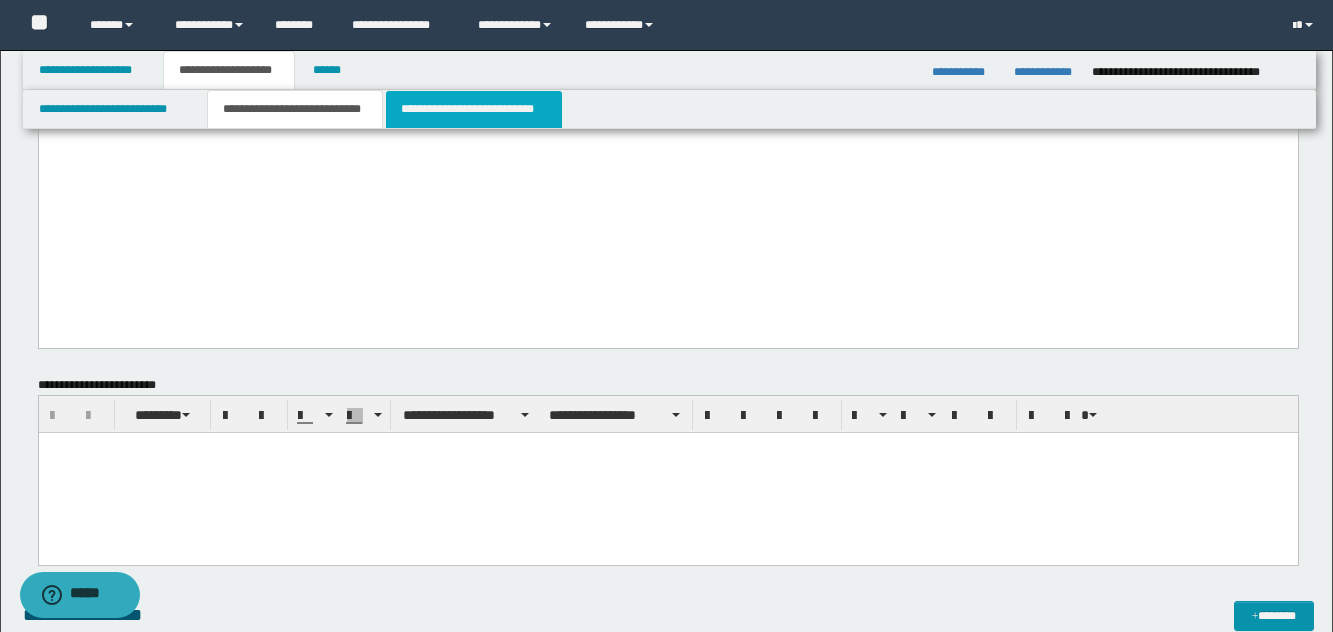 scroll, scrollTop: 700, scrollLeft: 0, axis: vertical 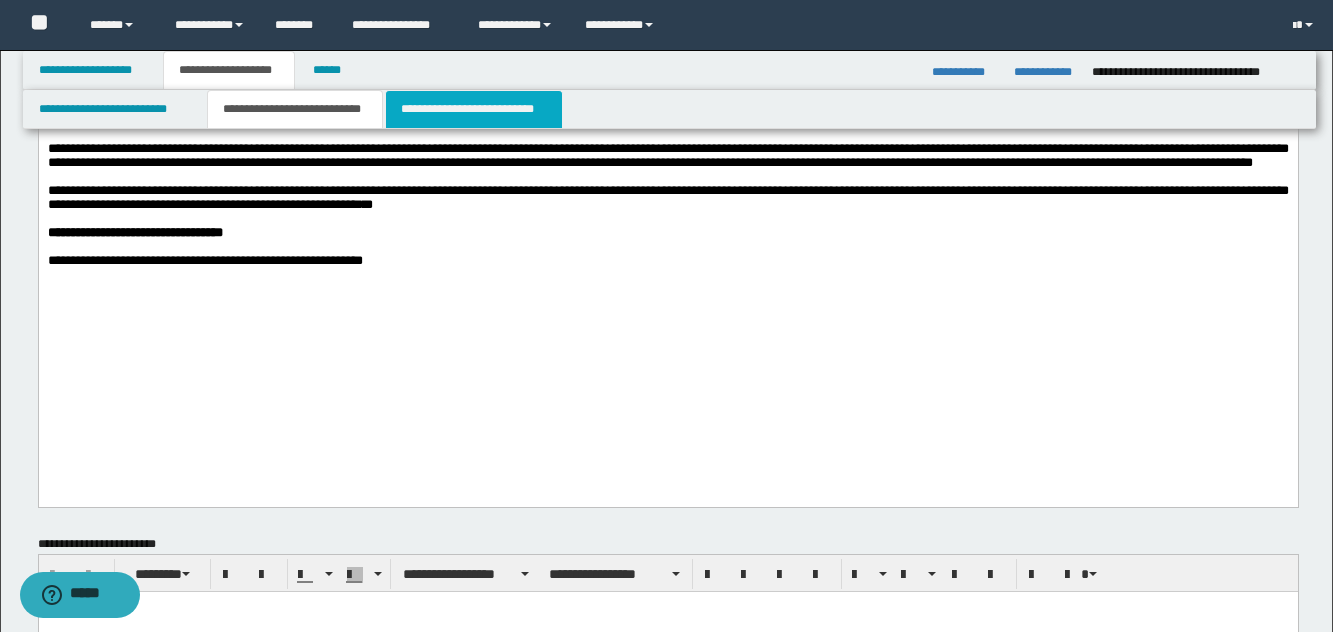 click on "**********" at bounding box center [474, 109] 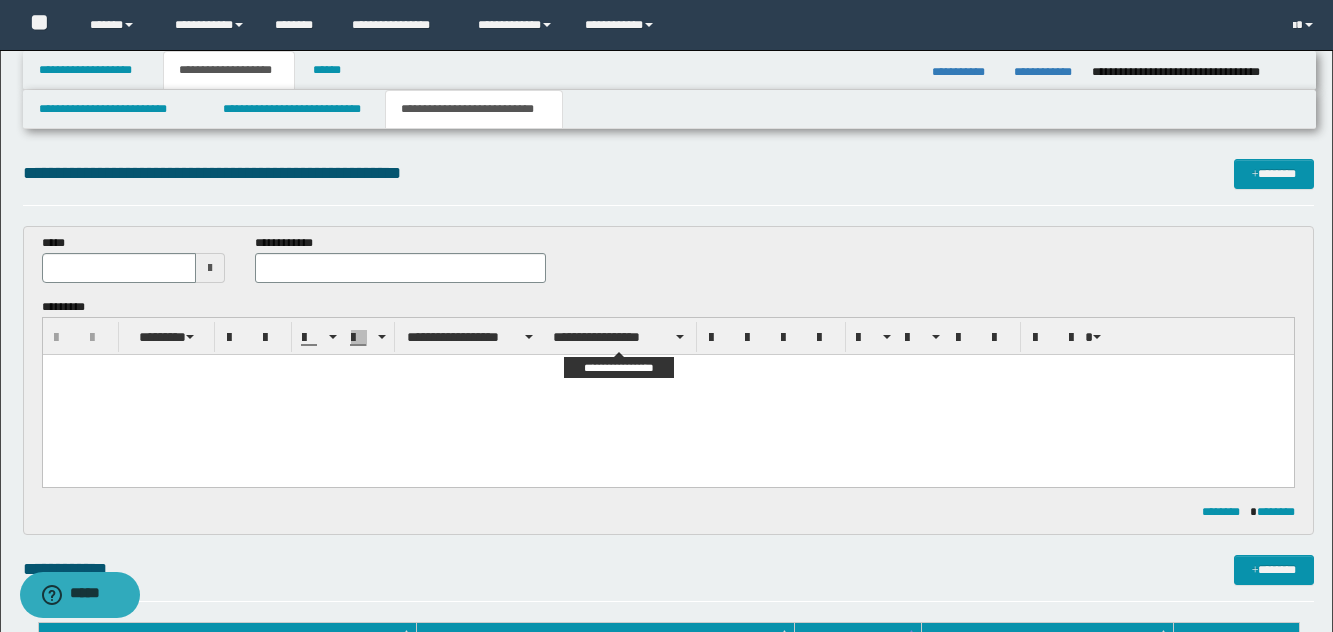 scroll, scrollTop: 0, scrollLeft: 0, axis: both 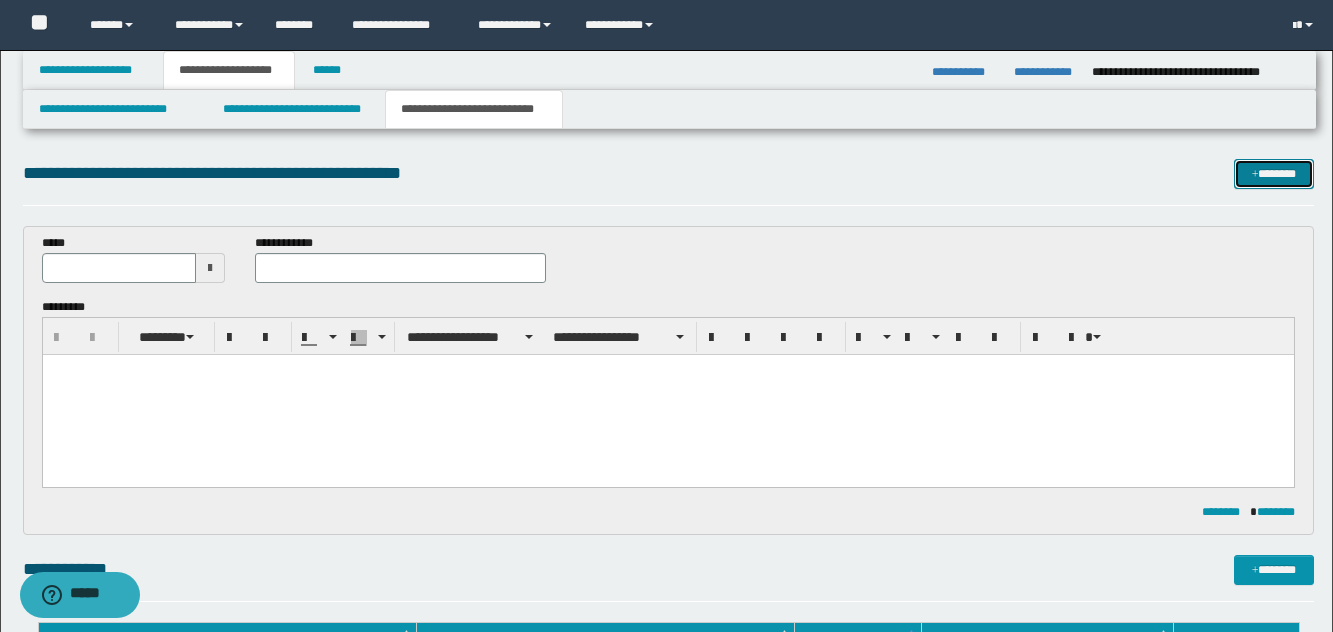 click on "*******" at bounding box center (1274, 174) 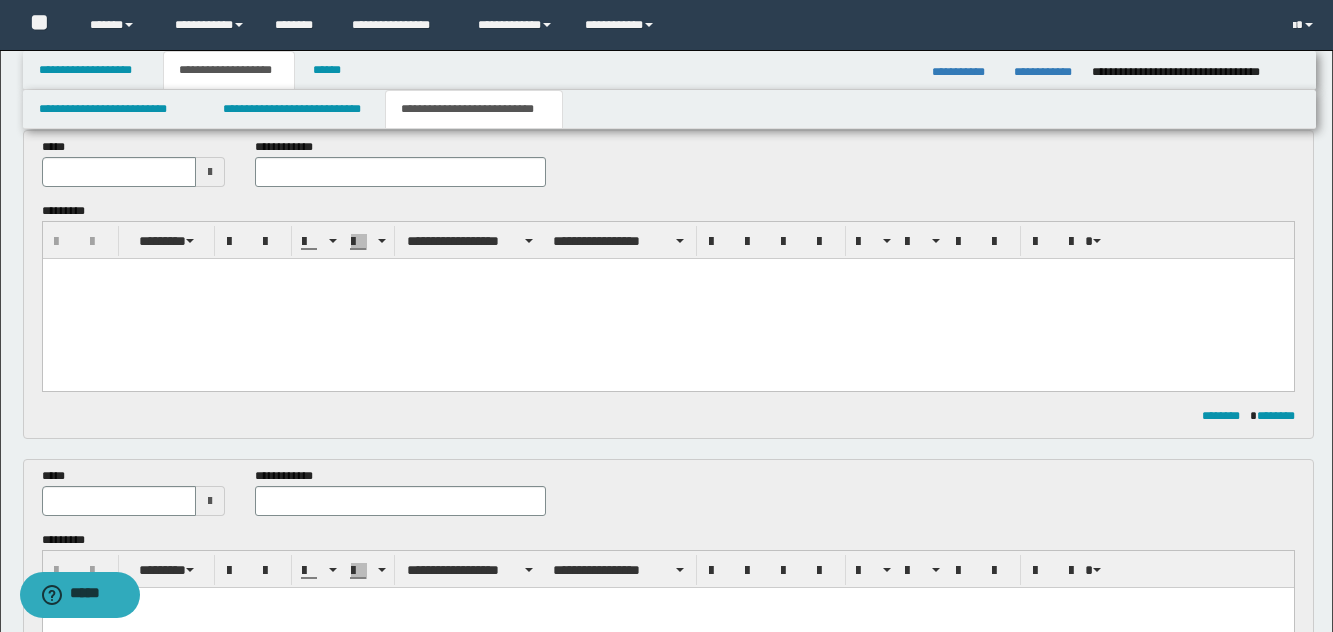 scroll, scrollTop: 0, scrollLeft: 0, axis: both 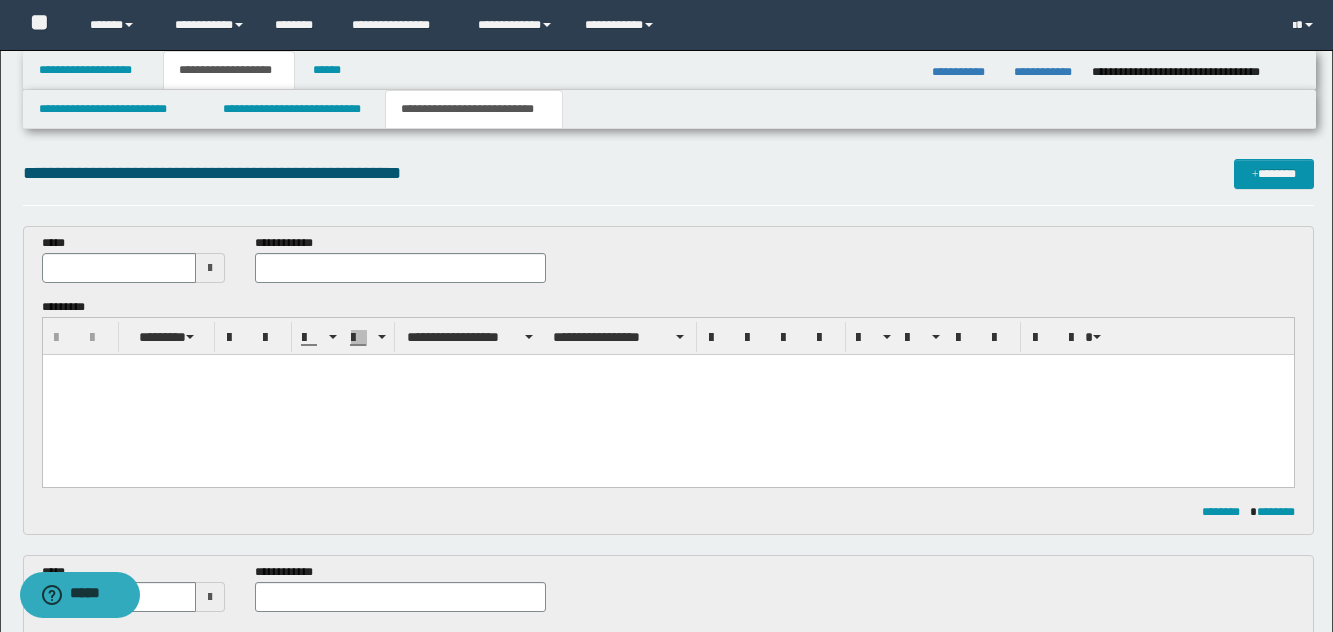 click at bounding box center [210, 268] 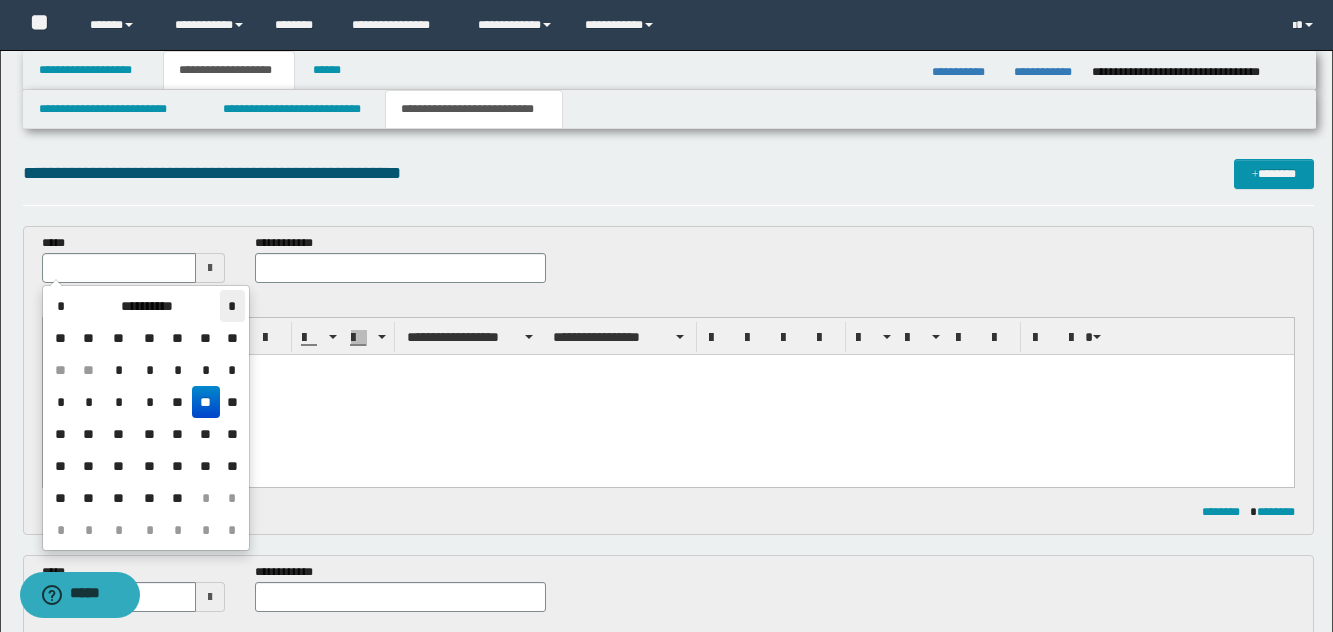 click on "*" at bounding box center (232, 306) 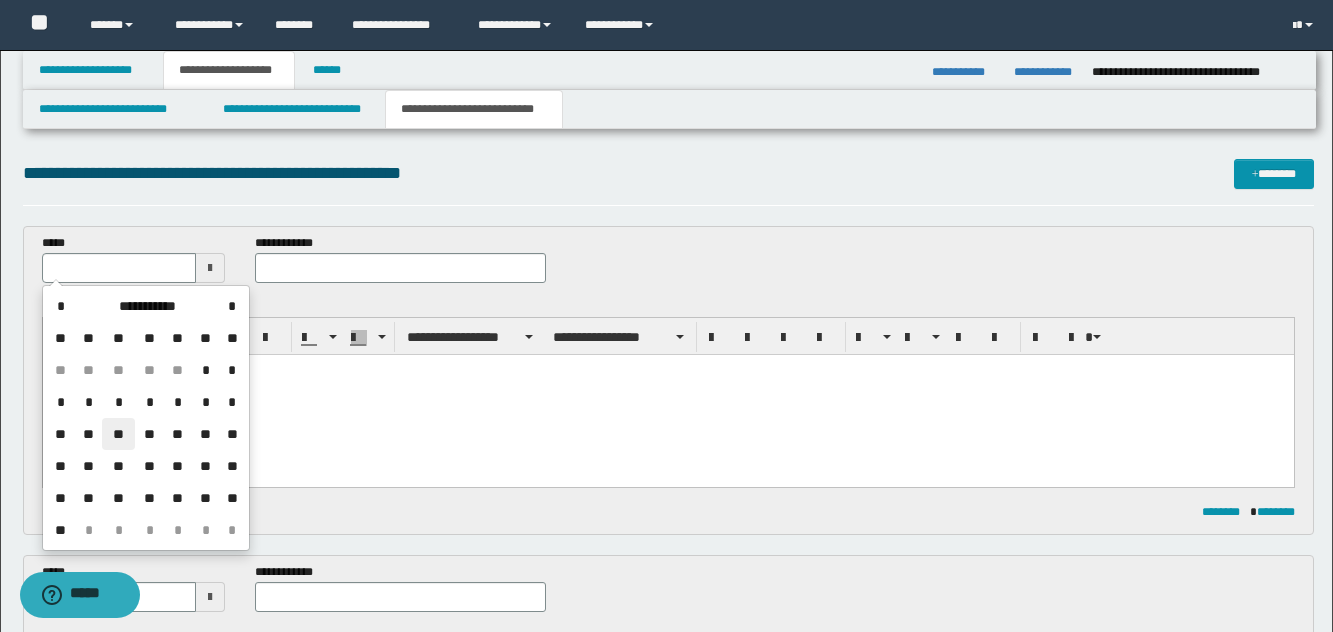 drag, startPoint x: 122, startPoint y: 435, endPoint x: 83, endPoint y: 95, distance: 342.22946 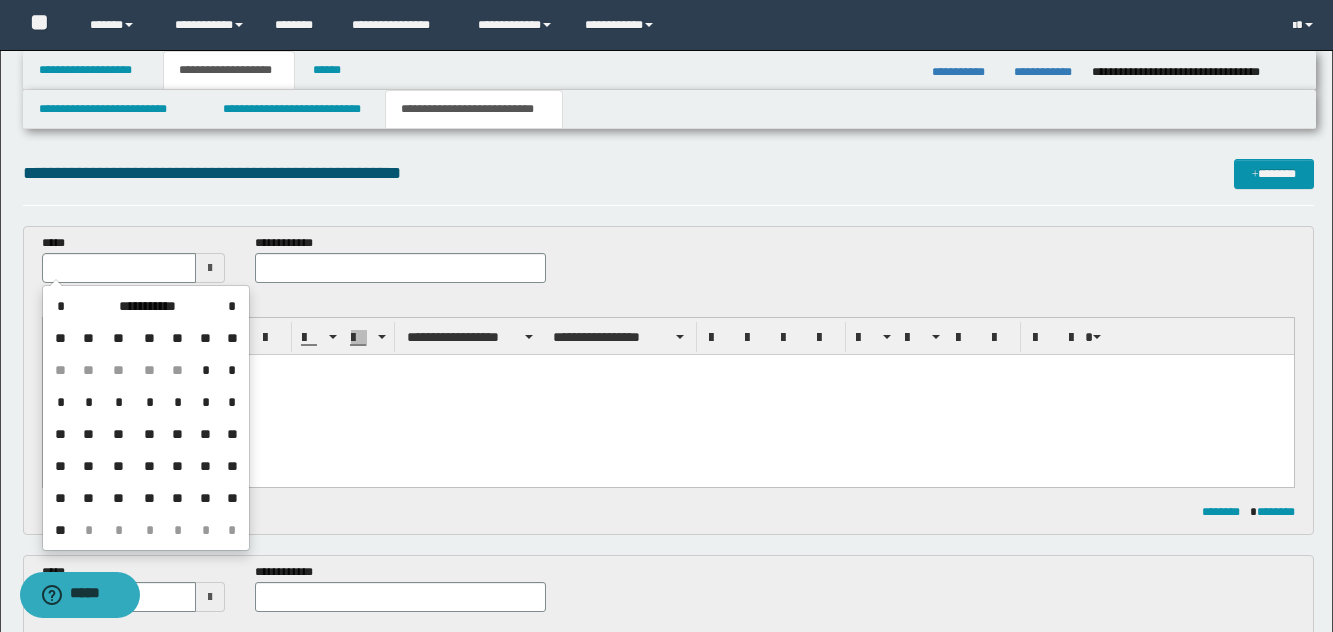 type on "**********" 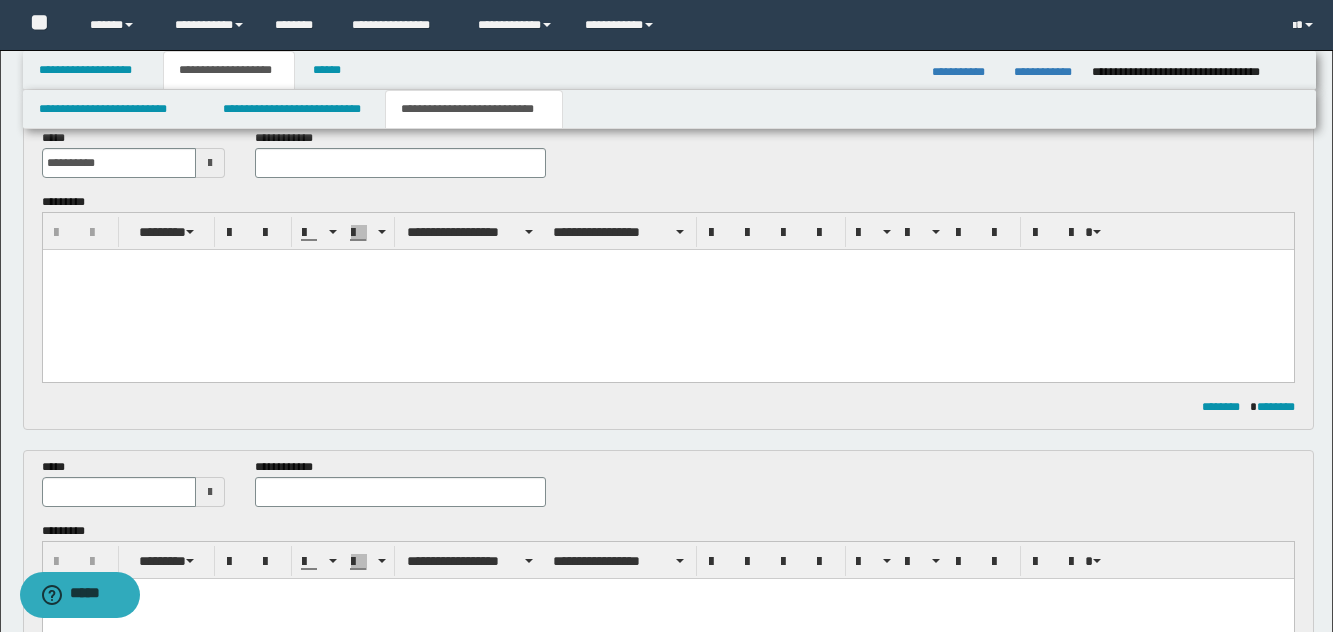 scroll, scrollTop: 200, scrollLeft: 0, axis: vertical 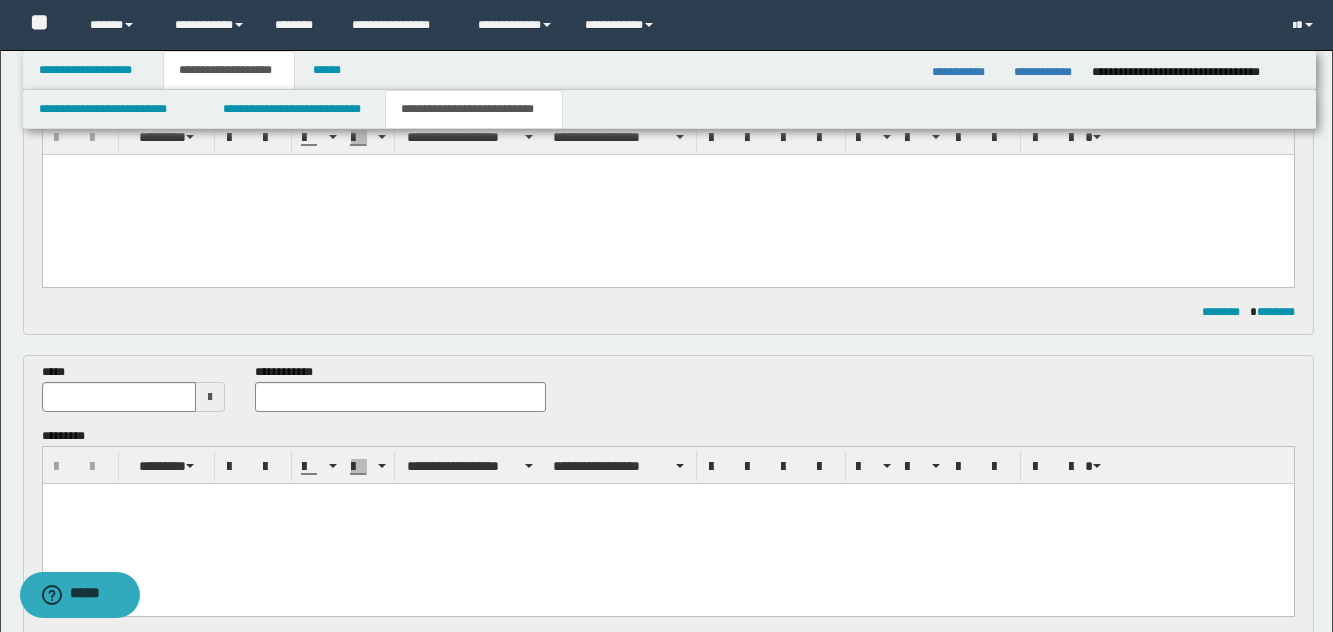 click at bounding box center (210, 397) 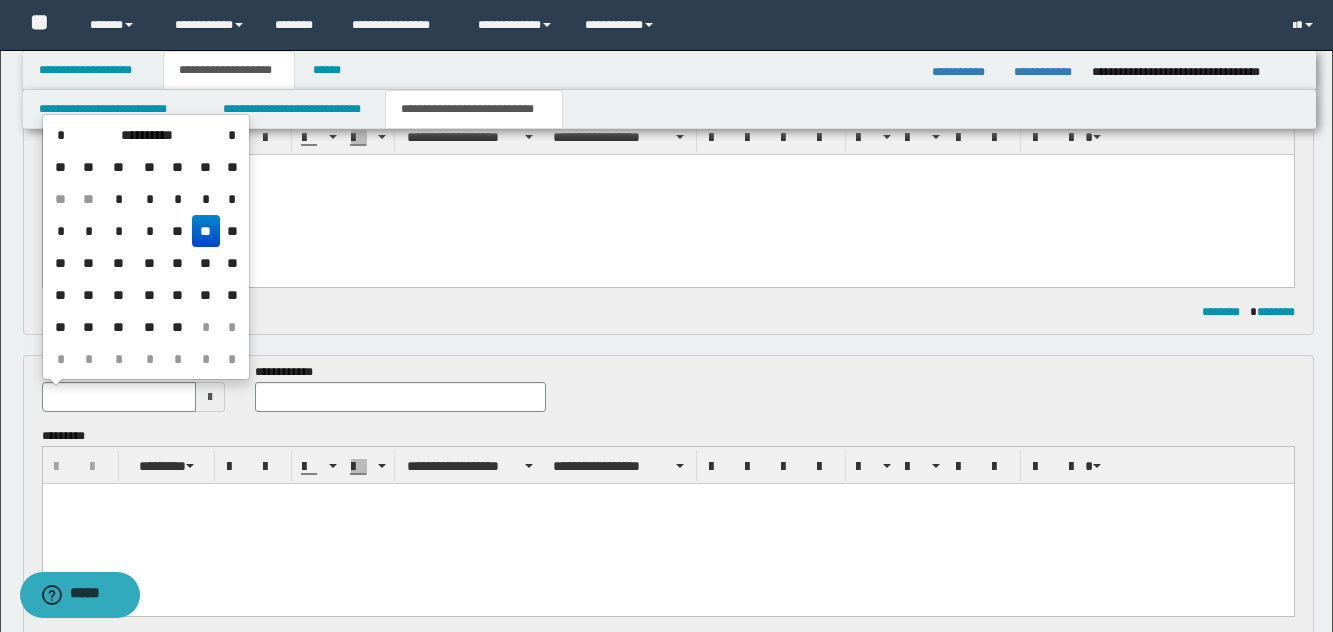 click on "*" at bounding box center (232, 135) 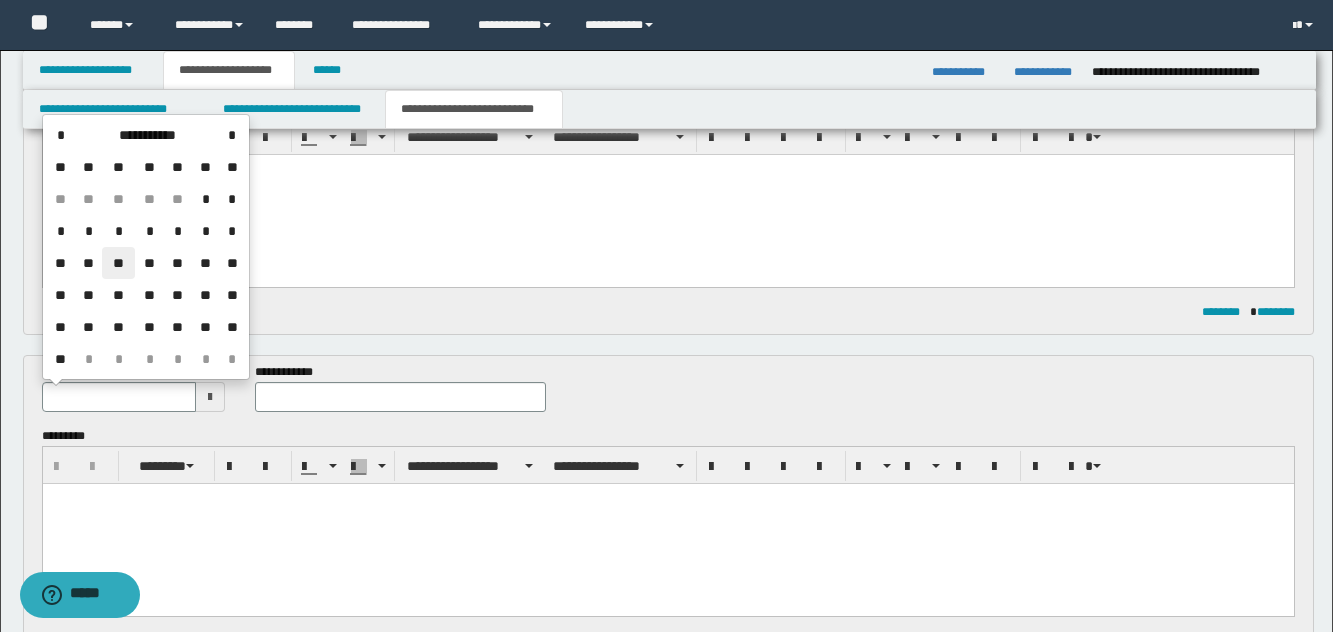 click on "**" at bounding box center (118, 263) 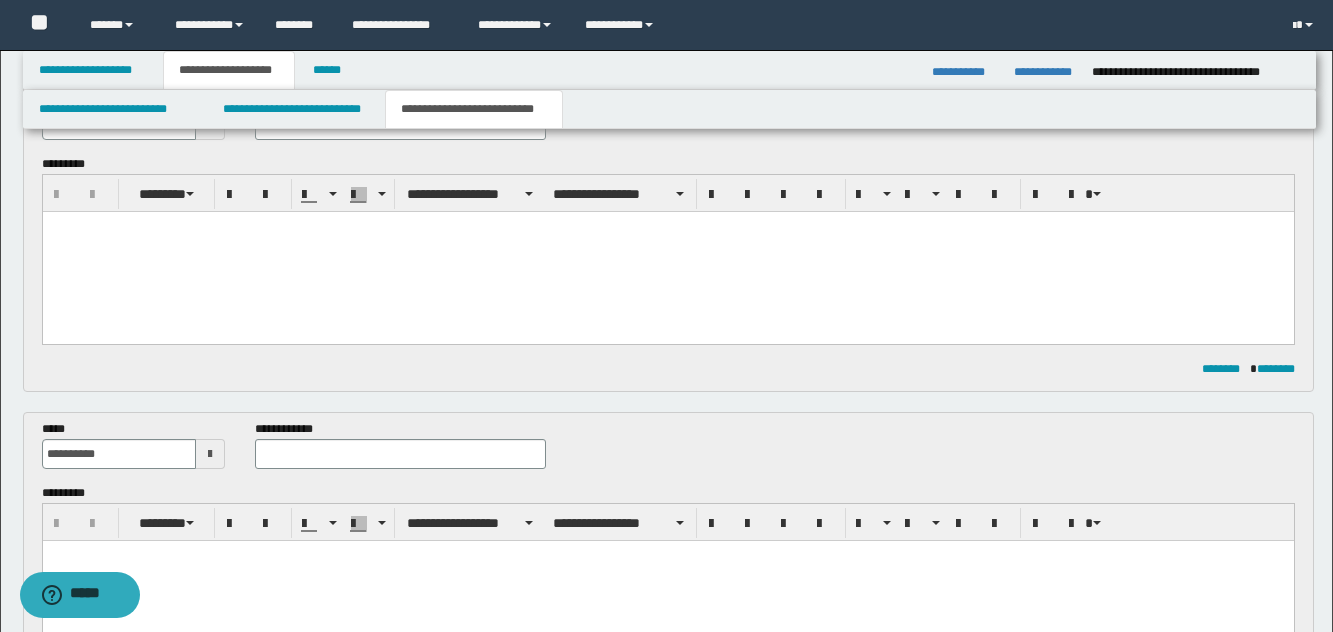 scroll, scrollTop: 0, scrollLeft: 0, axis: both 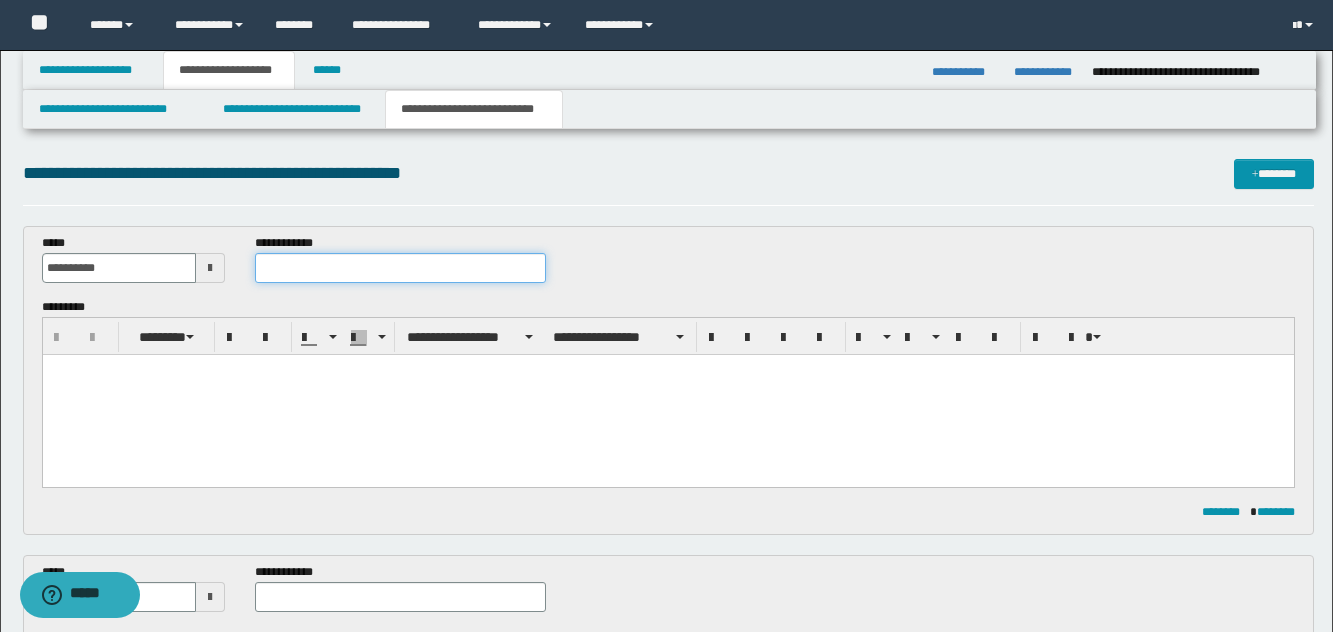 click at bounding box center (400, 268) 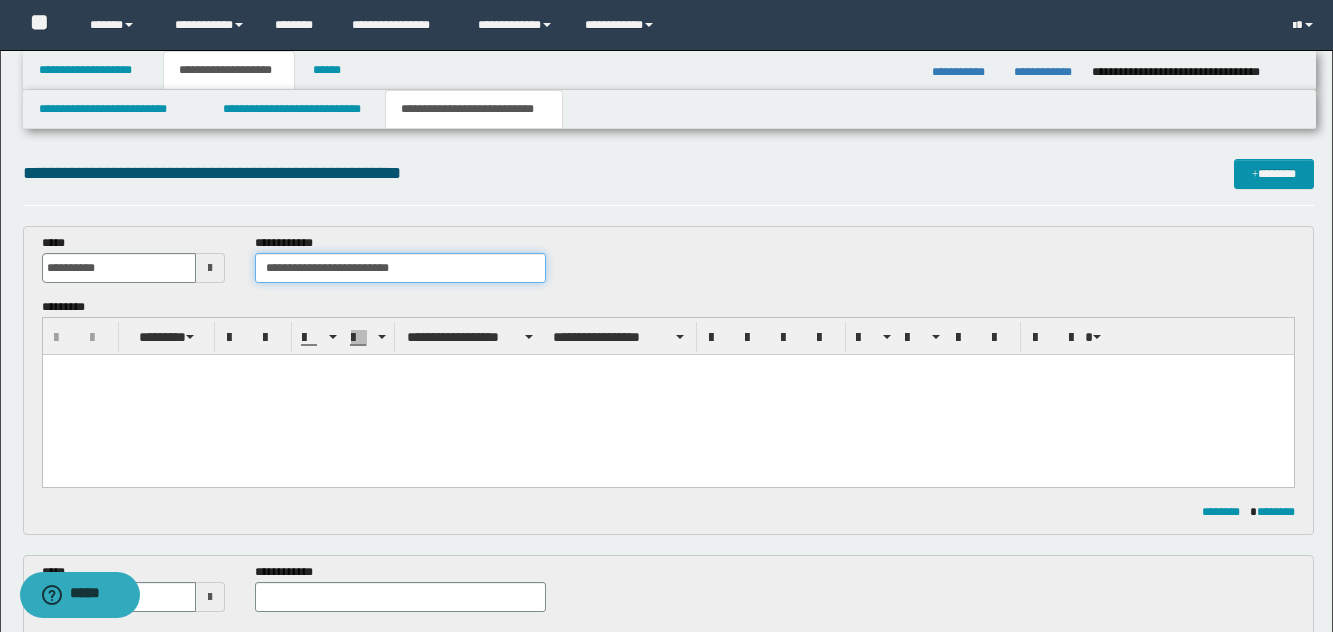 type on "**********" 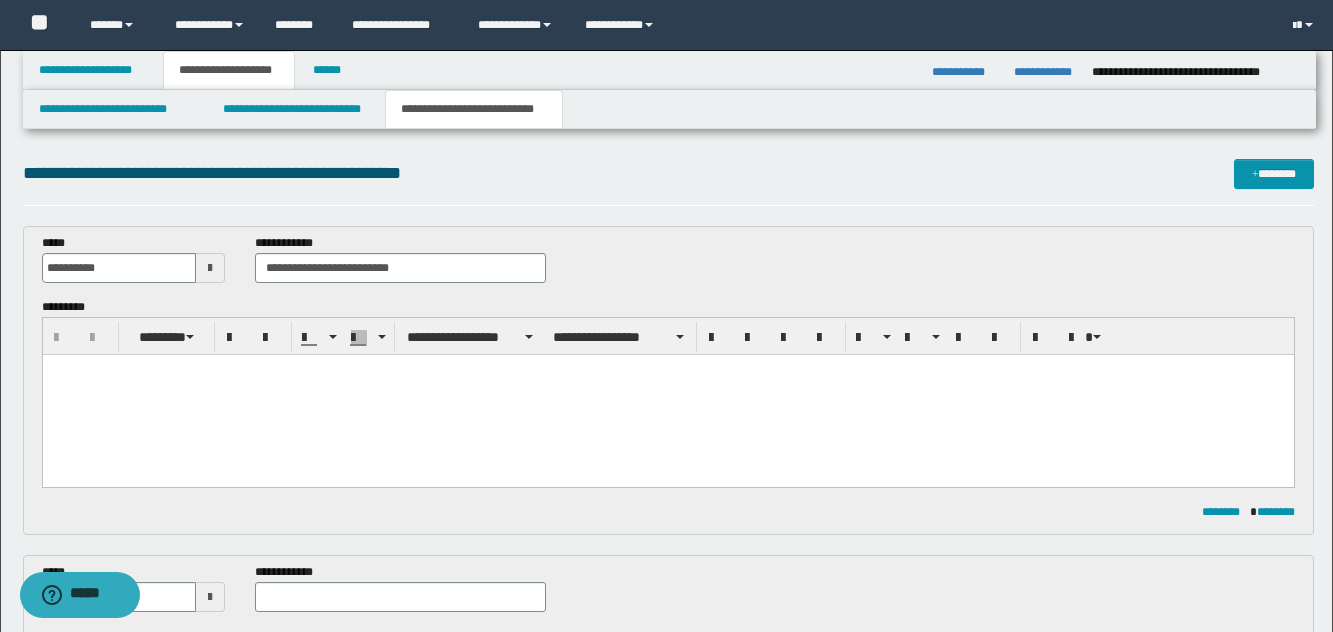click at bounding box center [667, 395] 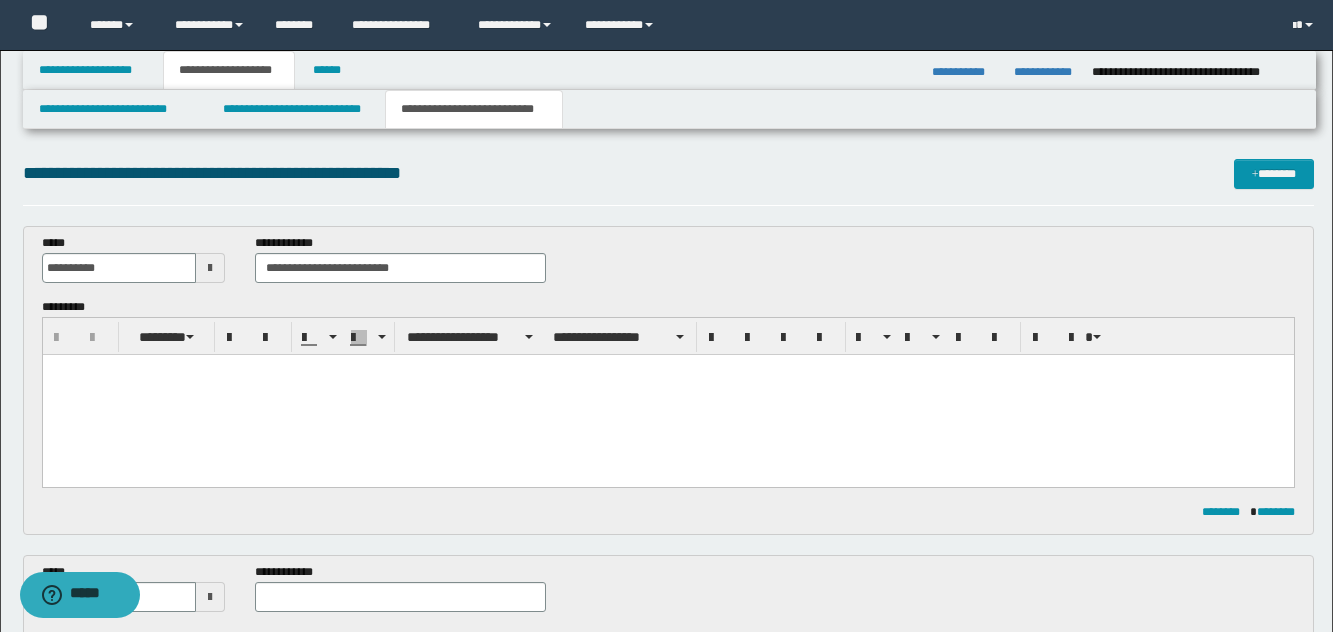 paste 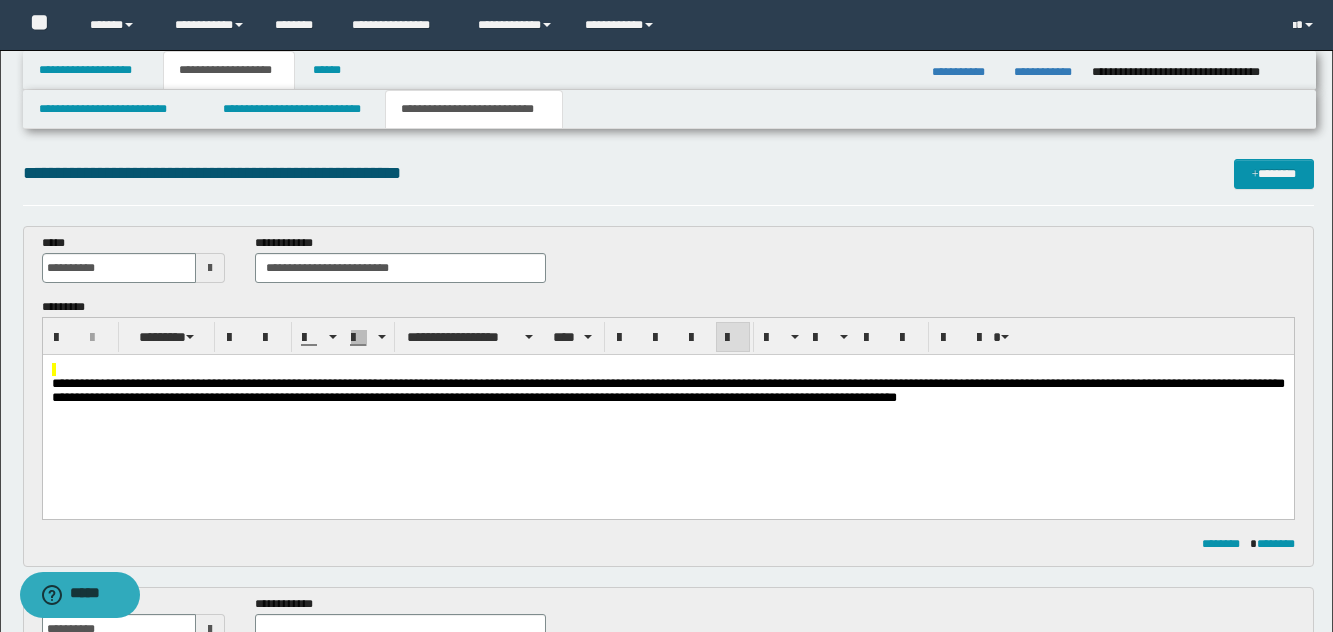 click on "**********" at bounding box center [667, 409] 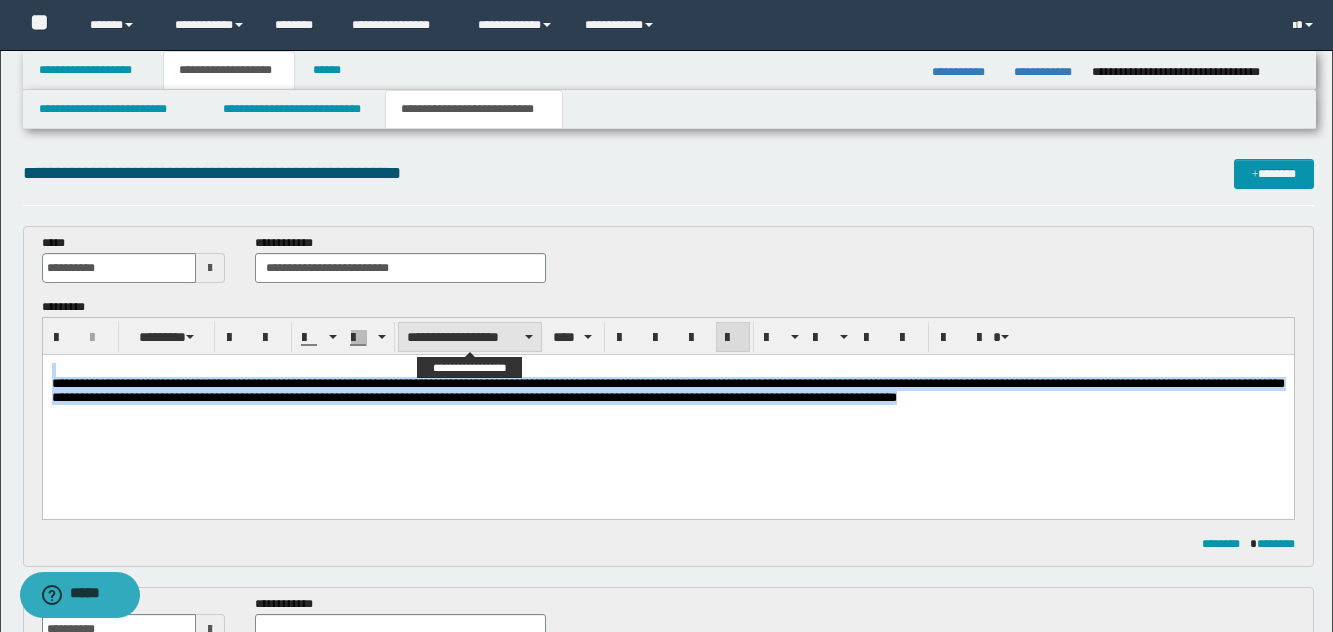click on "**********" at bounding box center [470, 337] 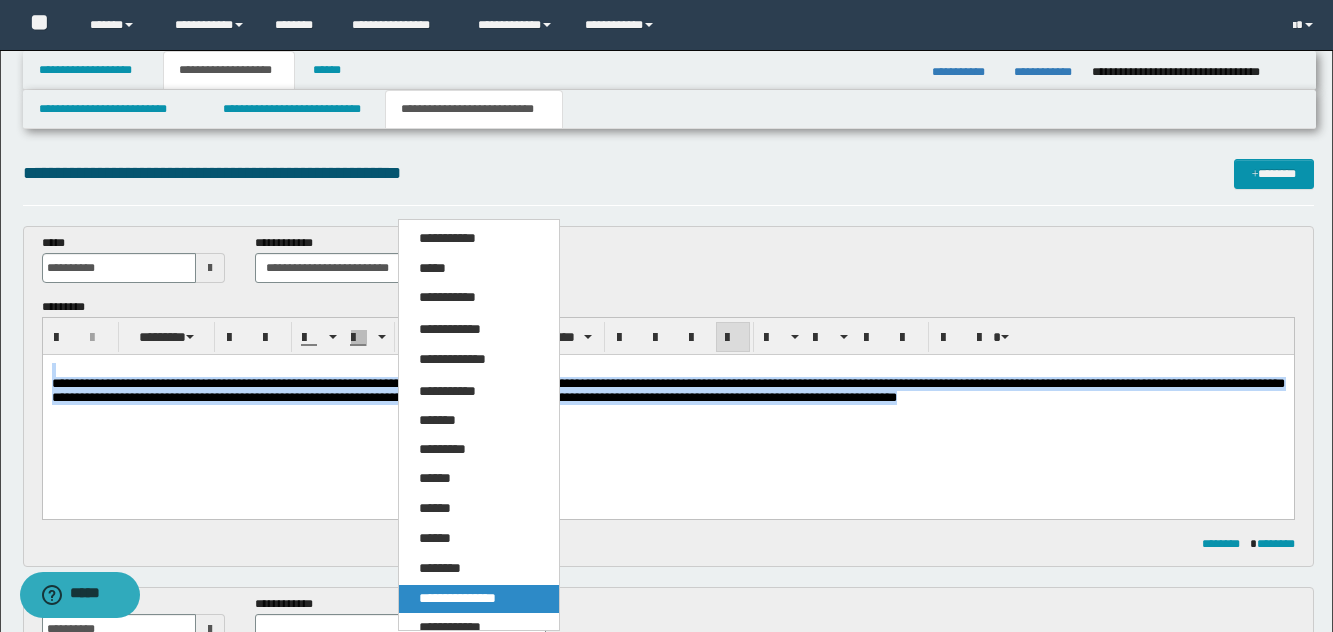 click on "**********" at bounding box center [457, 598] 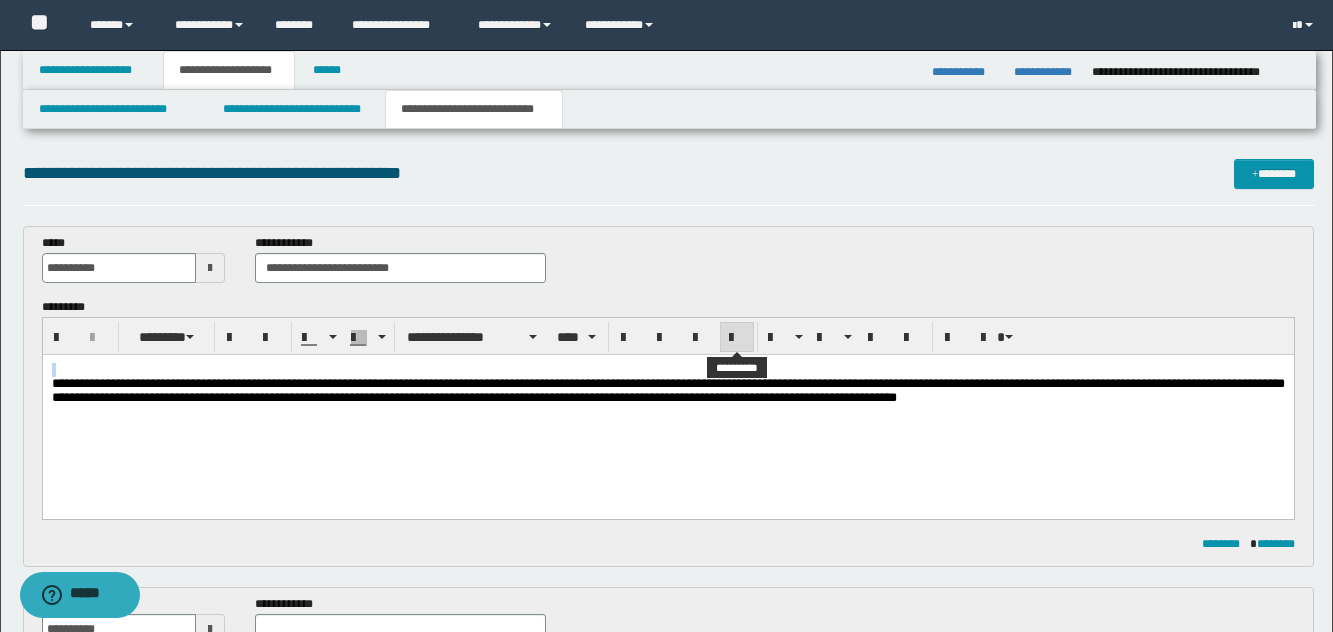 click at bounding box center (737, 338) 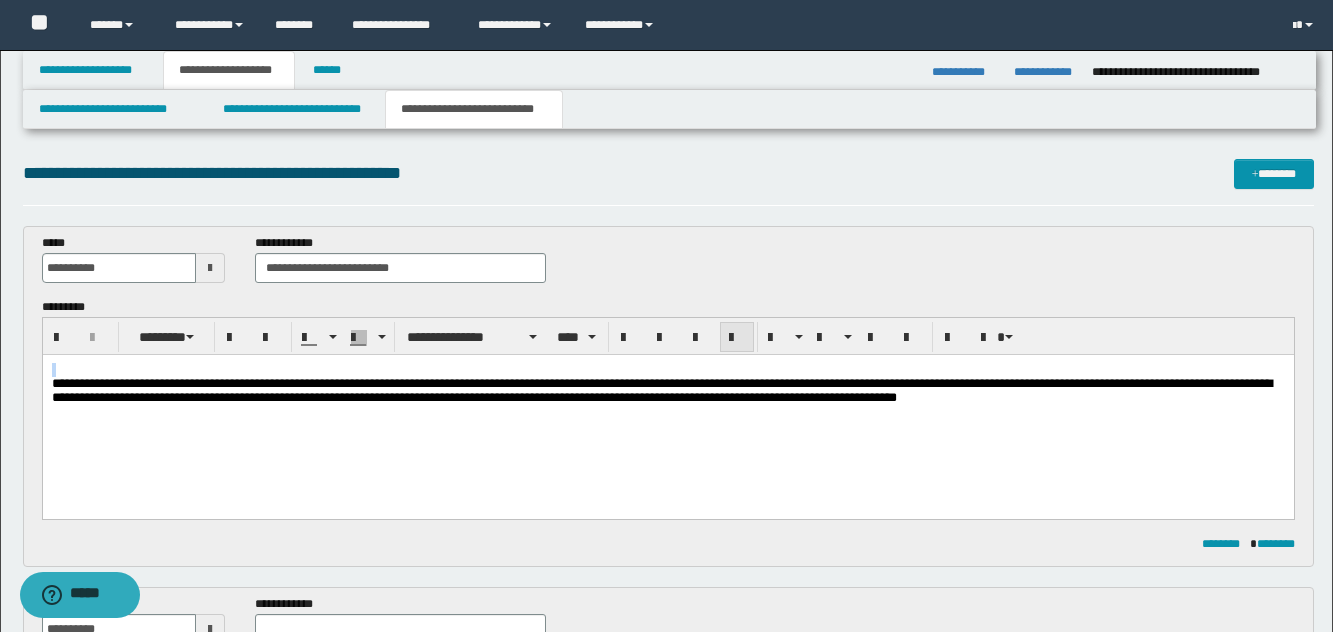 click at bounding box center (737, 338) 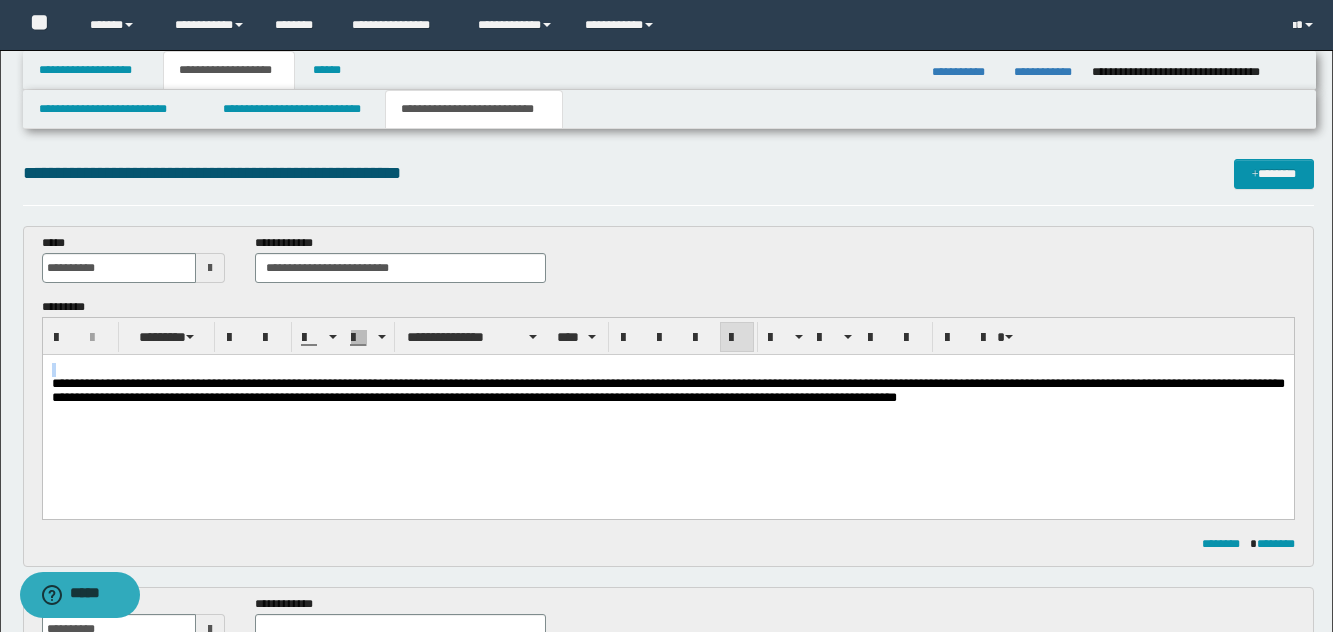 drag, startPoint x: 746, startPoint y: 454, endPoint x: 748, endPoint y: 468, distance: 14.142136 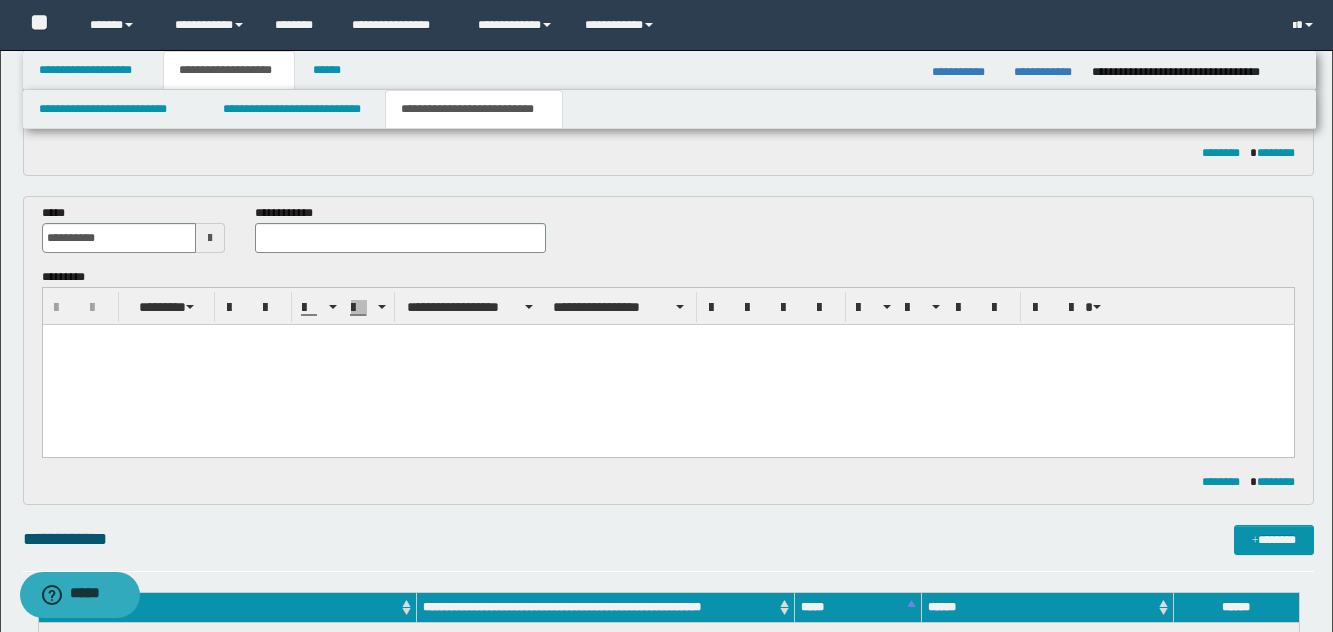 scroll, scrollTop: 400, scrollLeft: 0, axis: vertical 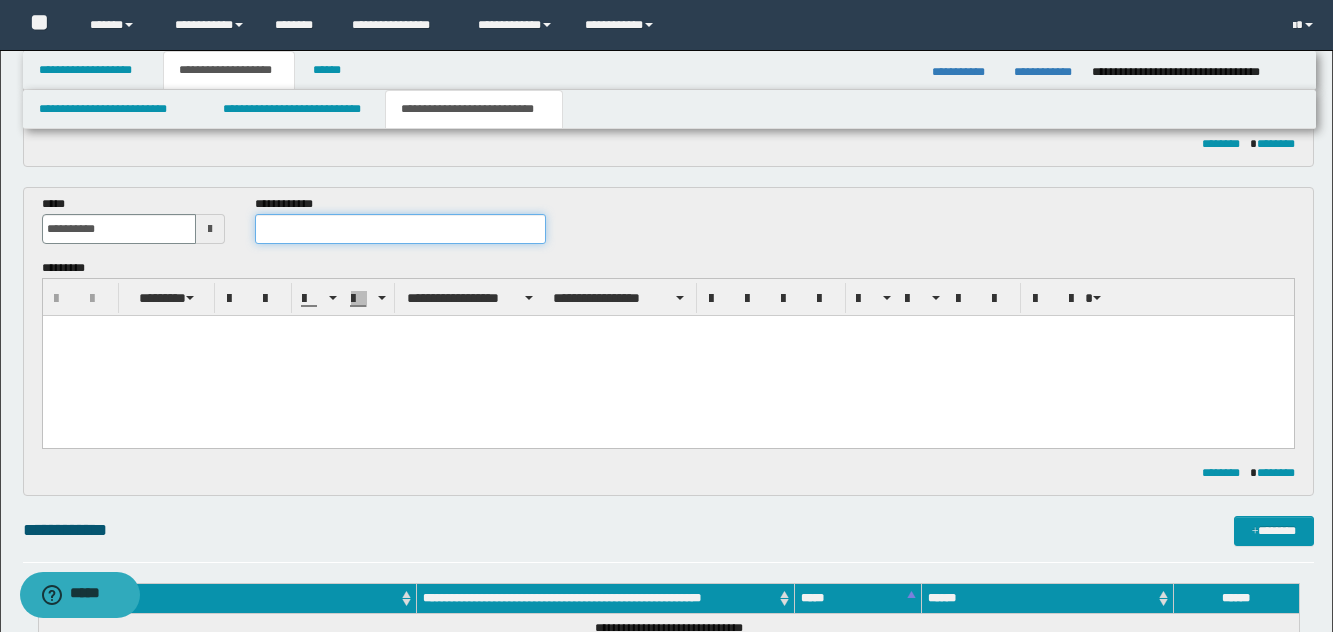 click at bounding box center (400, 229) 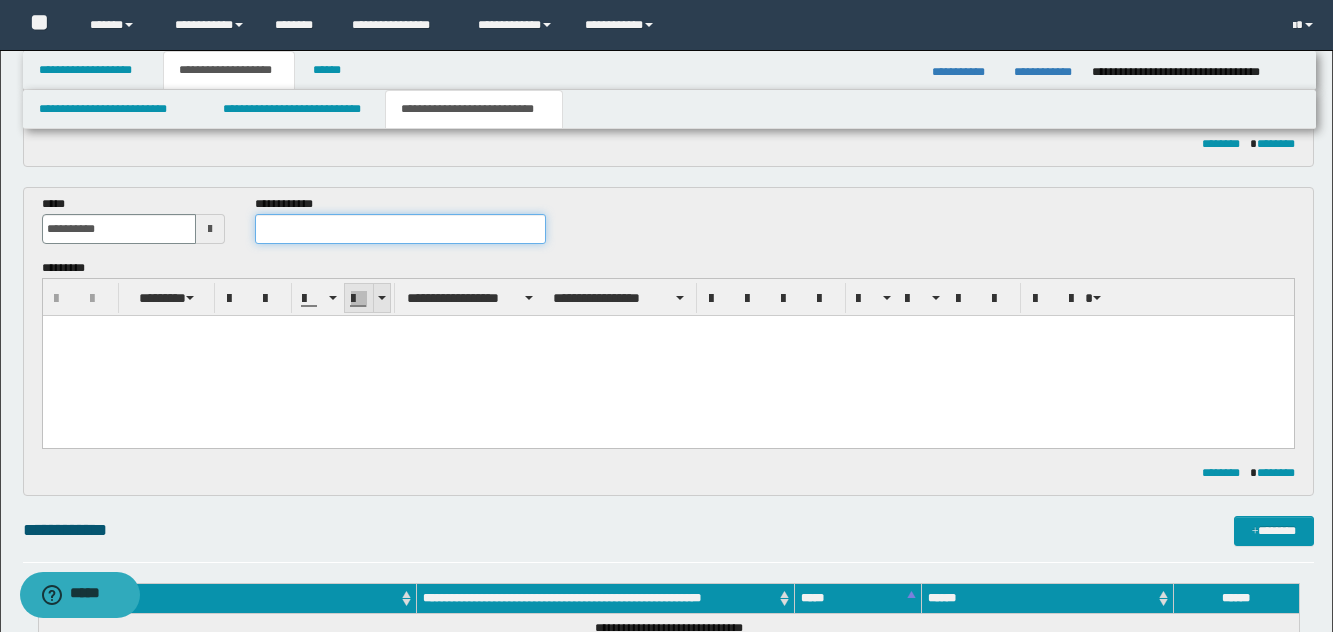 paste on "**********" 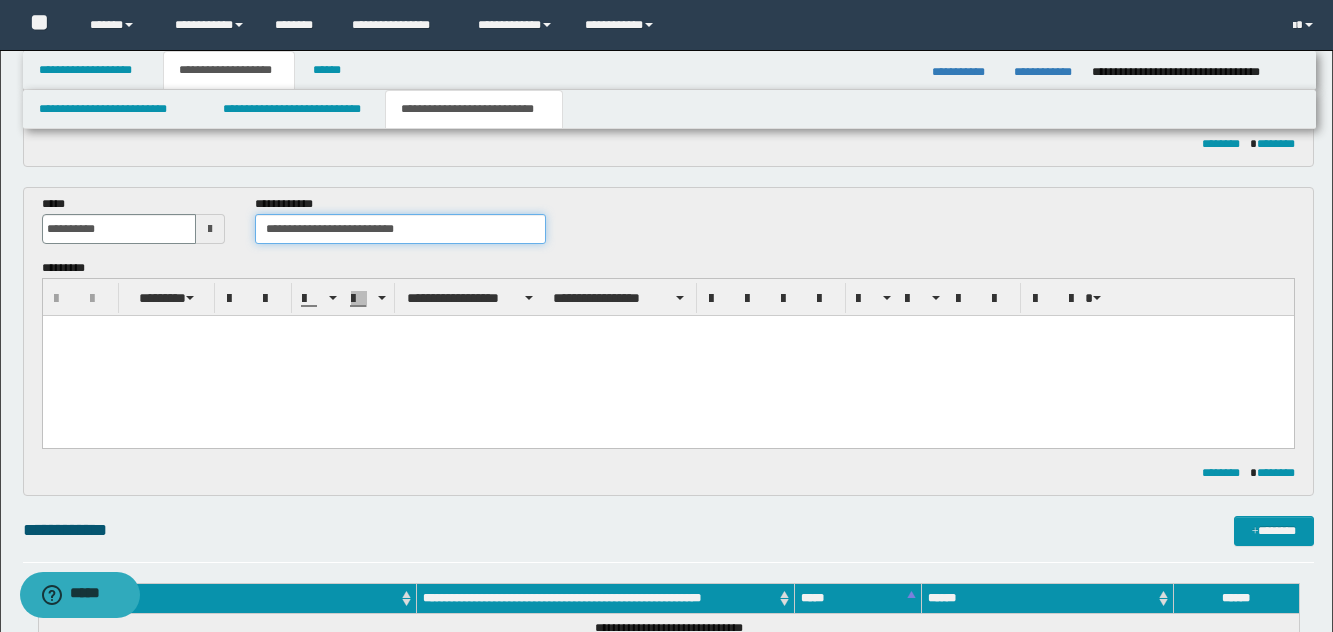 type on "**********" 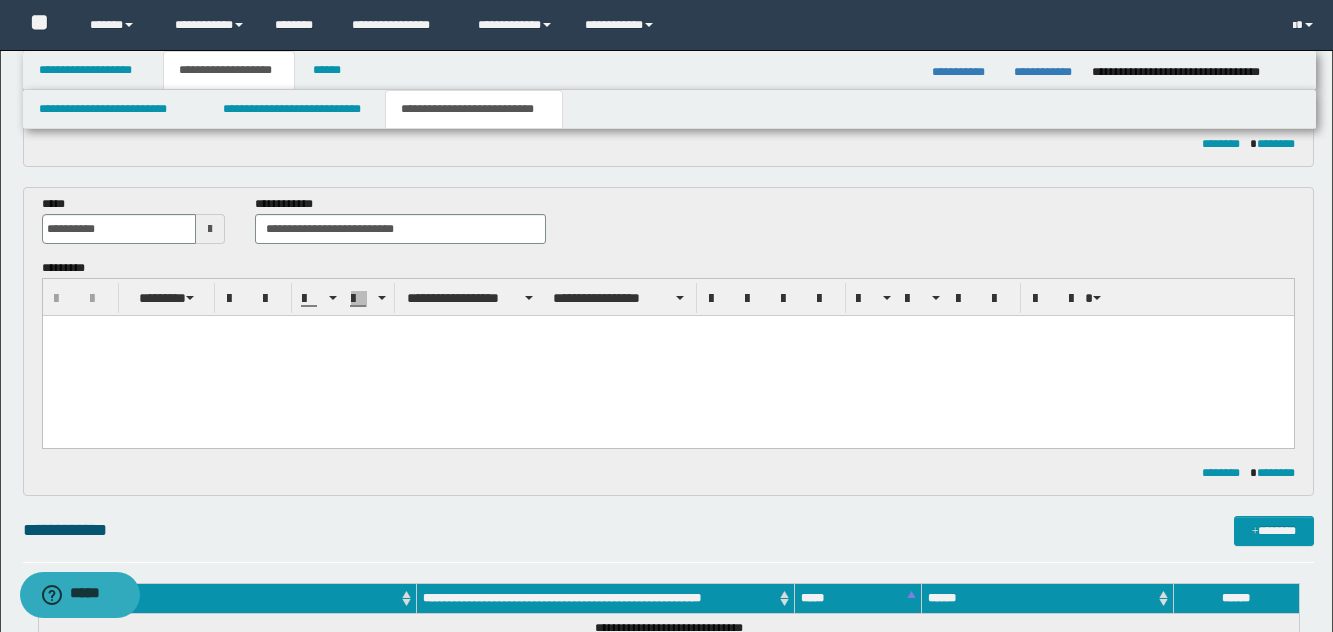 click at bounding box center [667, 355] 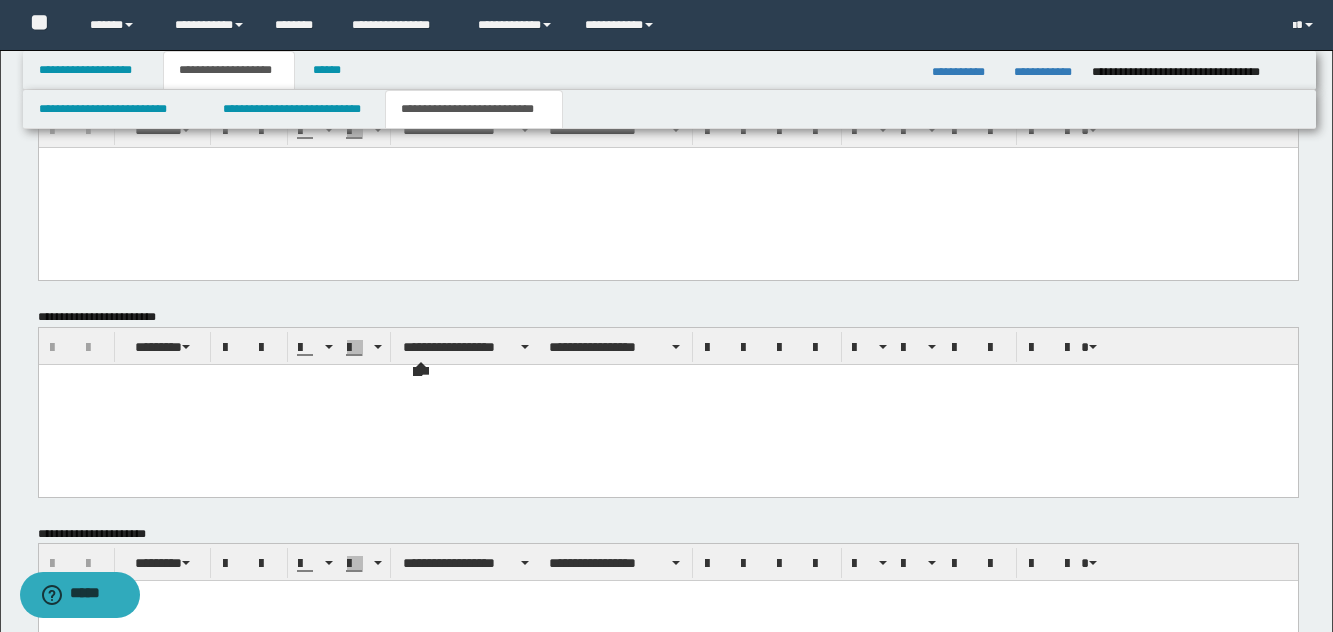 scroll, scrollTop: 1247, scrollLeft: 0, axis: vertical 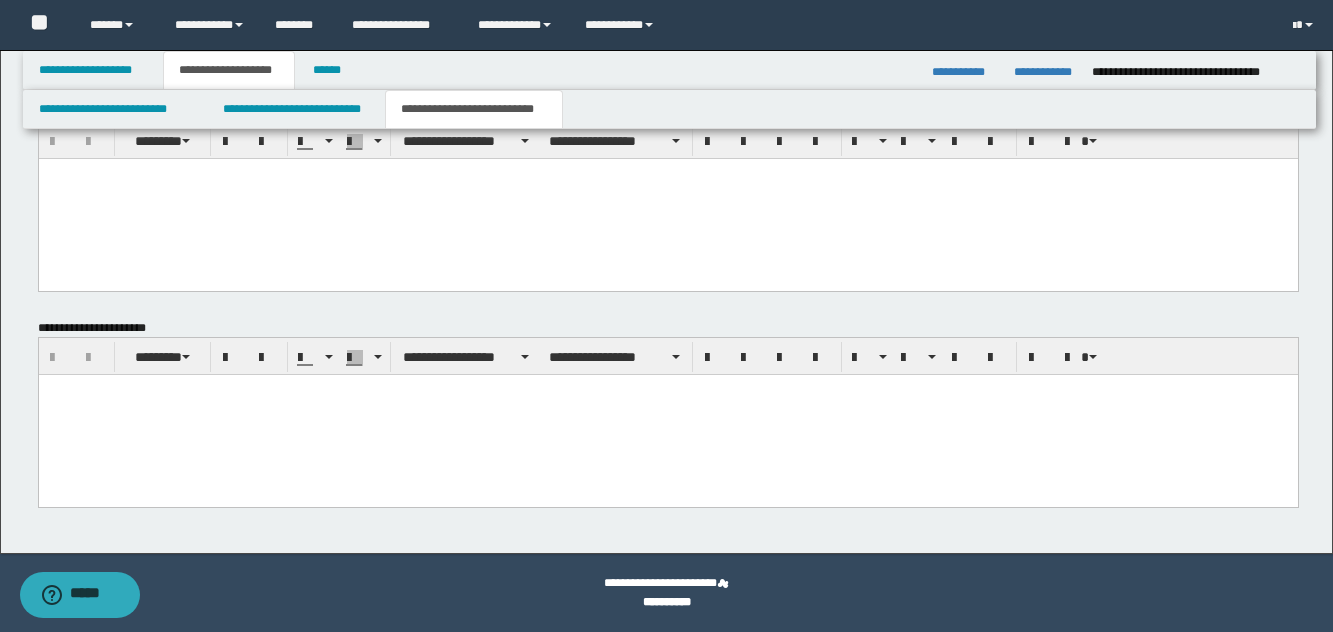 click at bounding box center (667, 415) 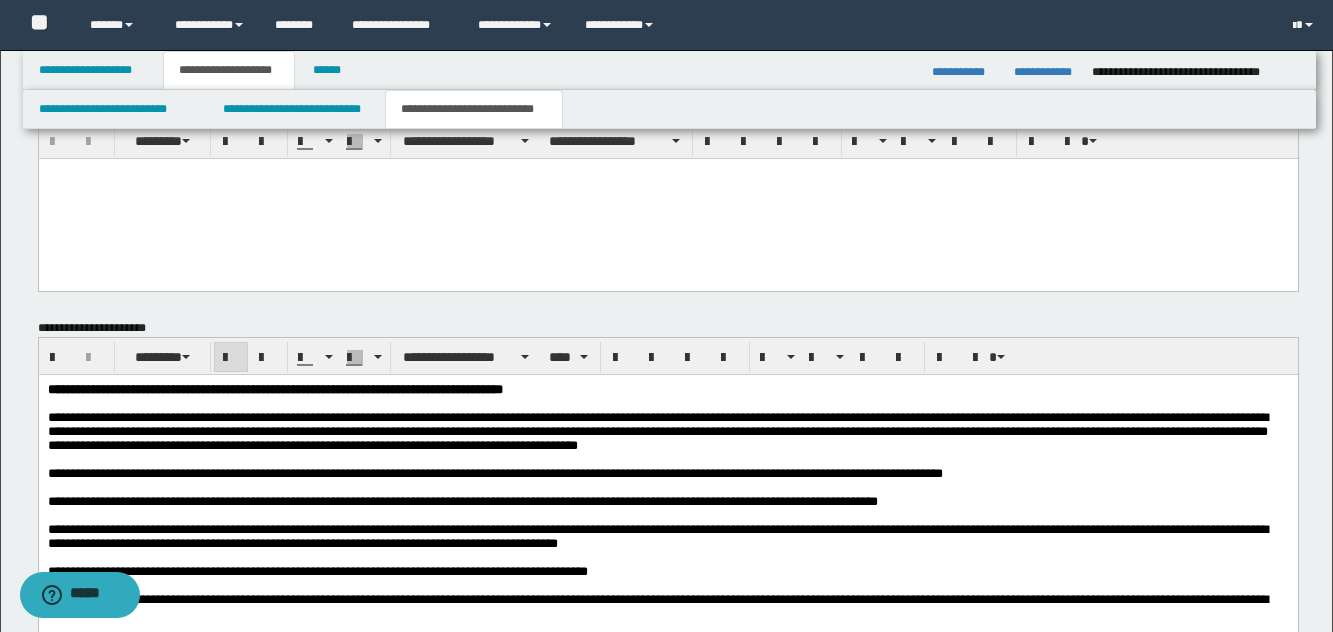 click on "**********" at bounding box center [667, 681] 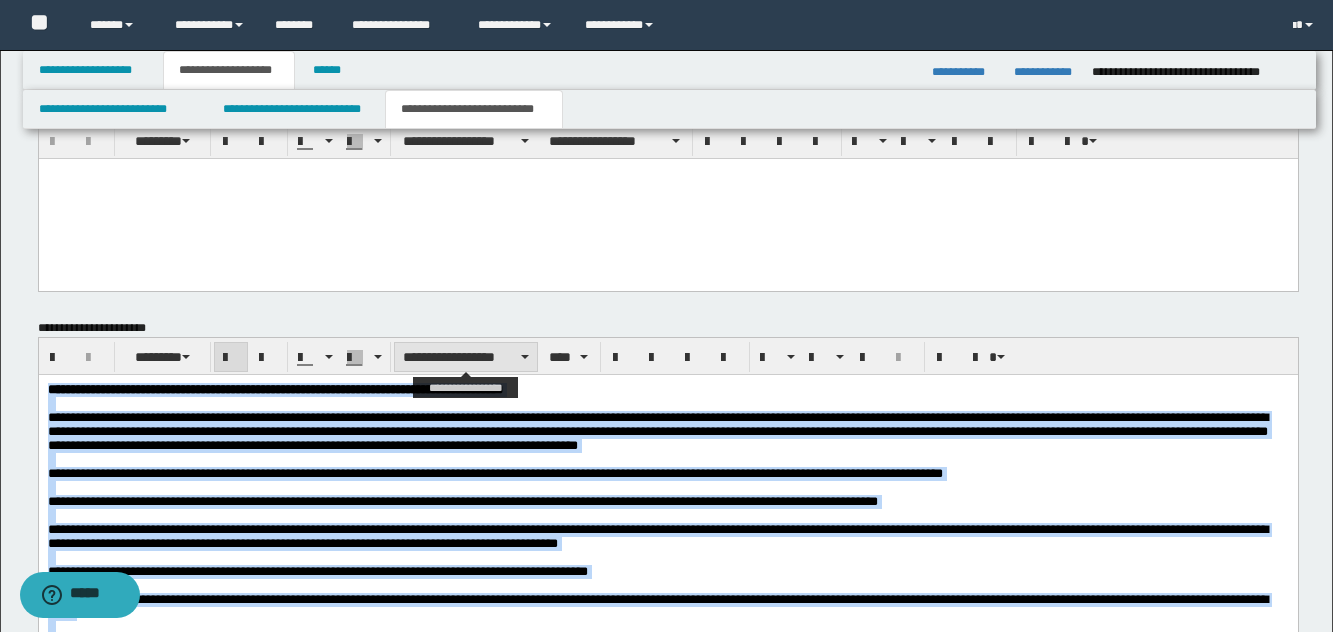 click on "**********" at bounding box center (466, 357) 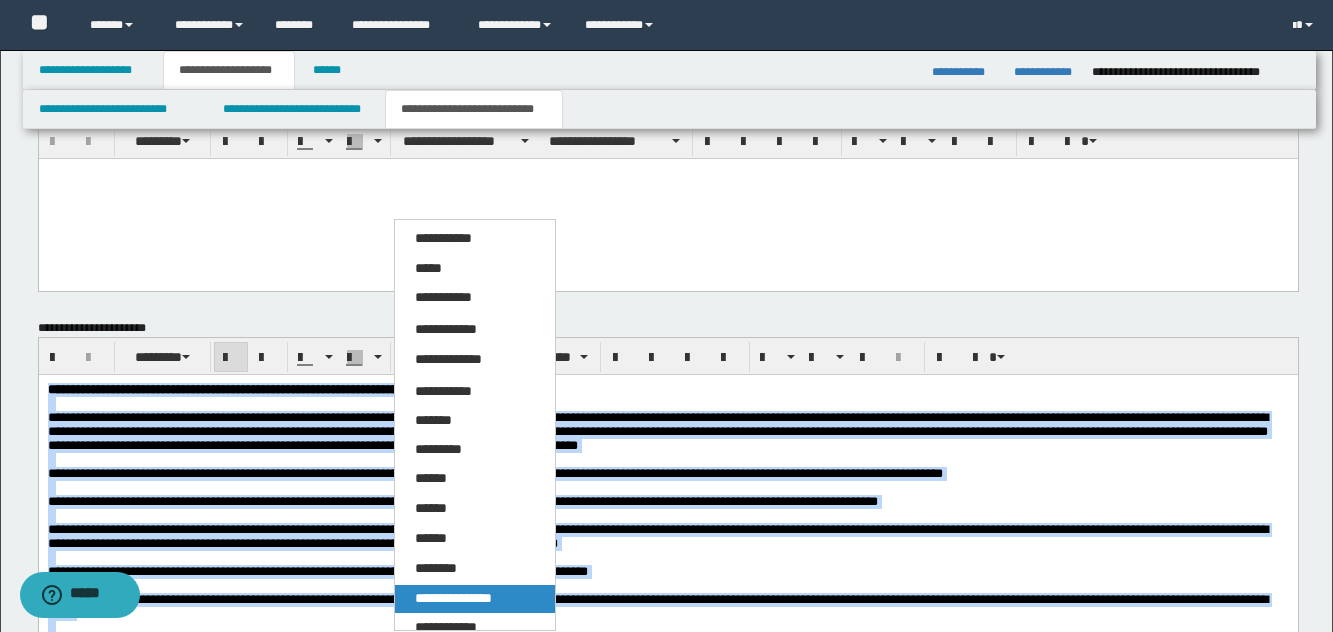 click on "**********" at bounding box center [453, 598] 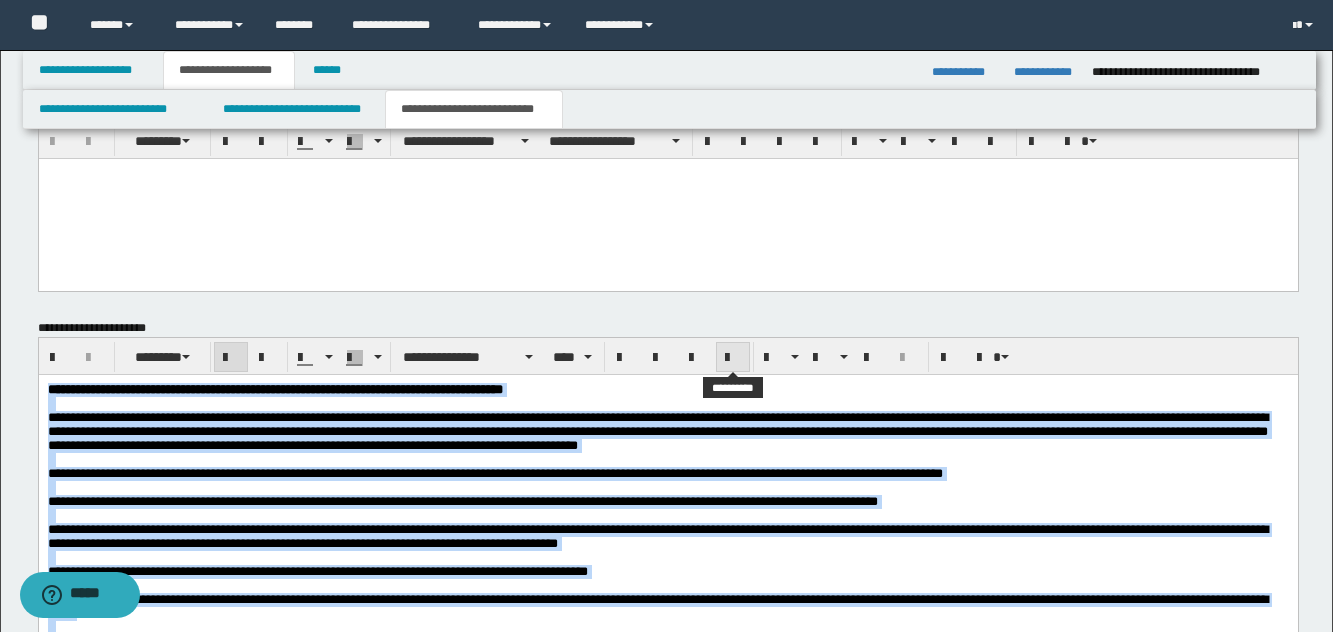 click at bounding box center [733, 358] 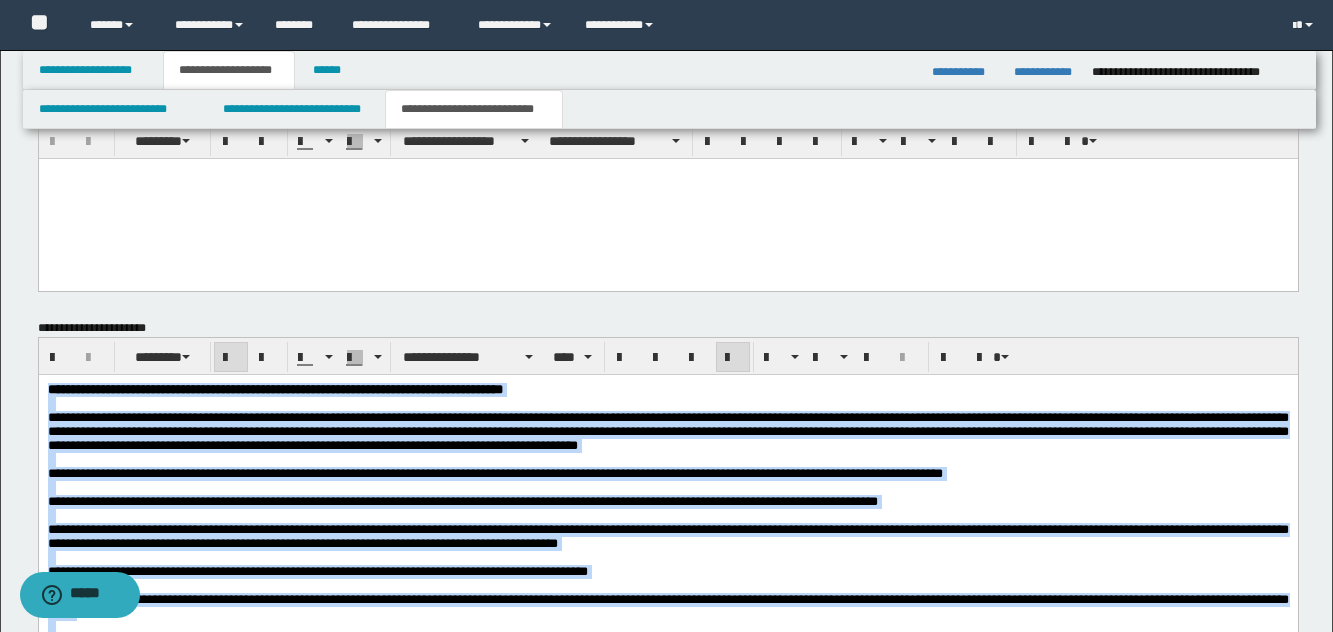 click on "**********" at bounding box center (667, 390) 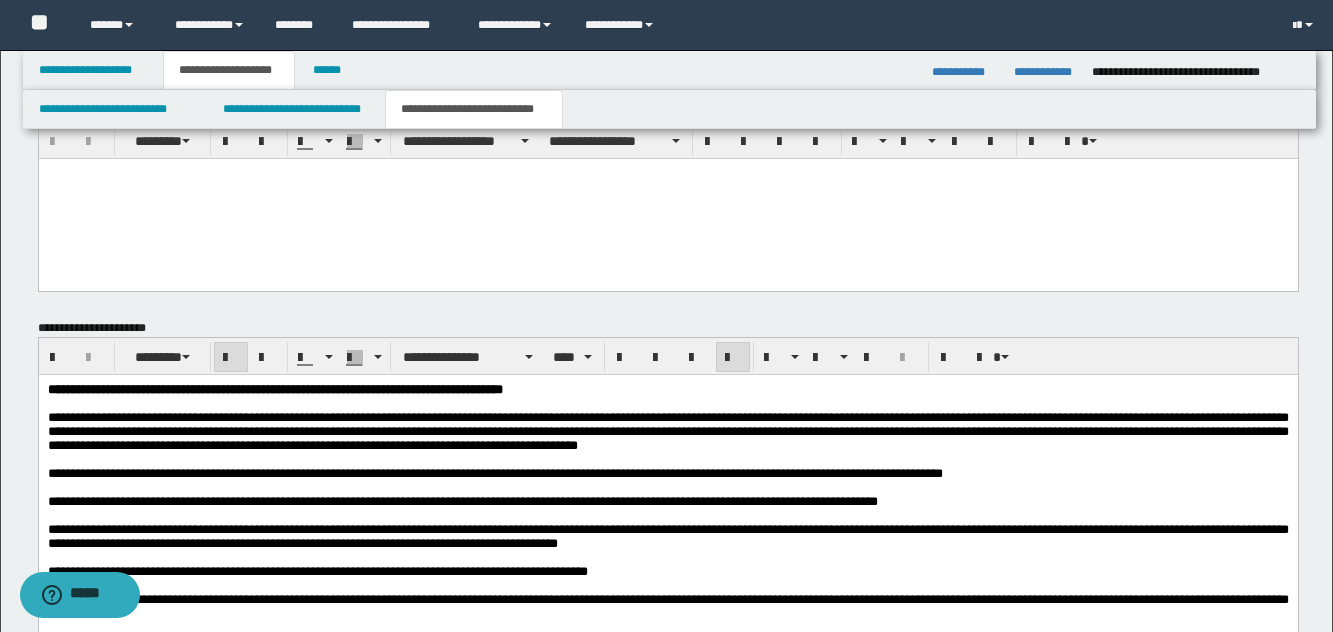 click on "**********" at bounding box center [274, 389] 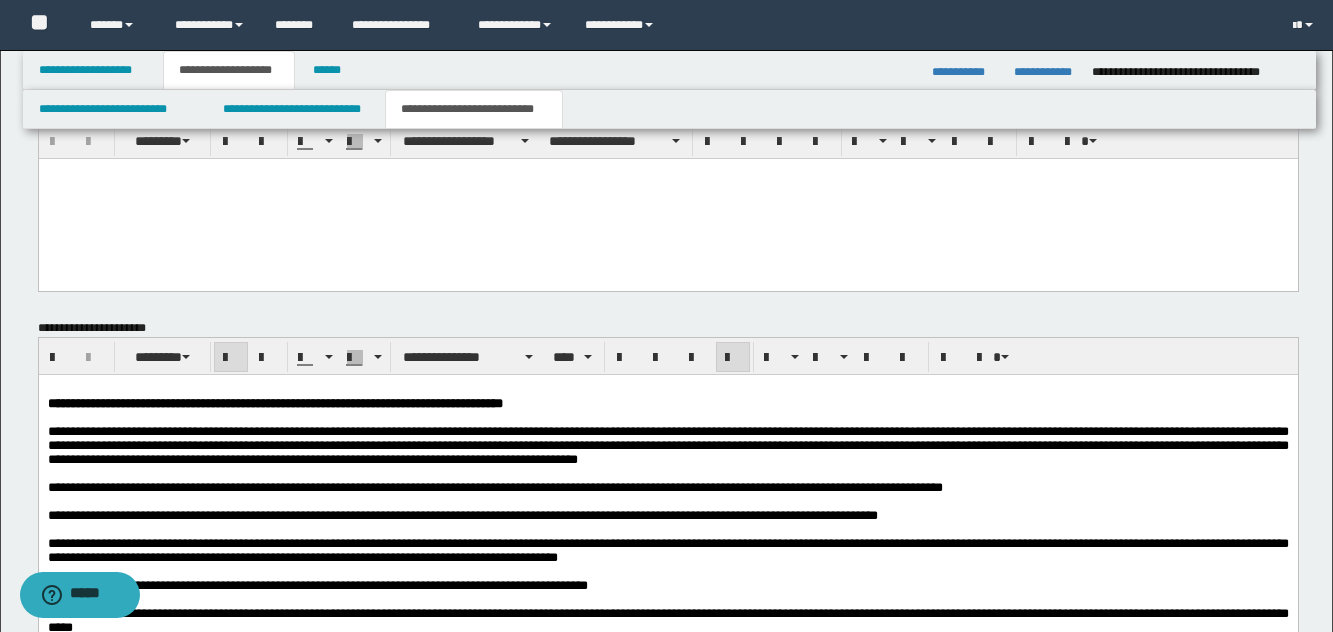click on "**********" at bounding box center (667, 445) 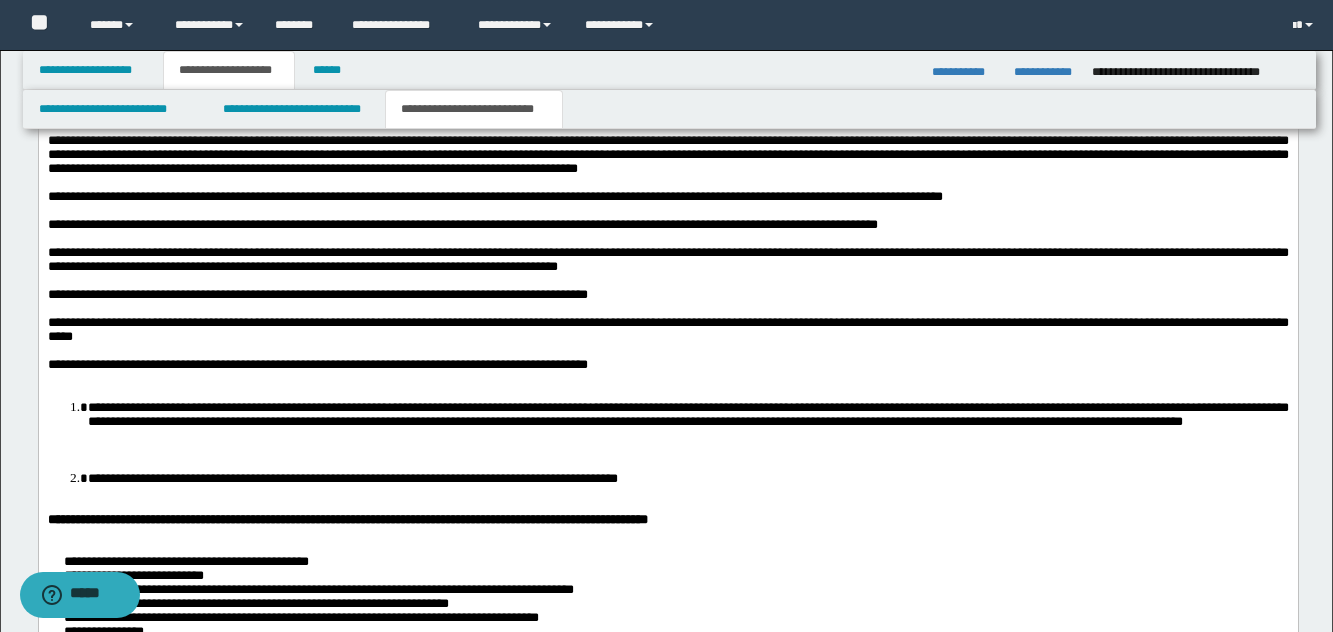 scroll, scrollTop: 1547, scrollLeft: 0, axis: vertical 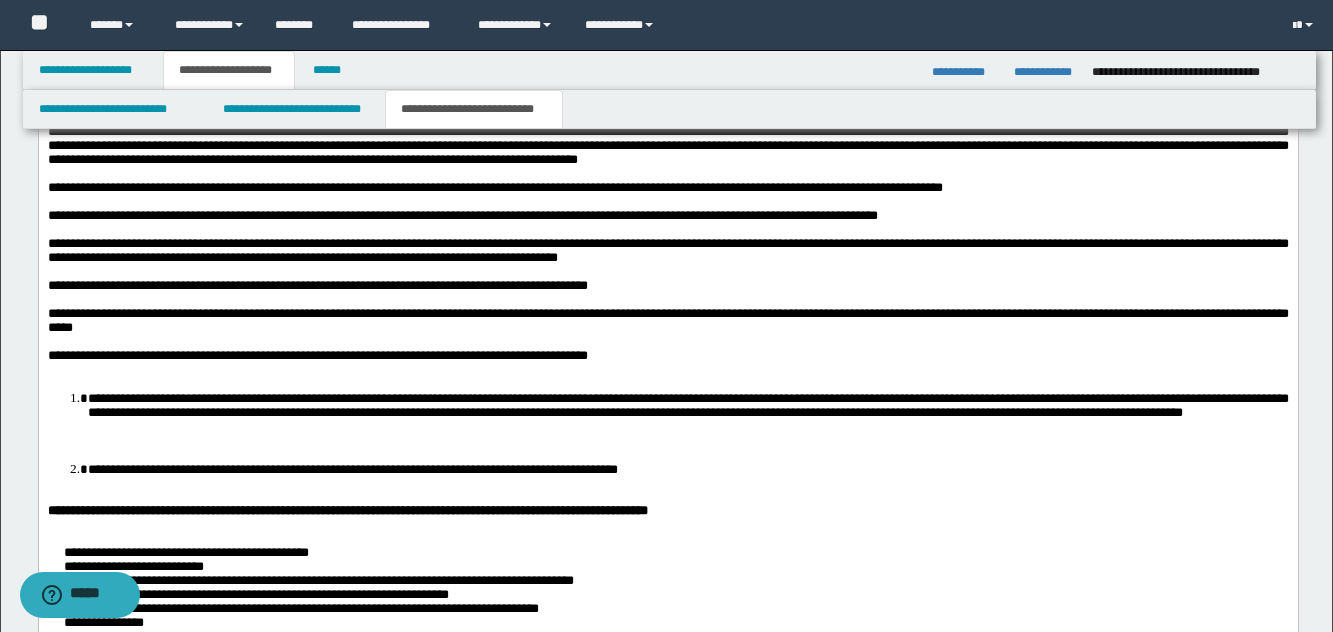 click on "**********" at bounding box center (687, 405) 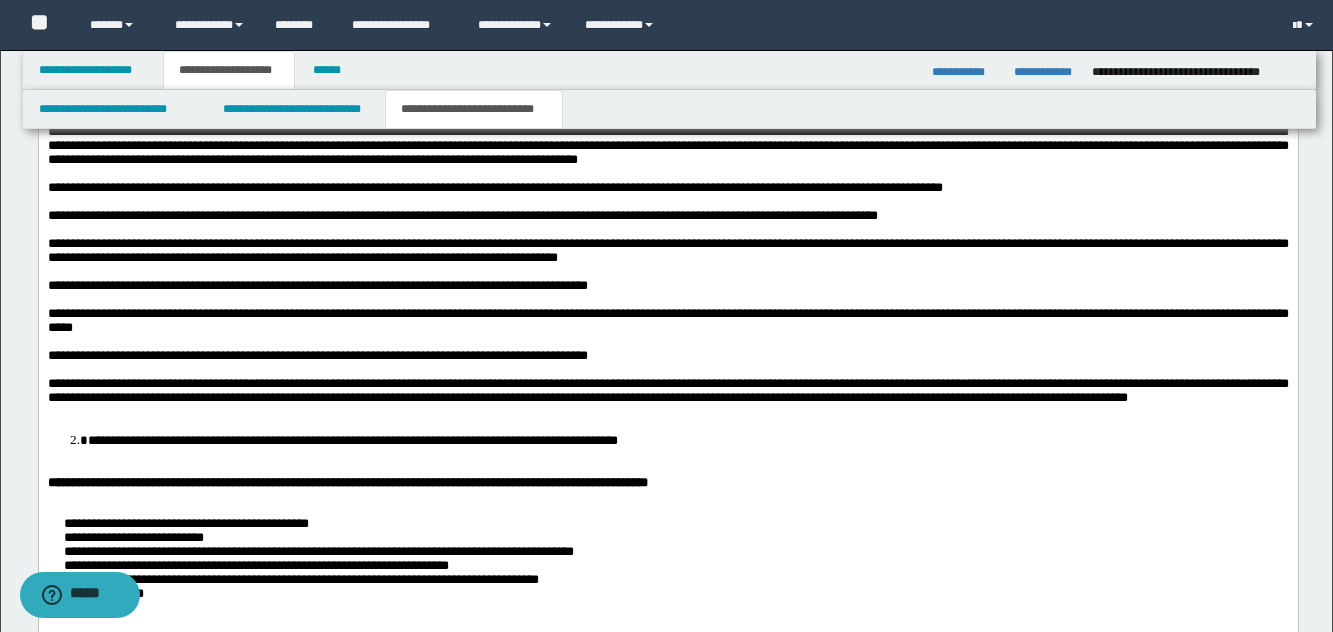 click on "**********" at bounding box center (352, 440) 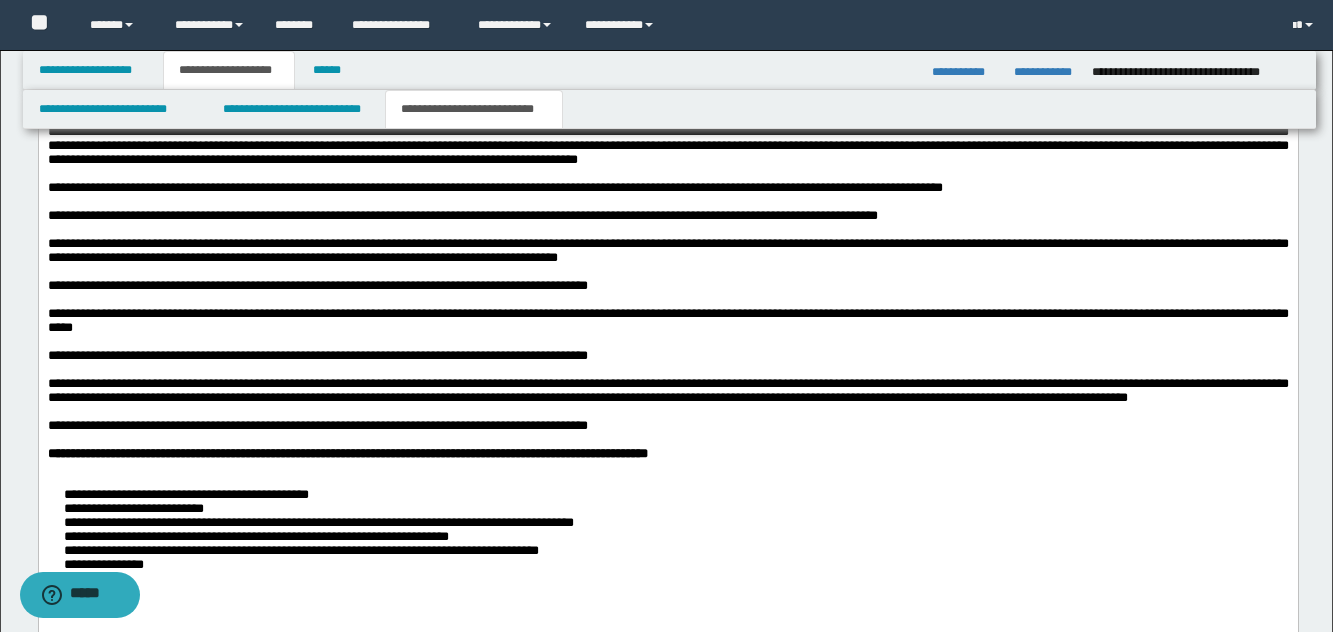 scroll, scrollTop: 1747, scrollLeft: 0, axis: vertical 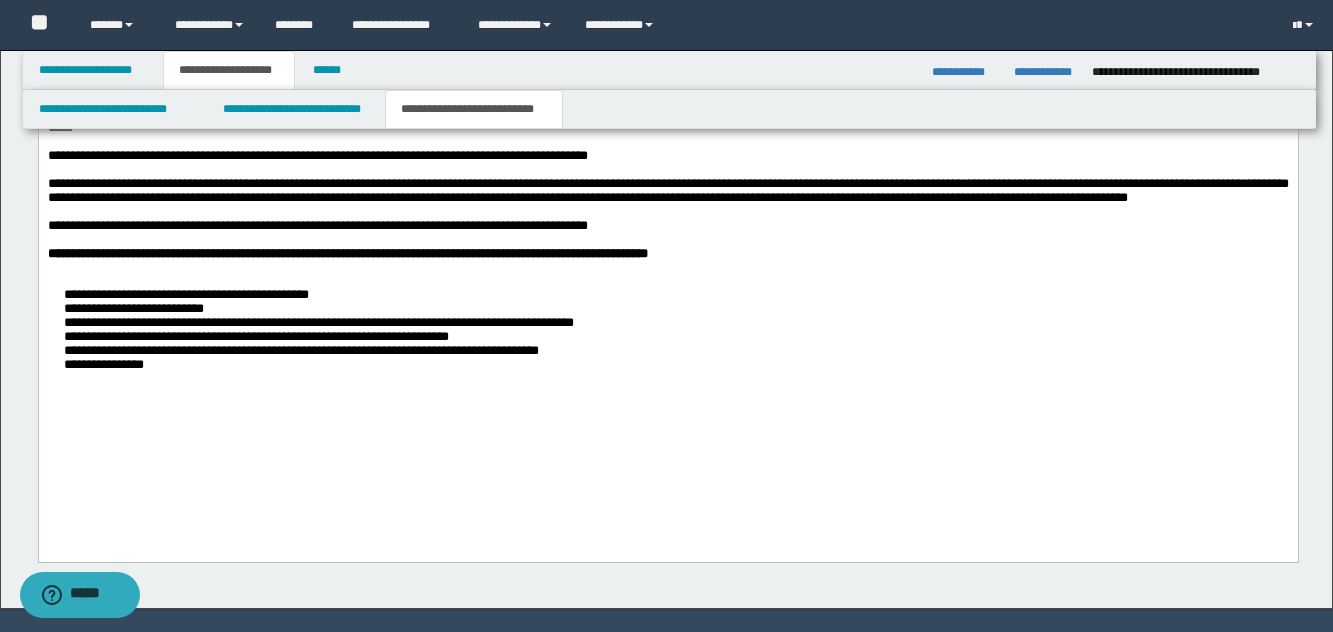 click on "**********" at bounding box center (667, 331) 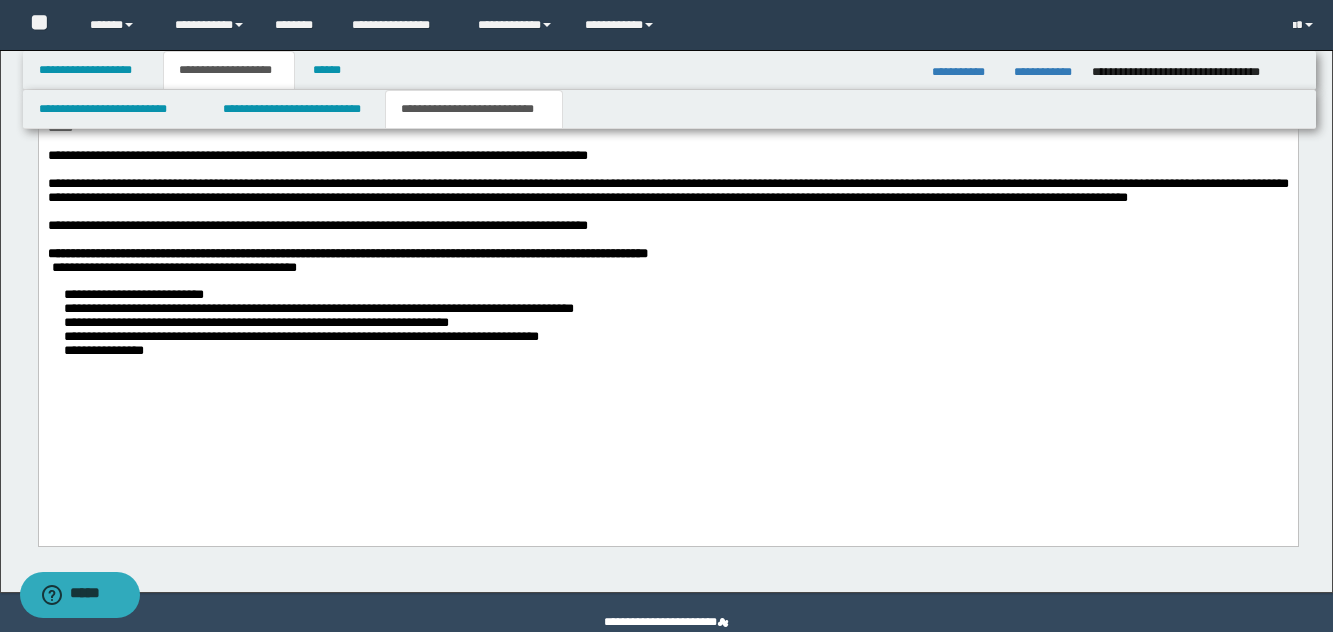click on "**********" at bounding box center (667, 324) 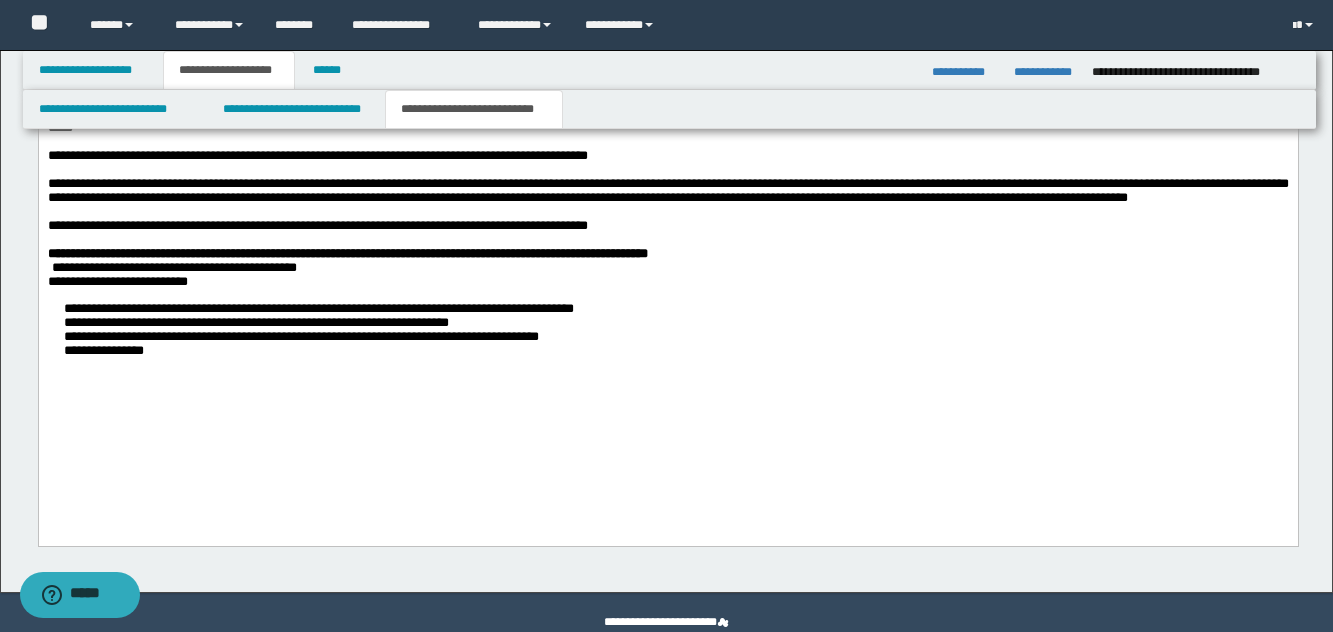 click on "**********" at bounding box center [667, 331] 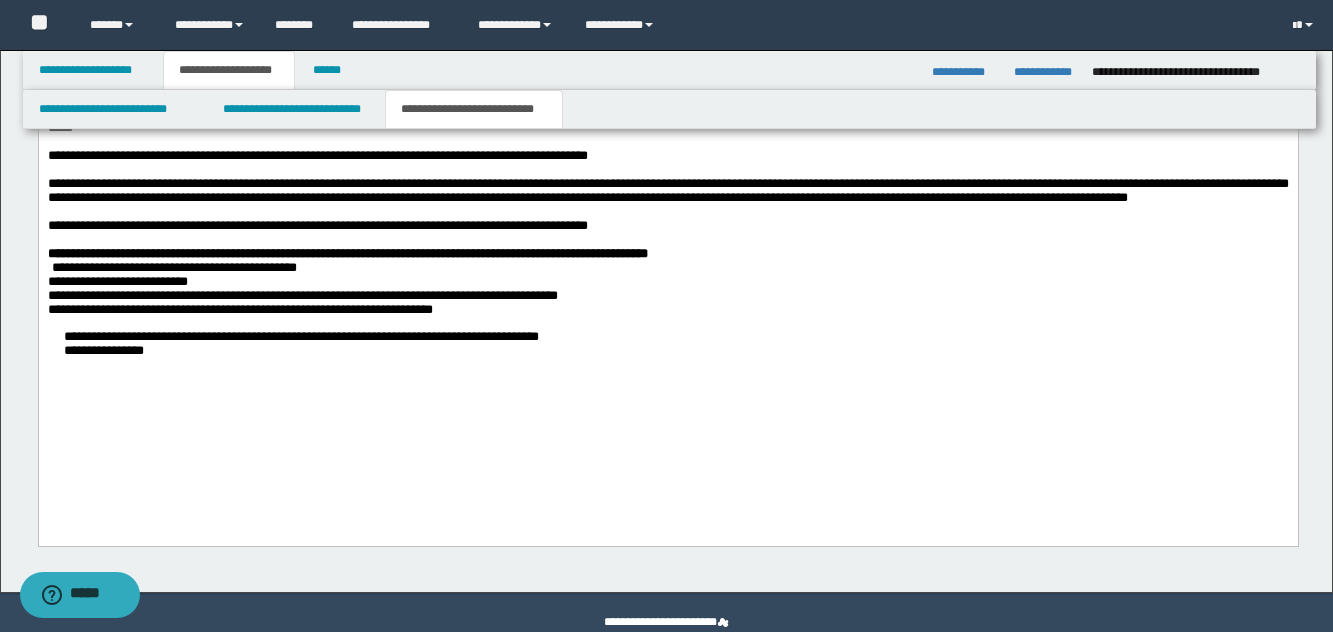 click on "**********" at bounding box center (667, 345) 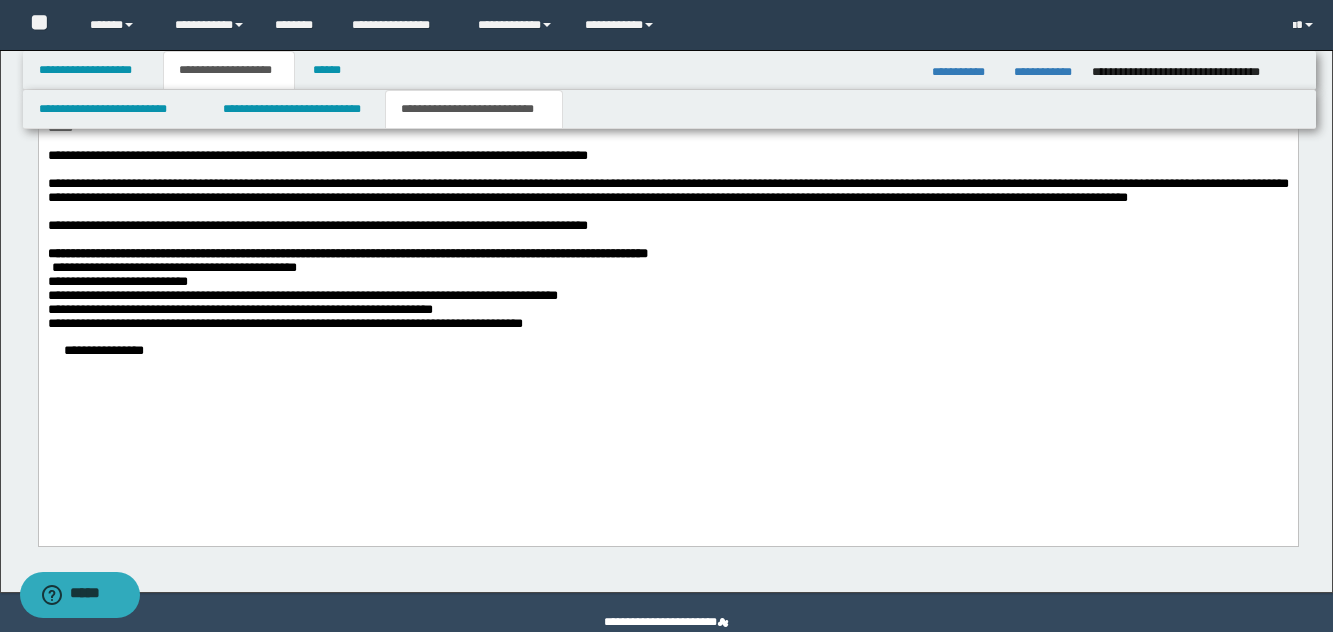 click on "**********" at bounding box center (667, 352) 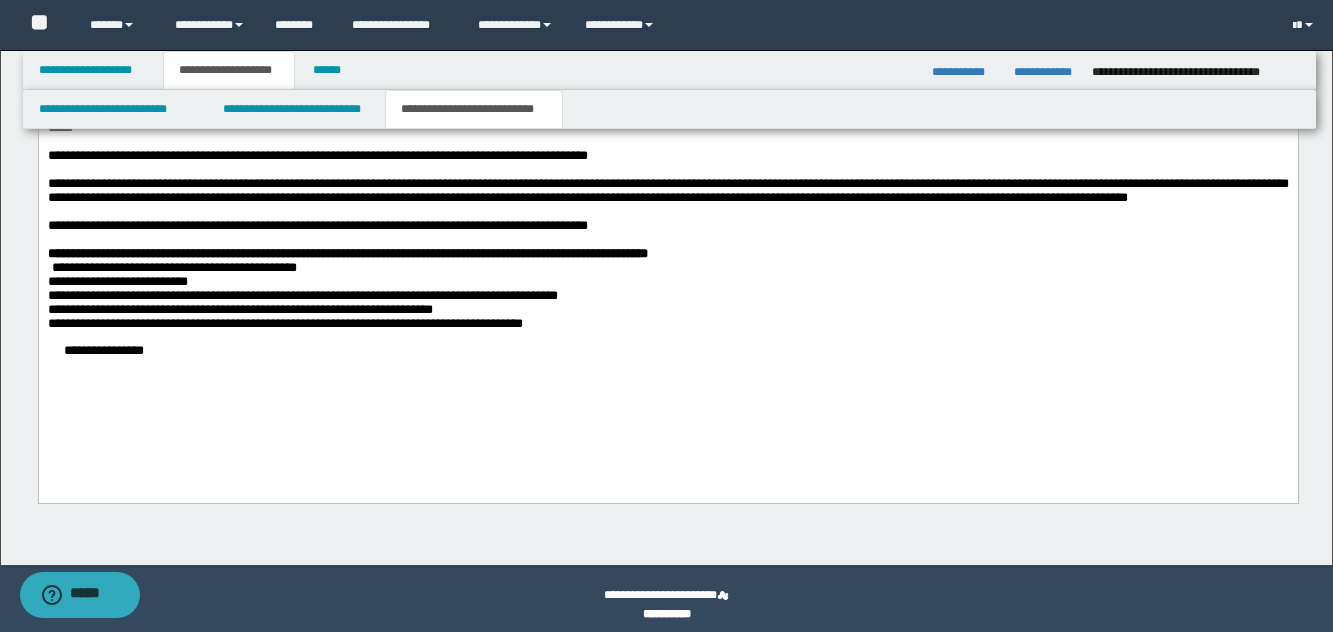 scroll, scrollTop: 1743, scrollLeft: 0, axis: vertical 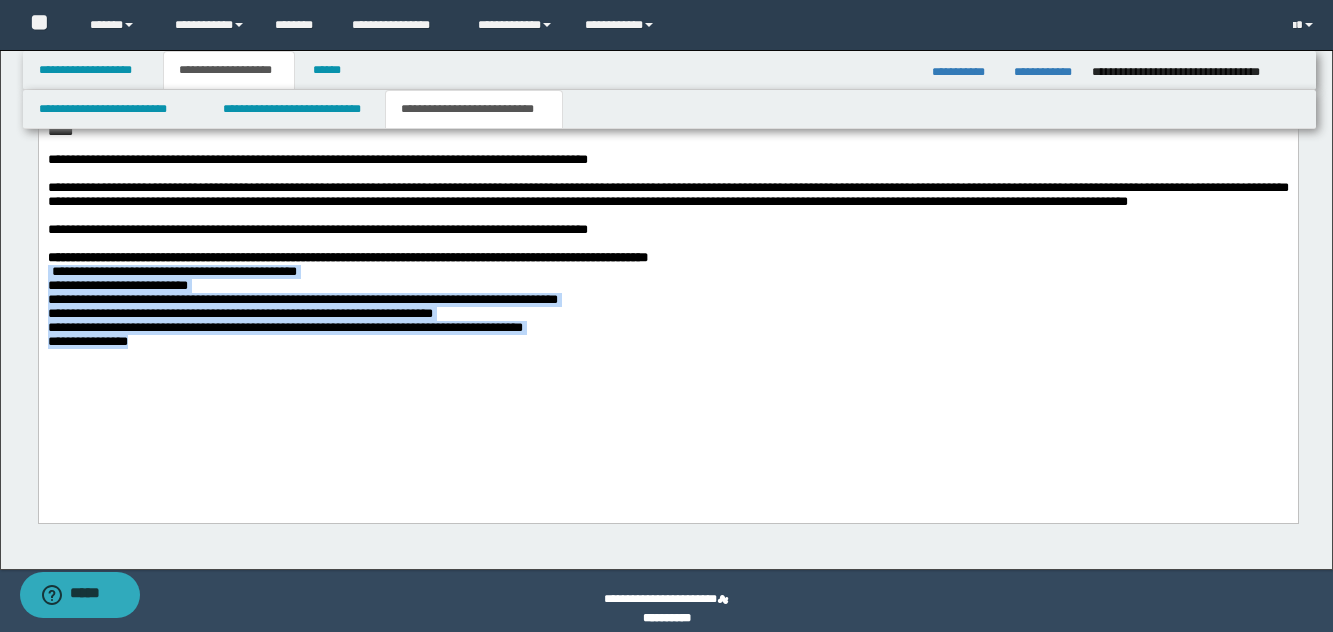 drag, startPoint x: 154, startPoint y: 416, endPoint x: 67, endPoint y: 327, distance: 124.45883 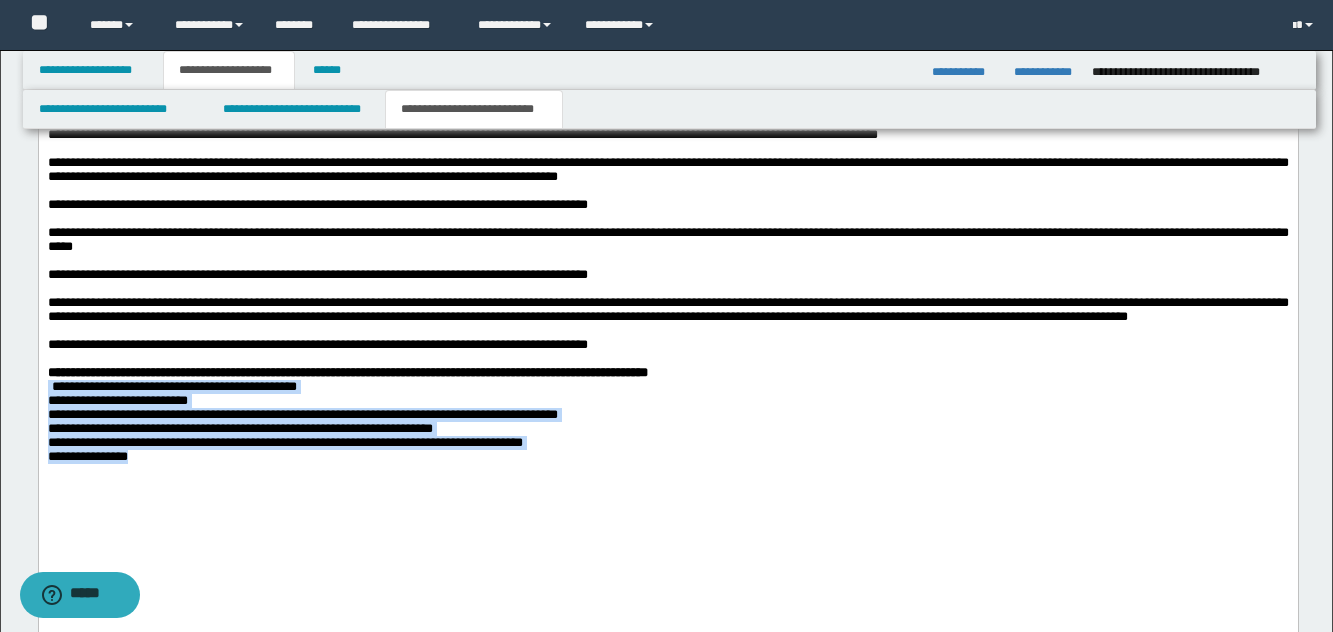 scroll, scrollTop: 1443, scrollLeft: 0, axis: vertical 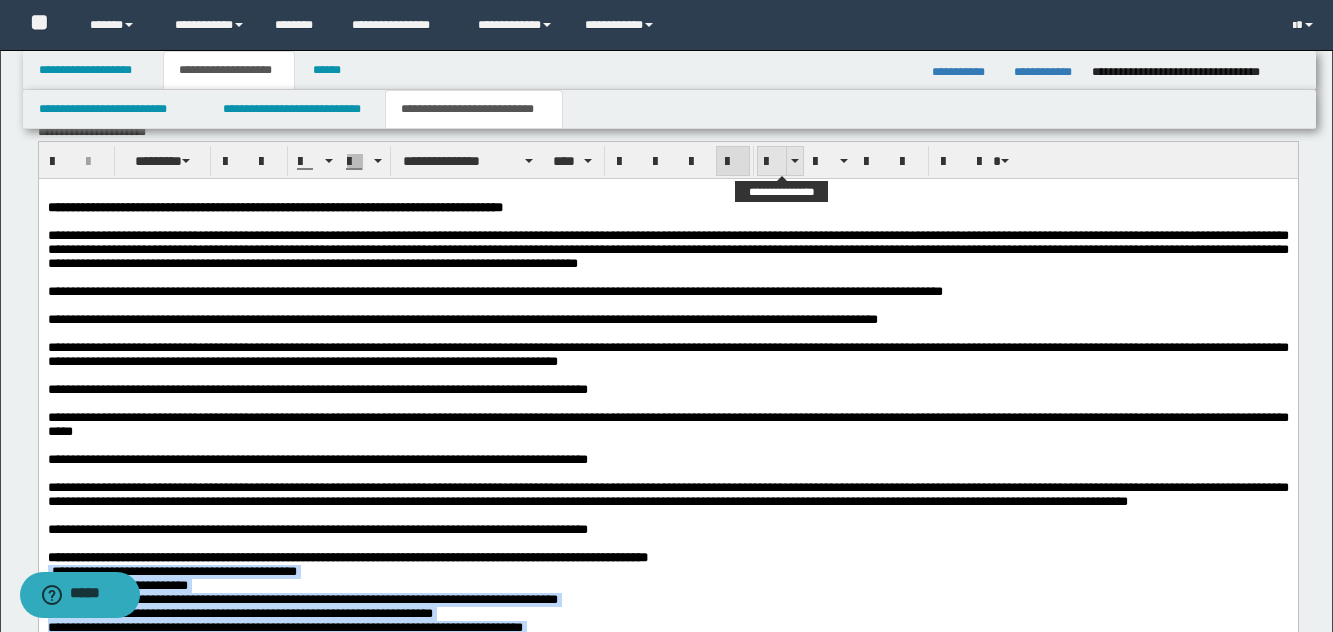 click at bounding box center (772, 162) 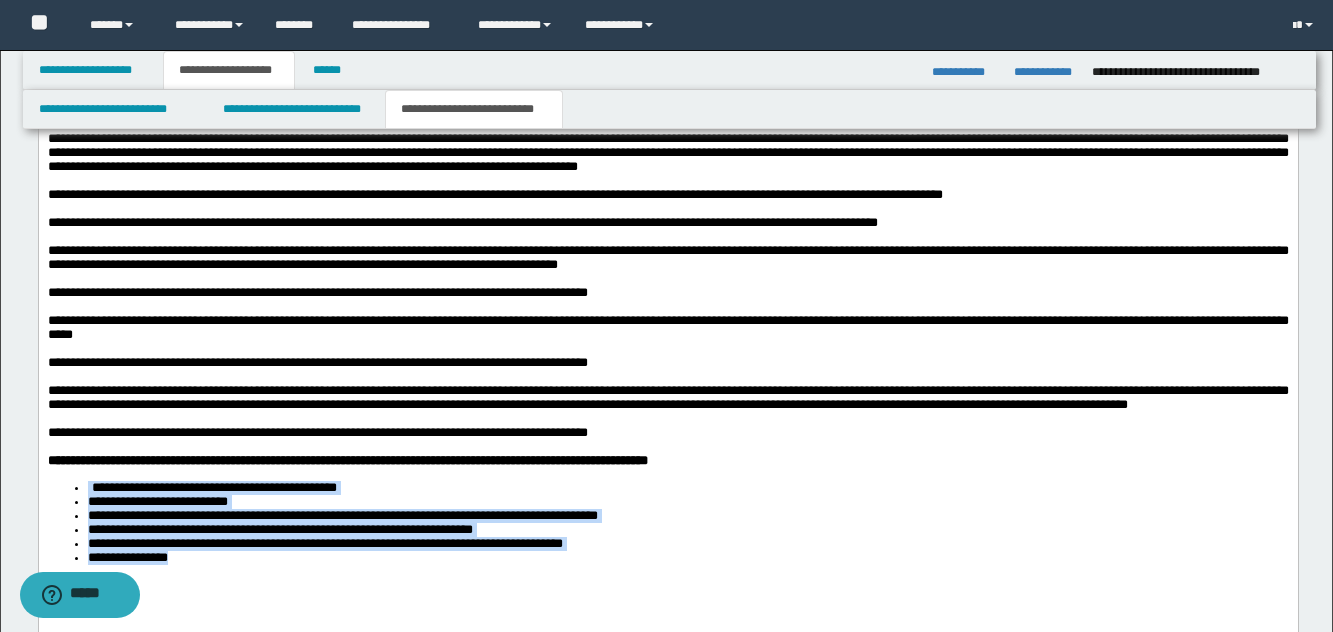 scroll, scrollTop: 1743, scrollLeft: 0, axis: vertical 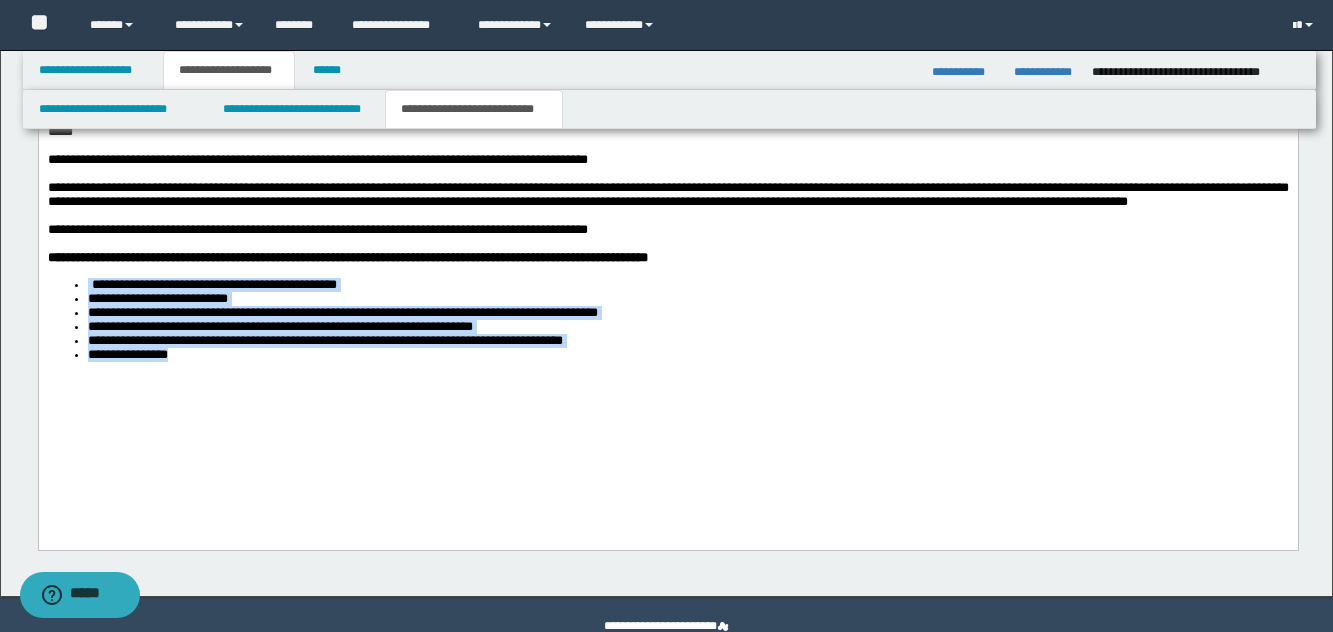click on "**********" at bounding box center (667, 157) 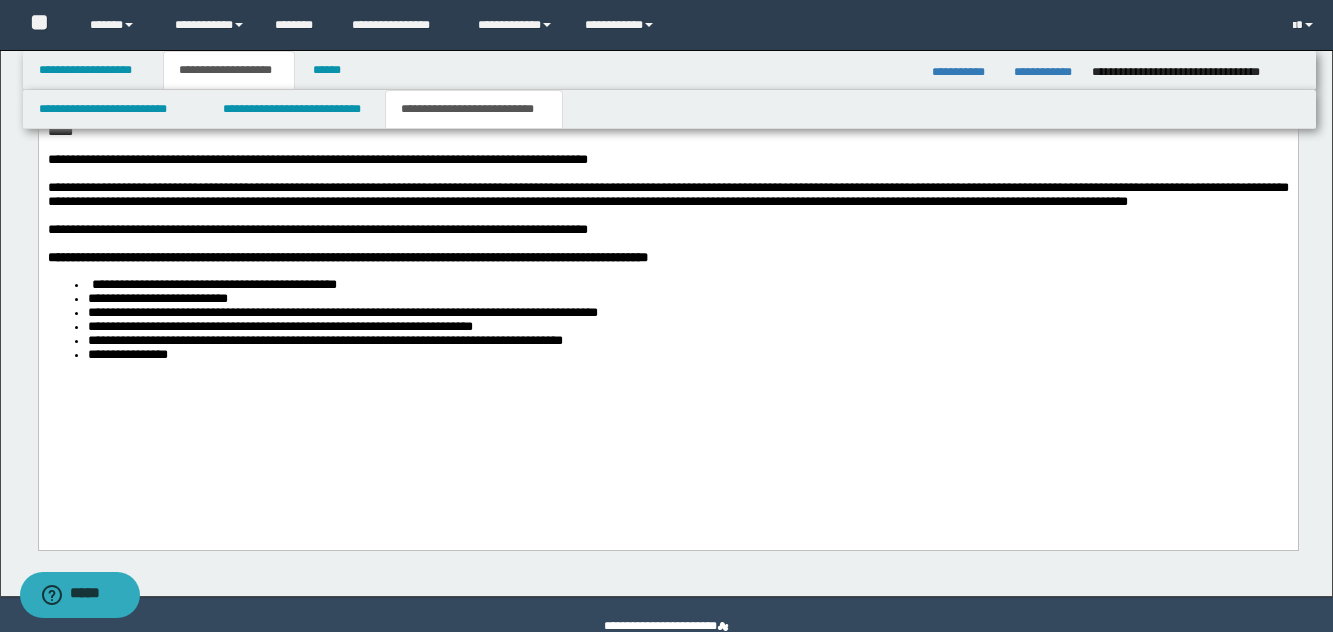 click on "**********" at bounding box center [667, 157] 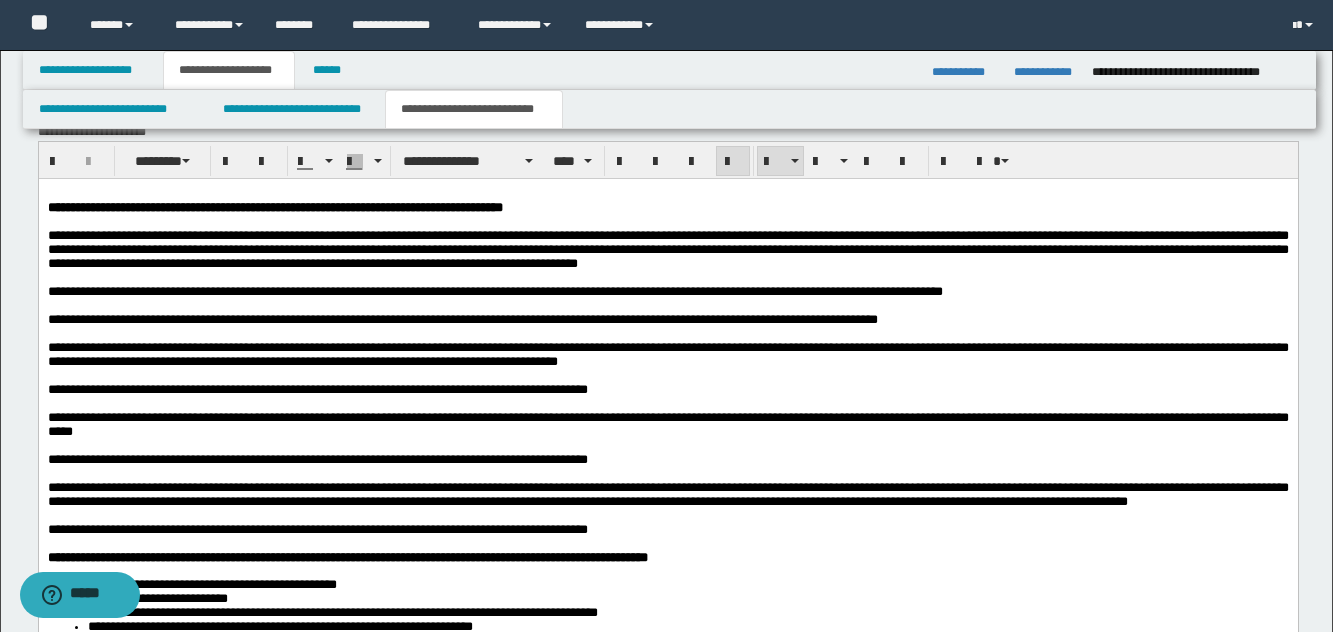 click on "**********" at bounding box center [667, 425] 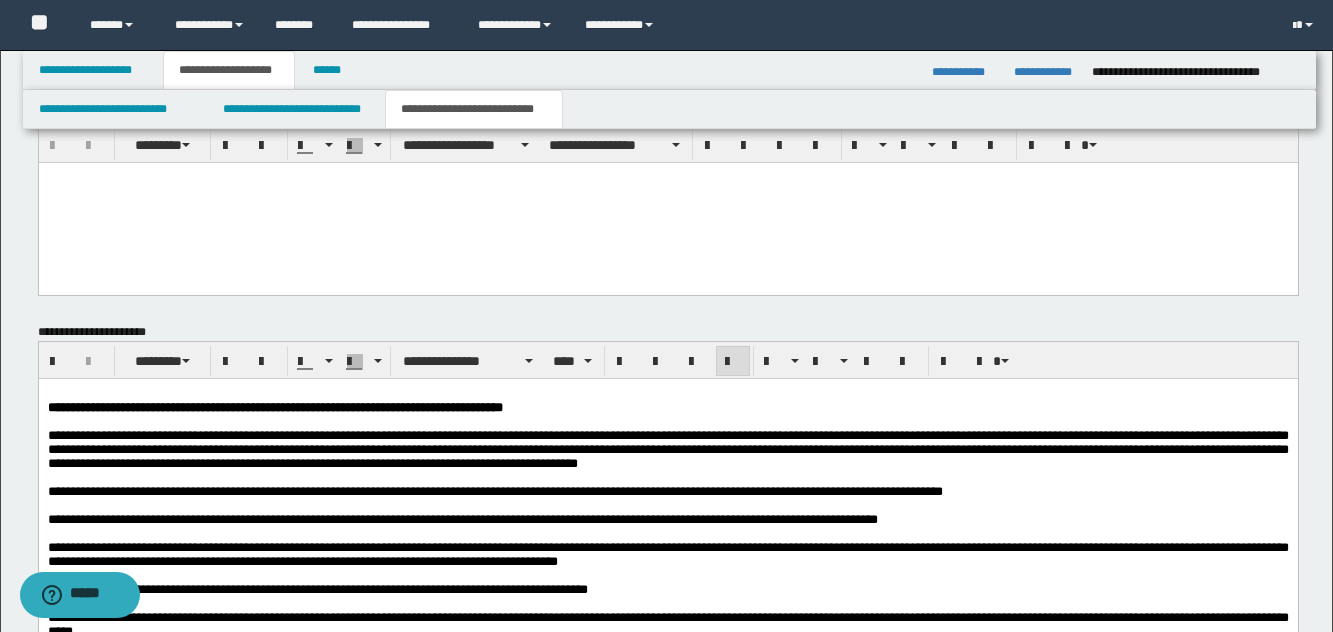 click on "**********" at bounding box center (494, 491) 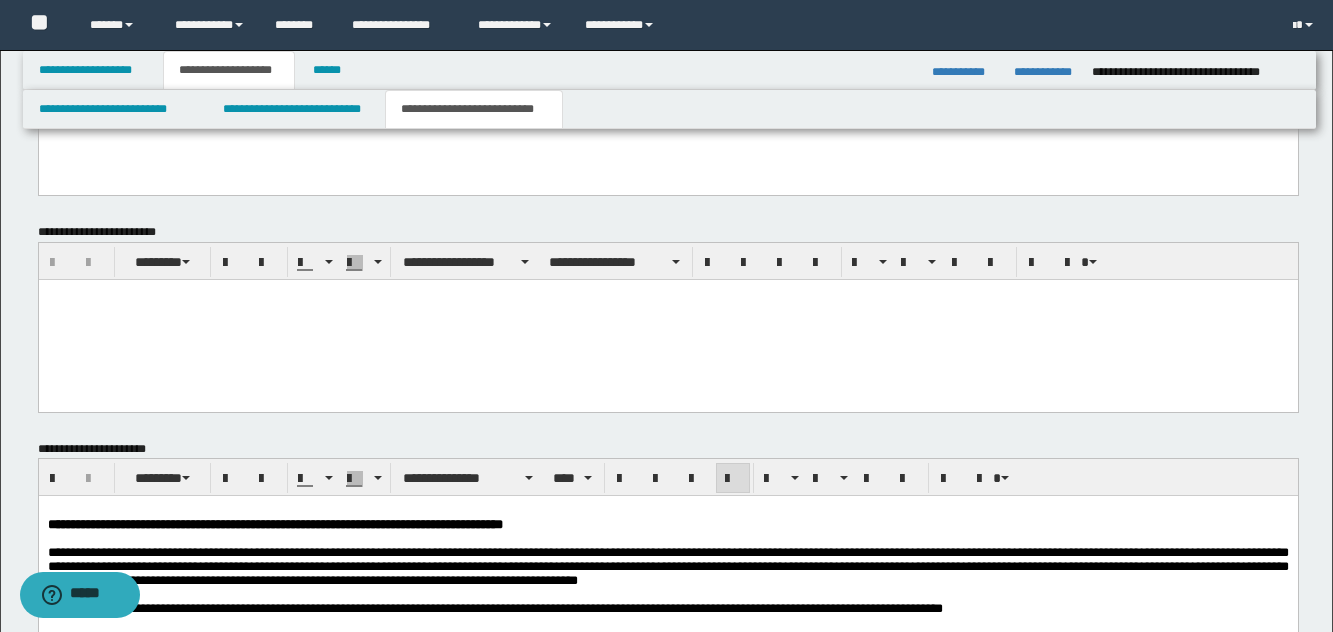 scroll, scrollTop: 943, scrollLeft: 0, axis: vertical 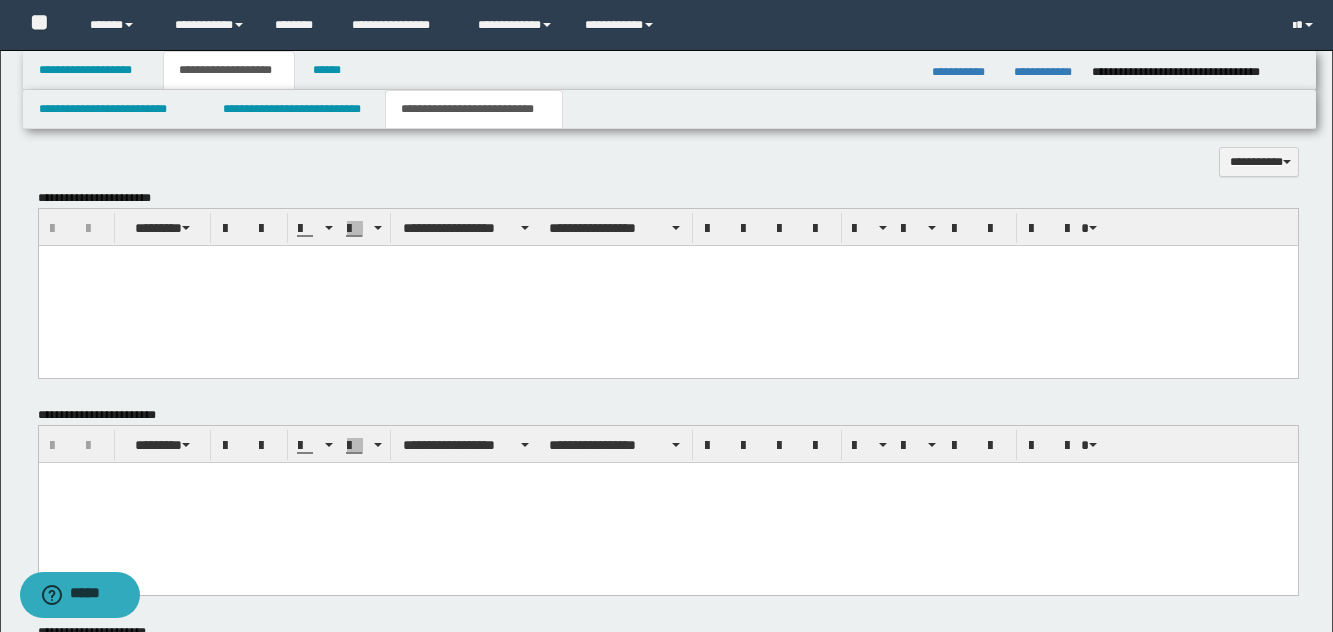 click at bounding box center (667, 285) 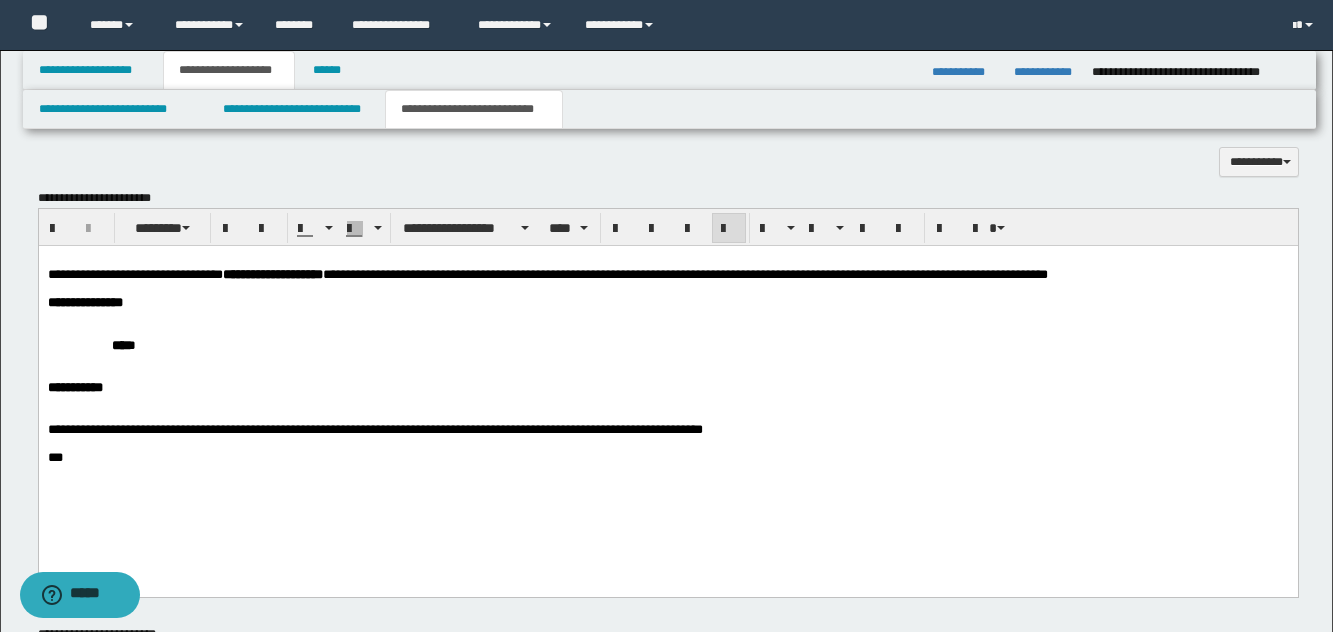 click on "**********" at bounding box center (547, 273) 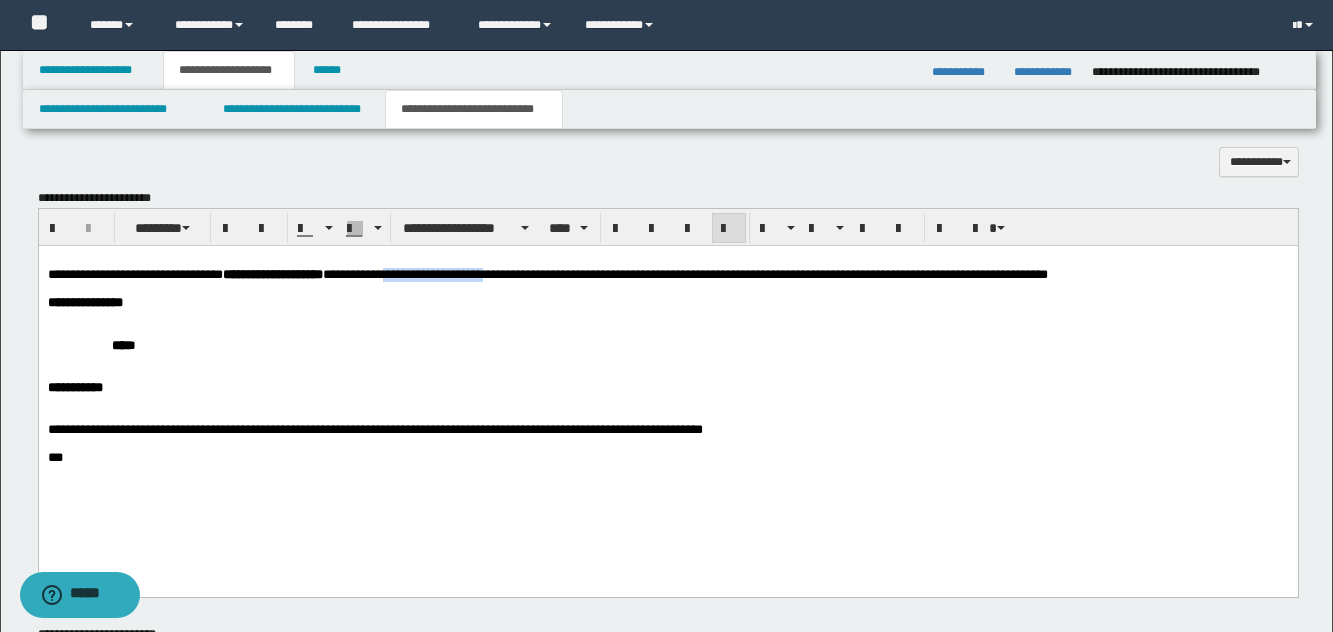 drag, startPoint x: 471, startPoint y: 273, endPoint x: 585, endPoint y: 275, distance: 114.01754 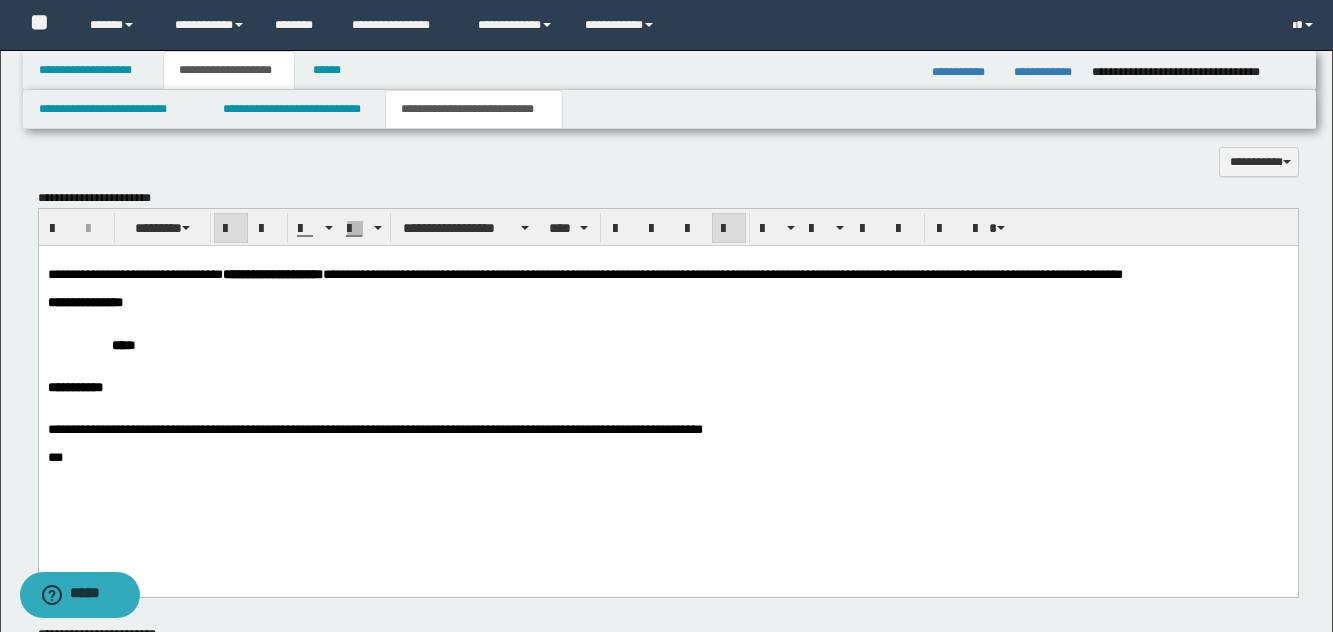click on "**********" at bounding box center [667, 302] 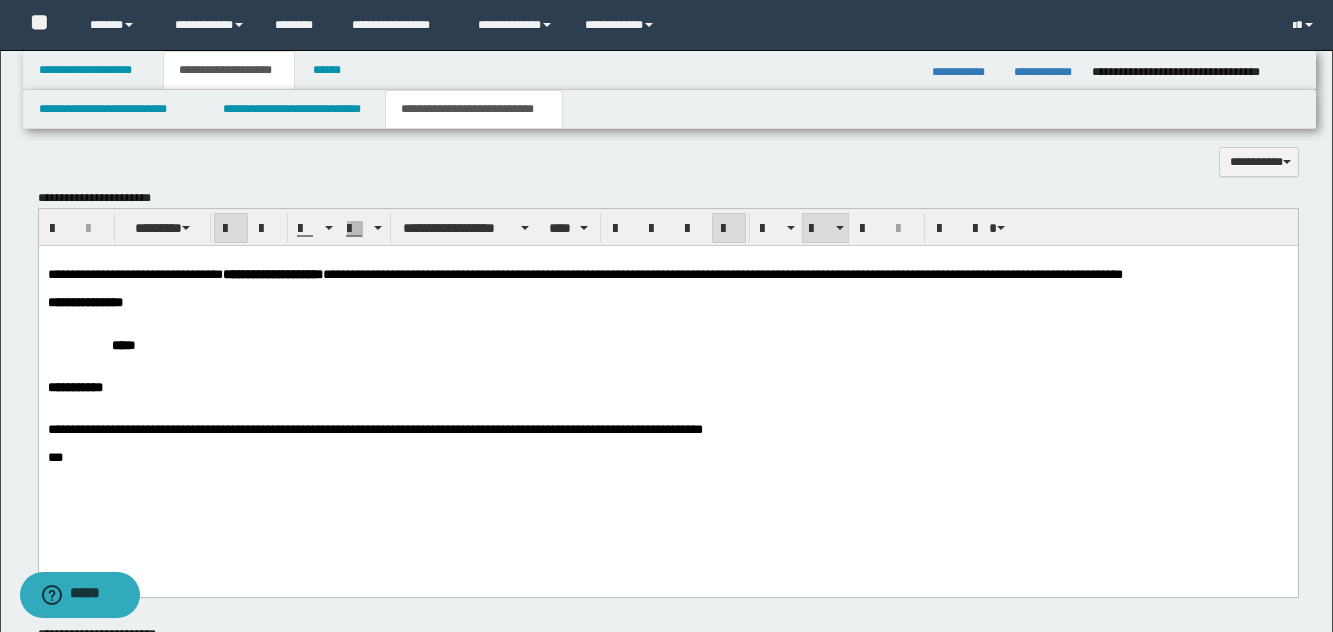 click on "**********" at bounding box center [667, 383] 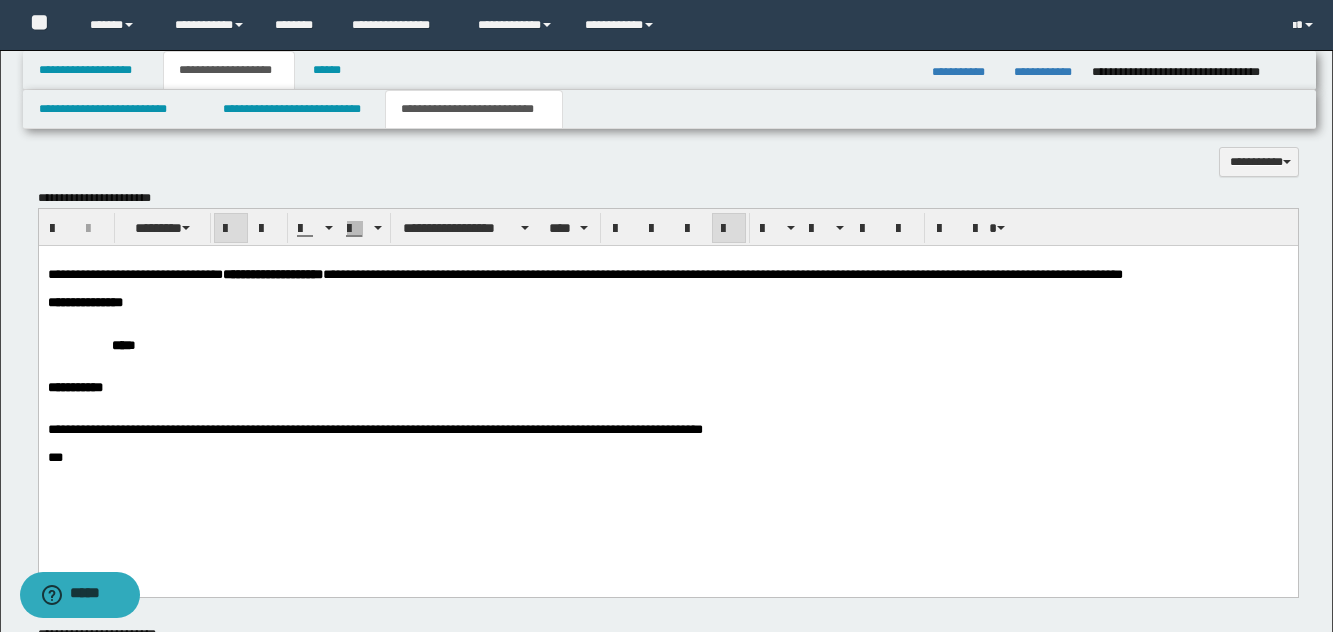 click at bounding box center [667, 316] 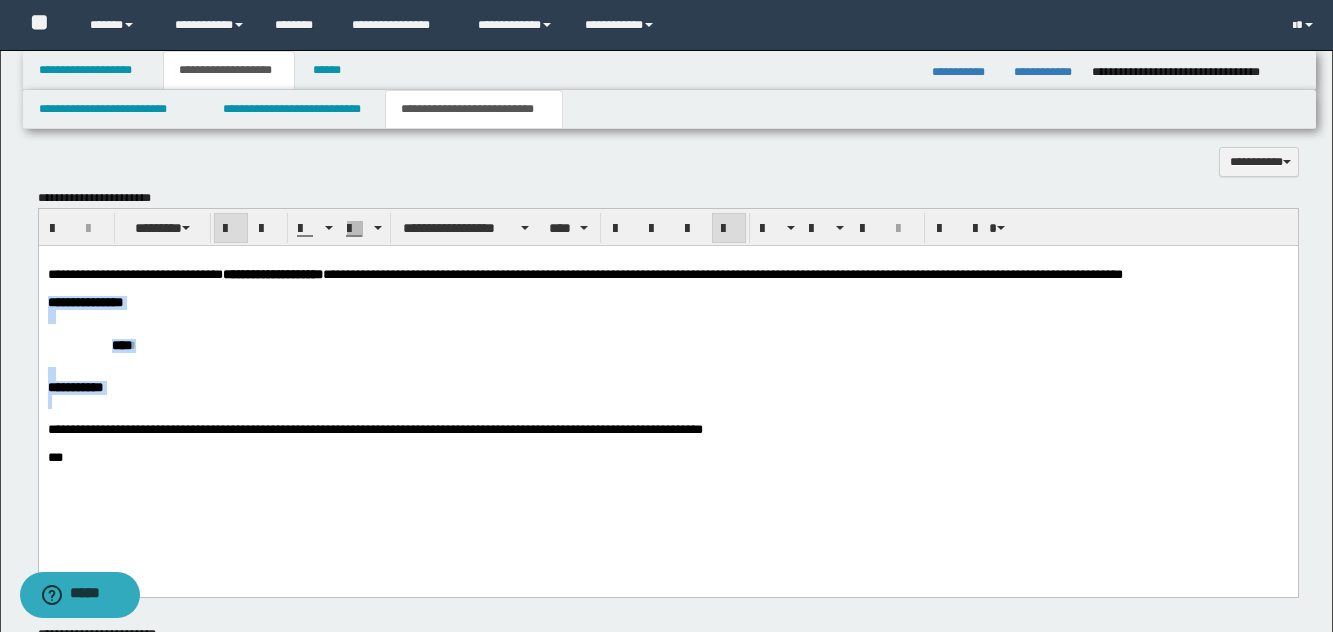 drag, startPoint x: 160, startPoint y: 407, endPoint x: 42, endPoint y: 308, distance: 154.02922 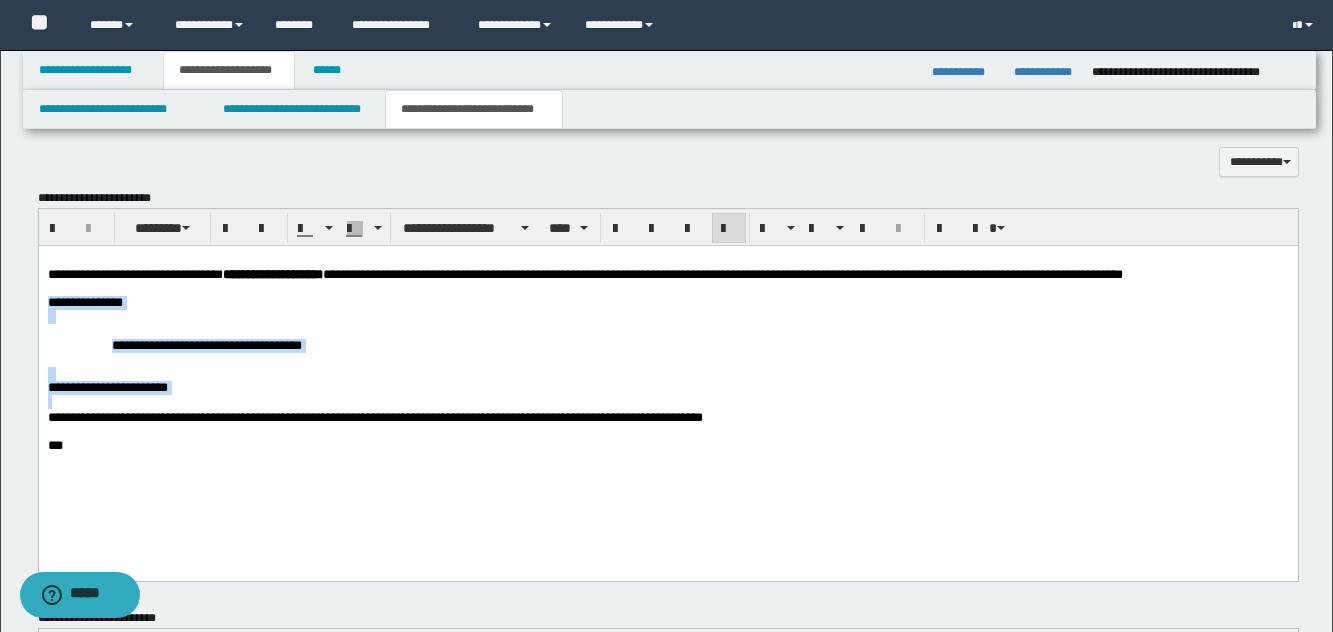 drag, startPoint x: 238, startPoint y: 401, endPoint x: 27, endPoint y: 301, distance: 233.49733 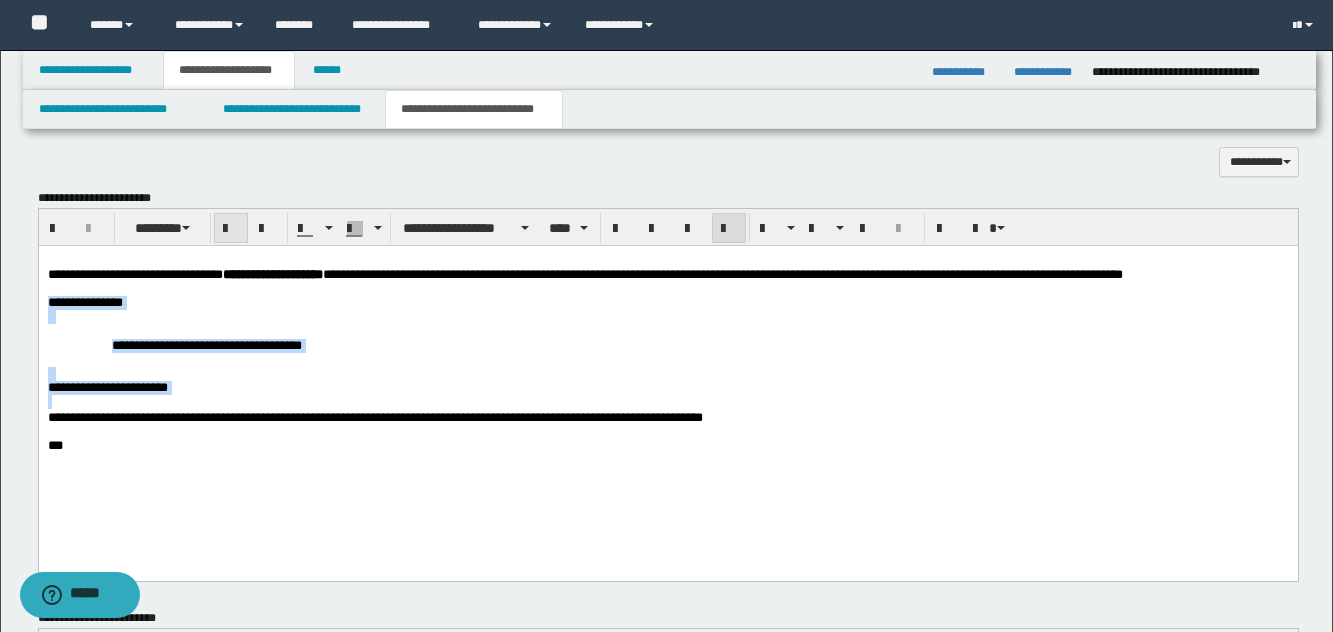 click at bounding box center [231, 229] 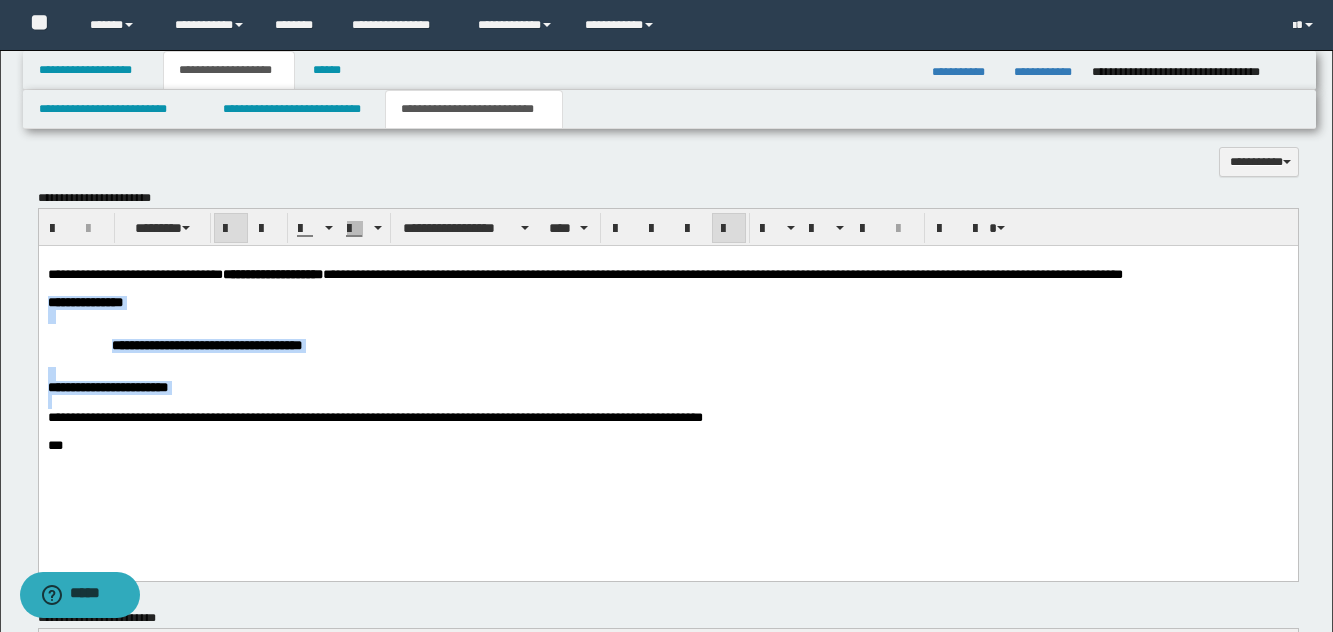 click at bounding box center (667, 373) 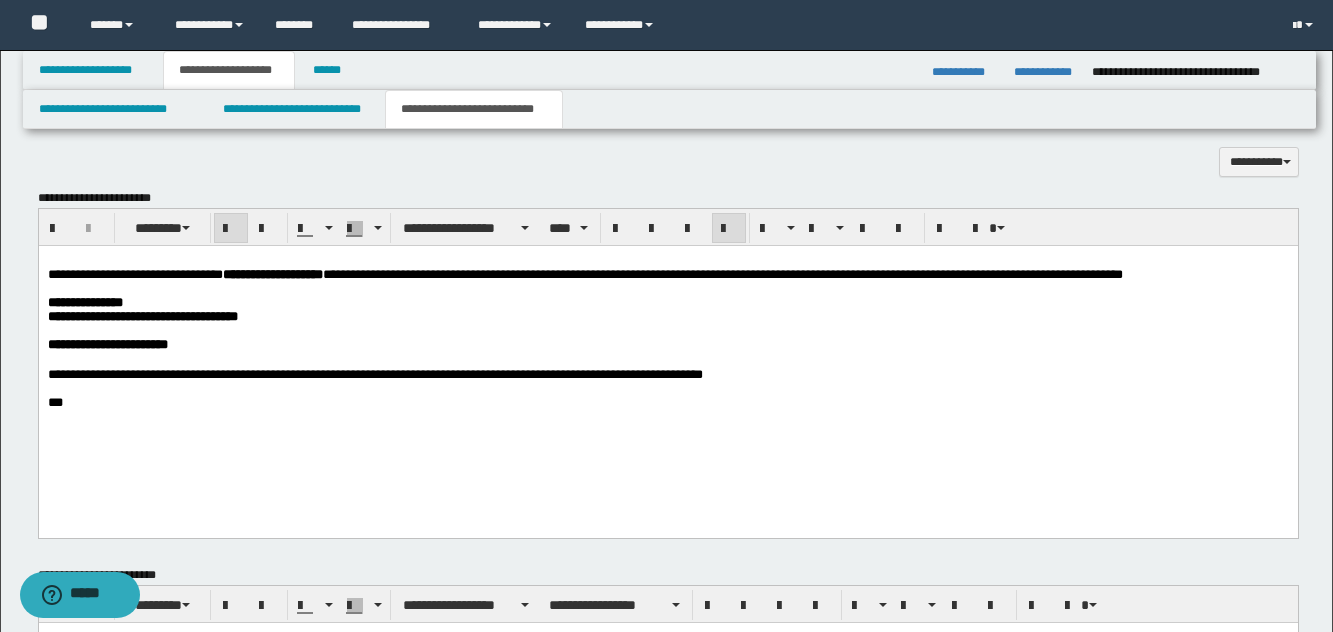 click on "**********" at bounding box center [107, 343] 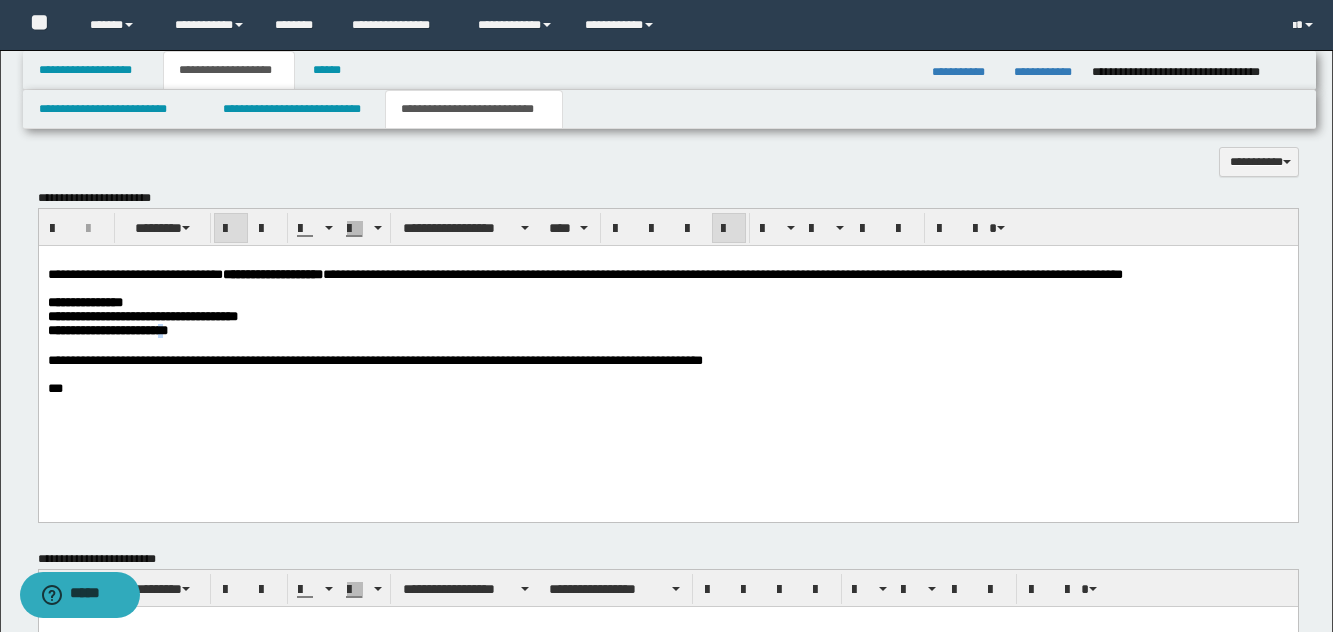 click on "**********" at bounding box center [107, 329] 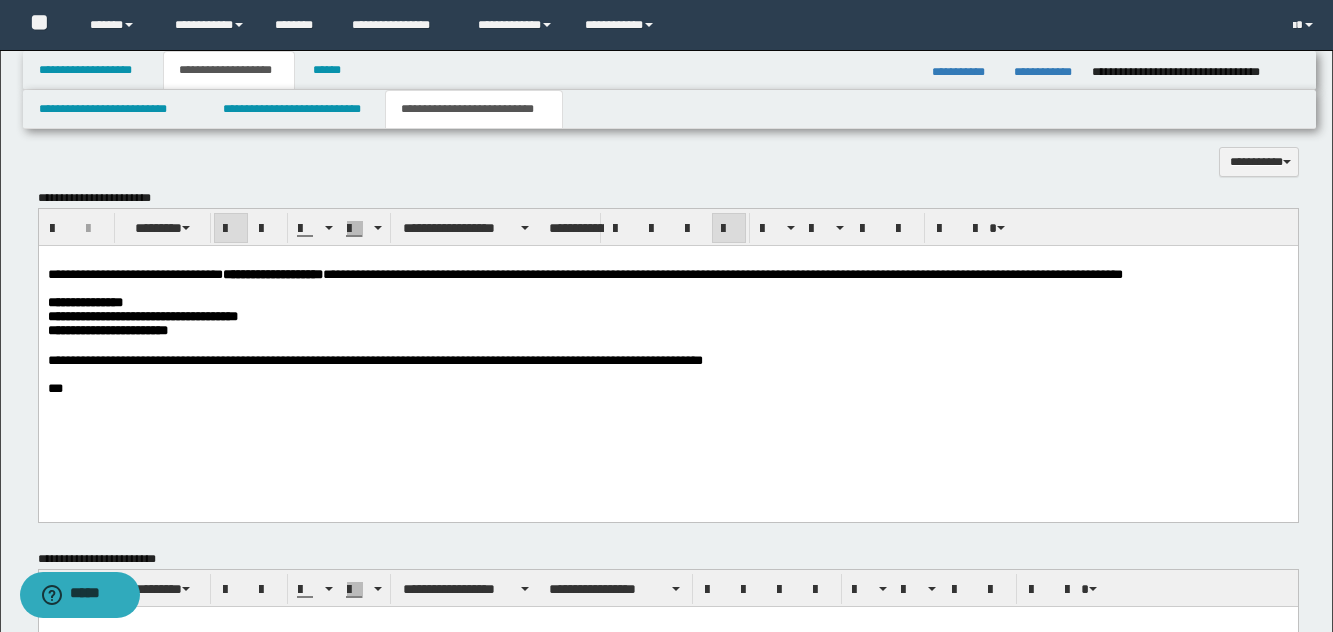 drag, startPoint x: 242, startPoint y: 340, endPoint x: 221, endPoint y: 349, distance: 22.847319 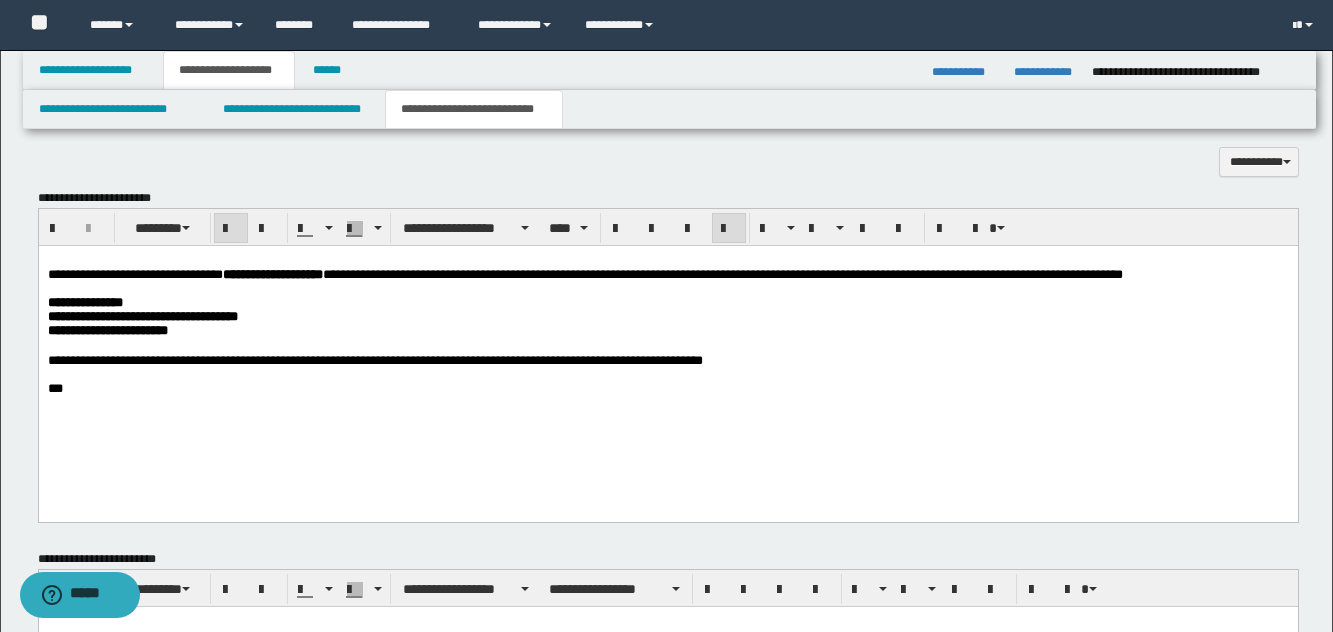 drag, startPoint x: 351, startPoint y: 323, endPoint x: 16, endPoint y: 333, distance: 335.14923 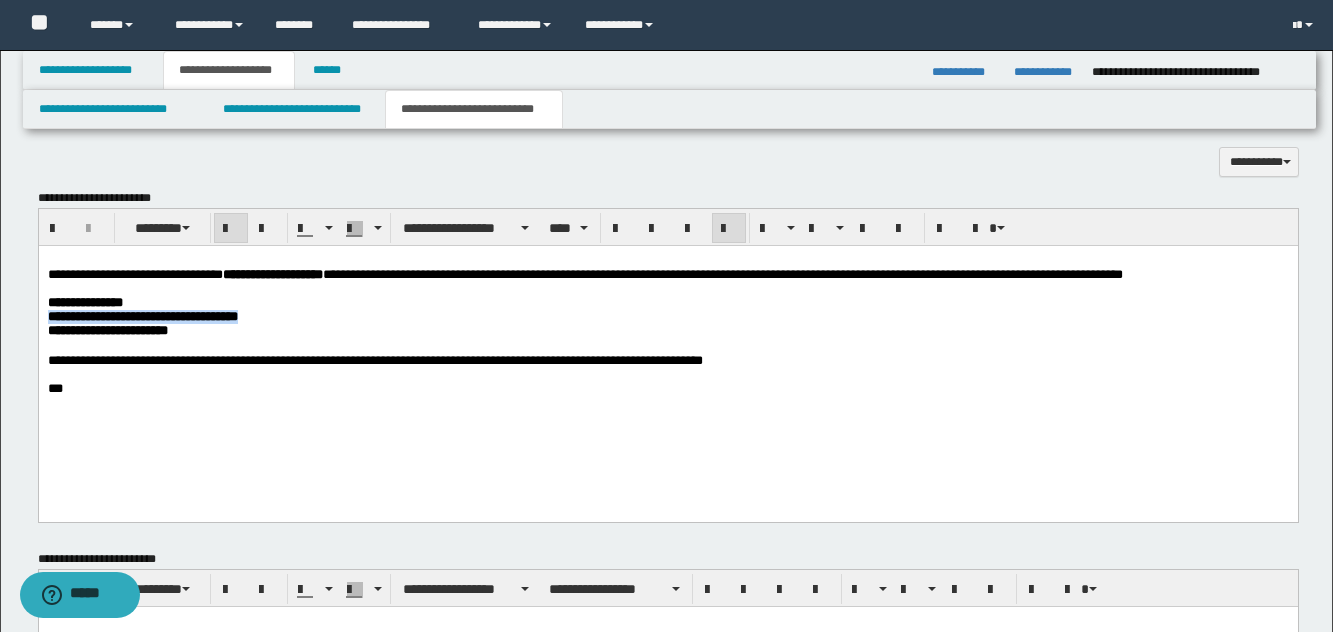 drag, startPoint x: 46, startPoint y: 324, endPoint x: 435, endPoint y: 276, distance: 391.95026 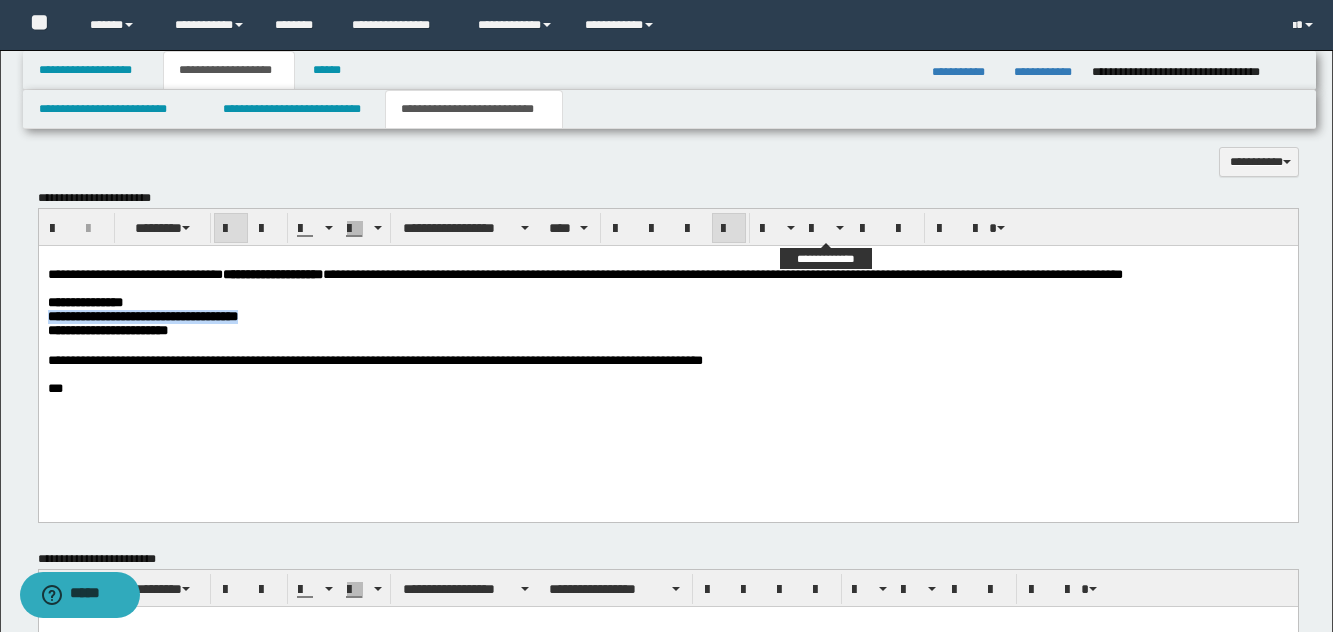 drag, startPoint x: 809, startPoint y: 230, endPoint x: 776, endPoint y: 250, distance: 38.587563 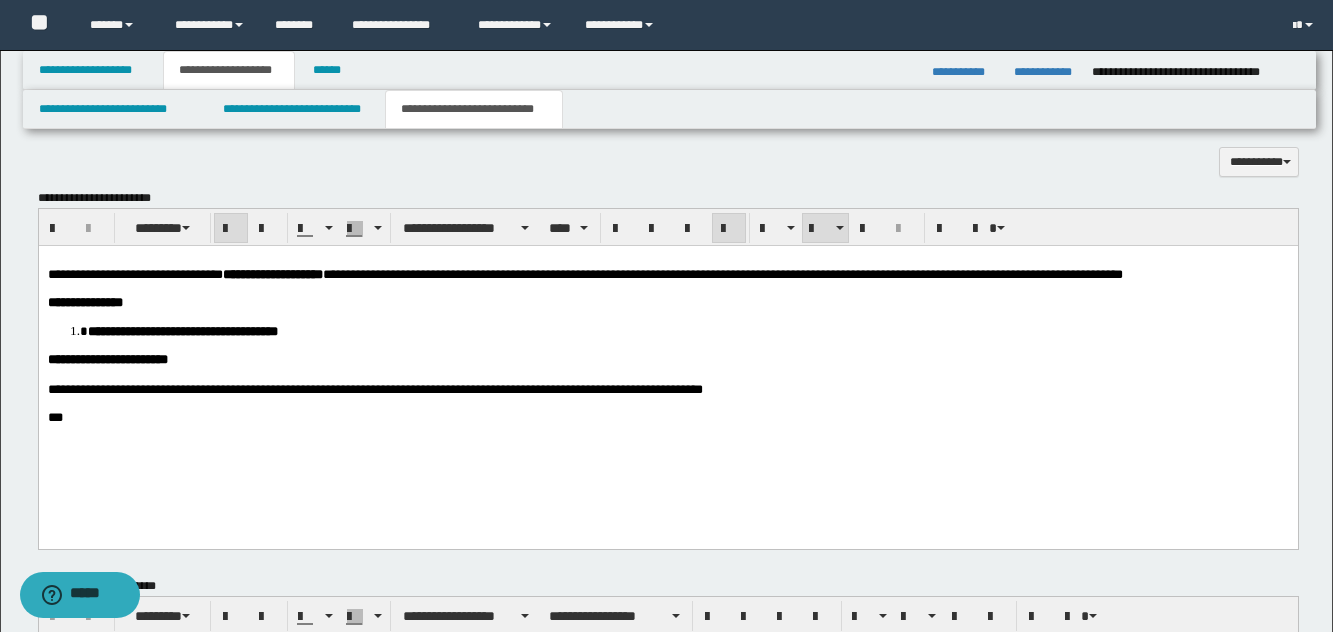 click on "**********" at bounding box center (667, 359) 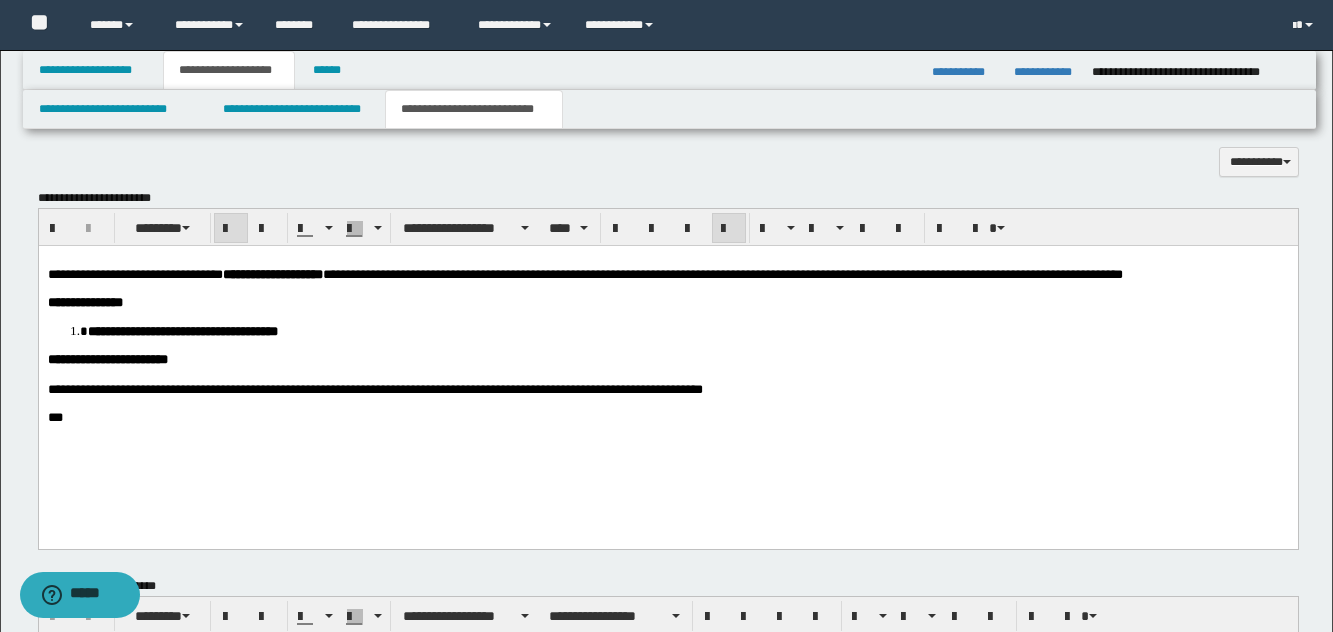 click on "**********" at bounding box center [374, 388] 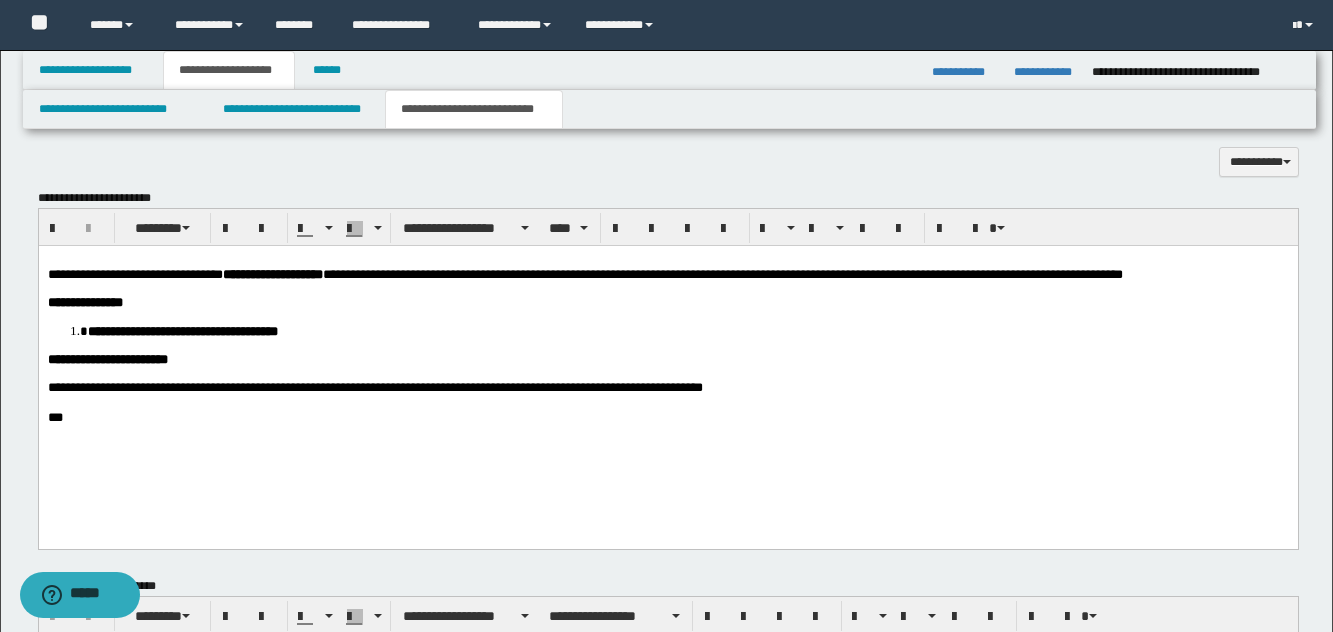 click on "**********" at bounding box center [667, 363] 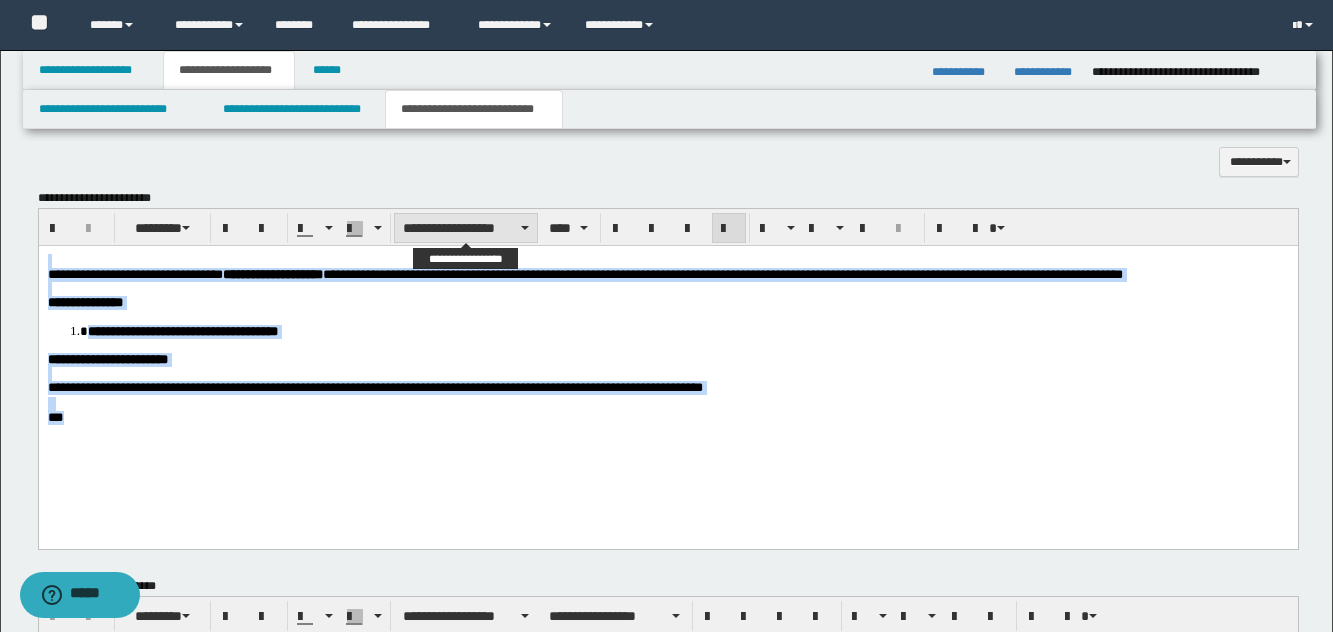 click on "**********" at bounding box center [466, 228] 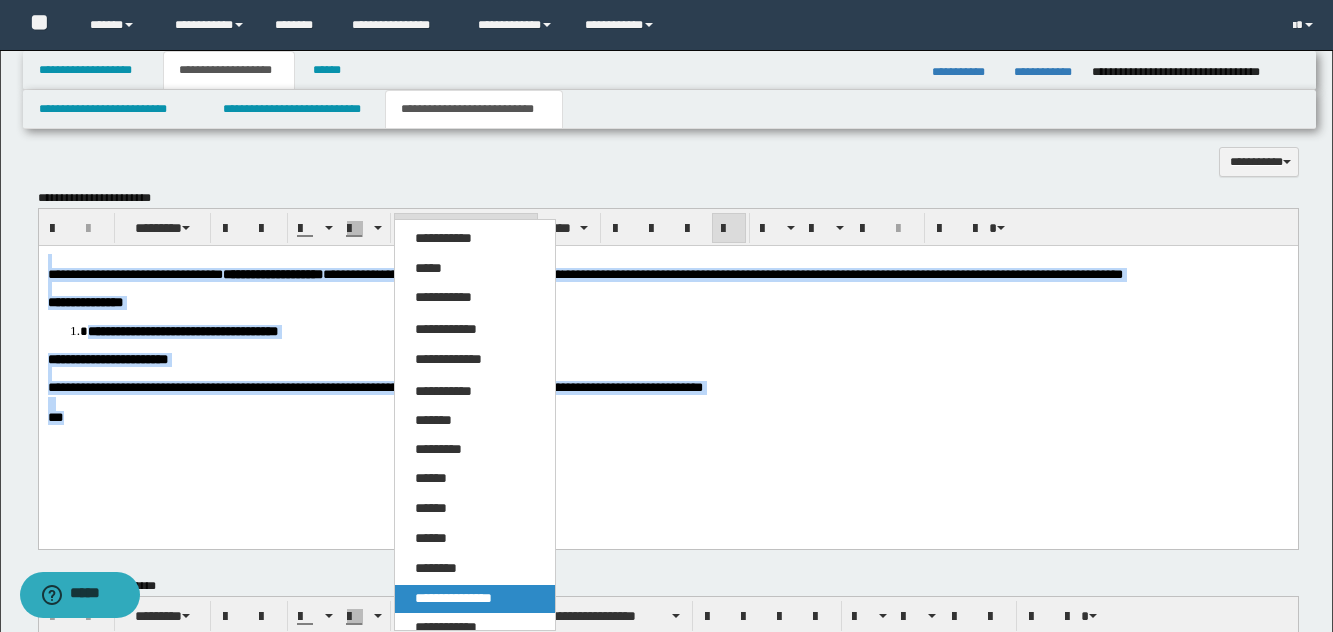 click on "**********" at bounding box center (453, 598) 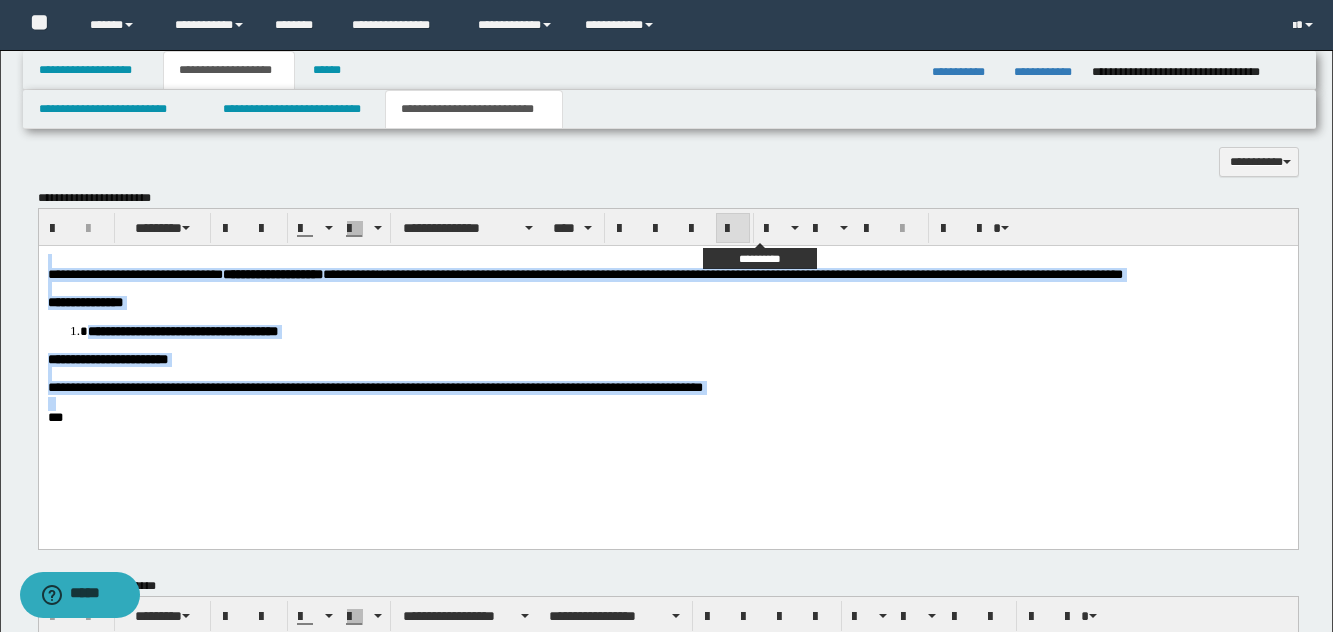 click at bounding box center (733, 229) 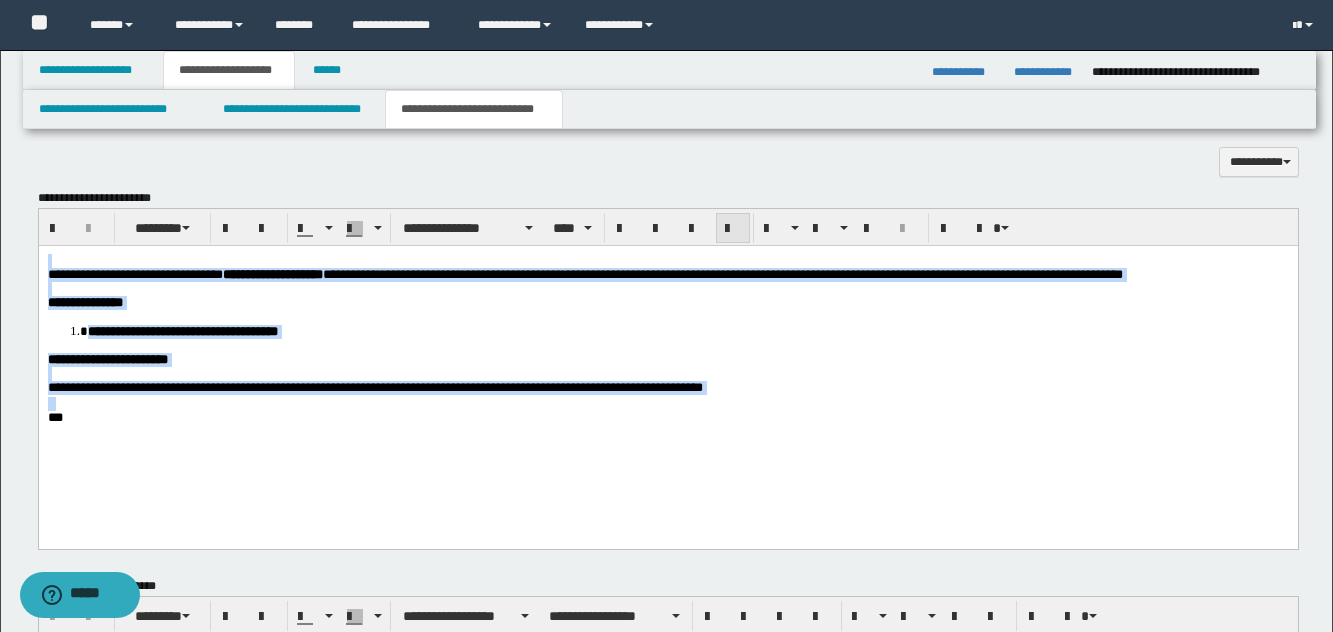 click at bounding box center (733, 229) 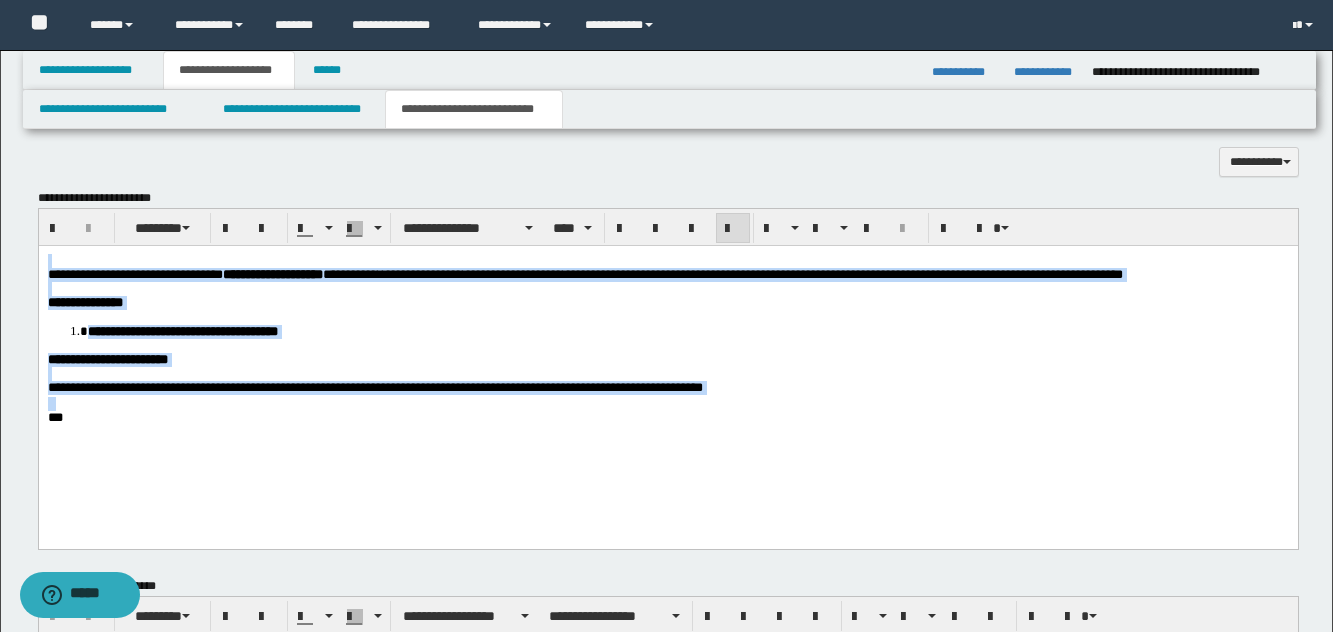 click on "**********" at bounding box center [667, 302] 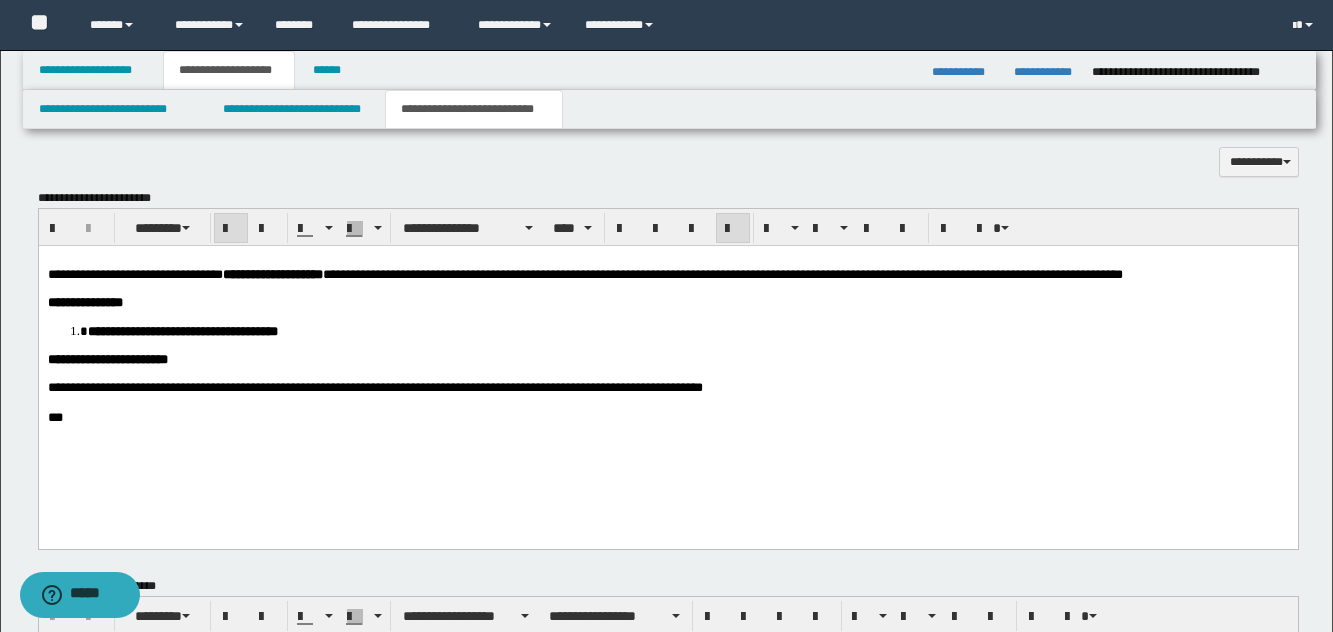 click on "**********" at bounding box center [667, 302] 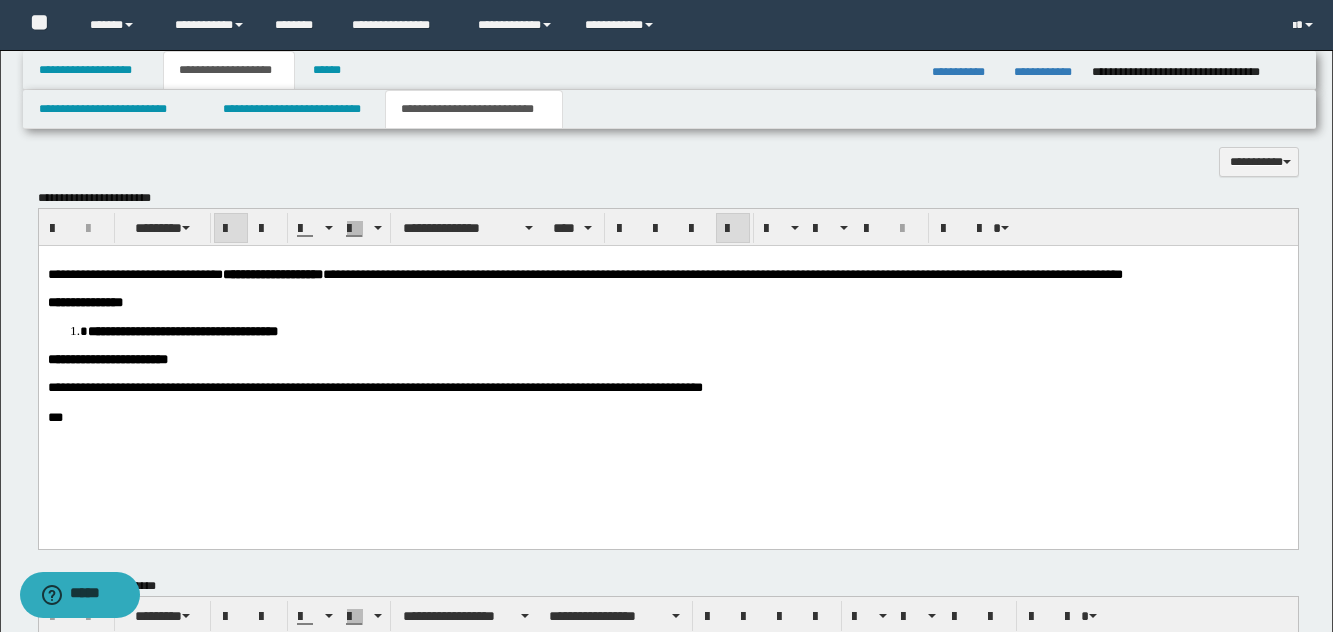 click on "**********" at bounding box center [667, 363] 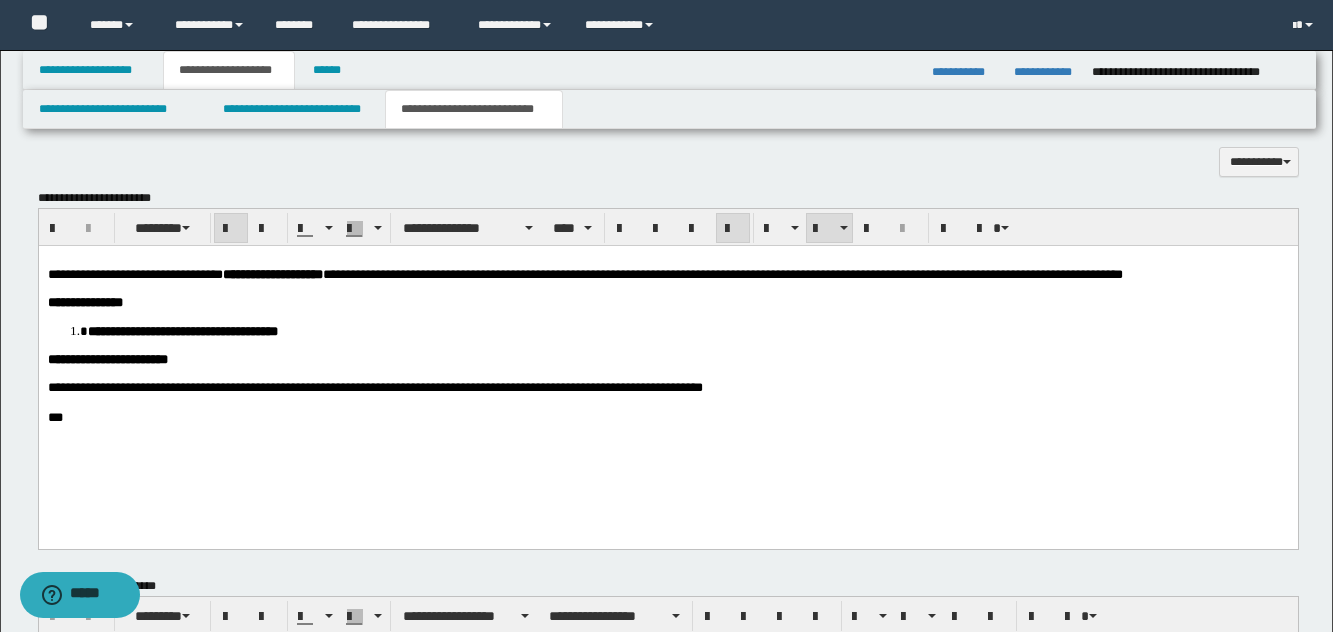 click on "**********" at bounding box center [687, 330] 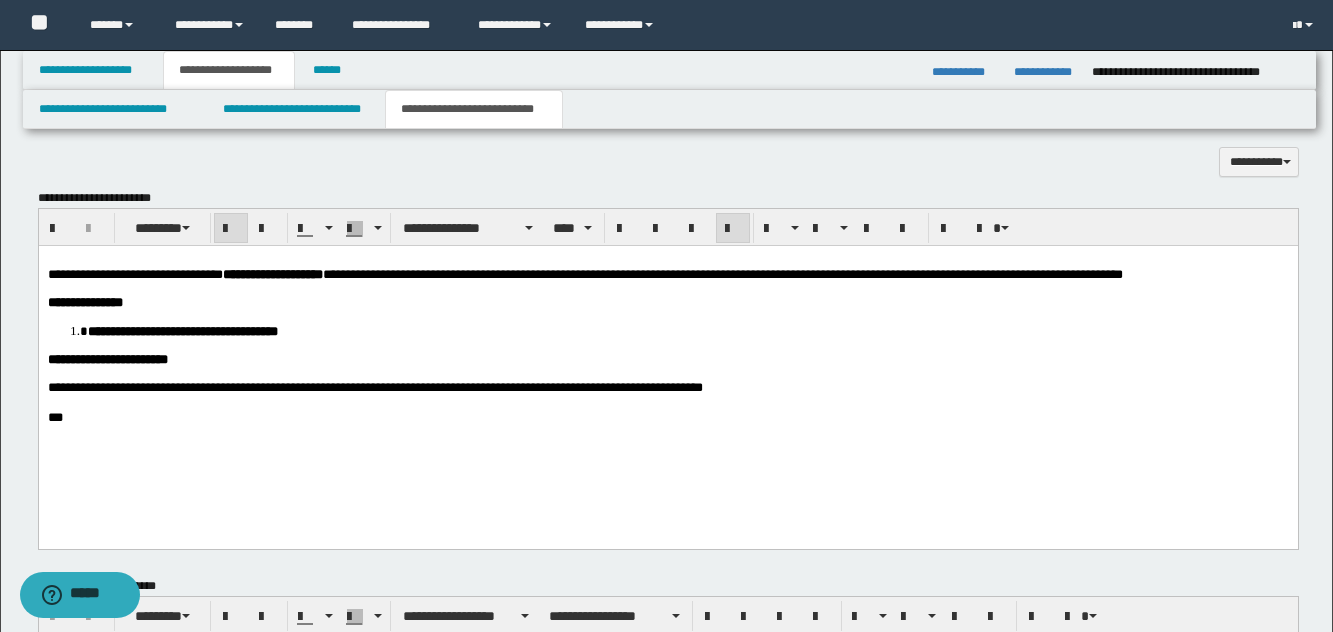 click on "***" at bounding box center (667, 417) 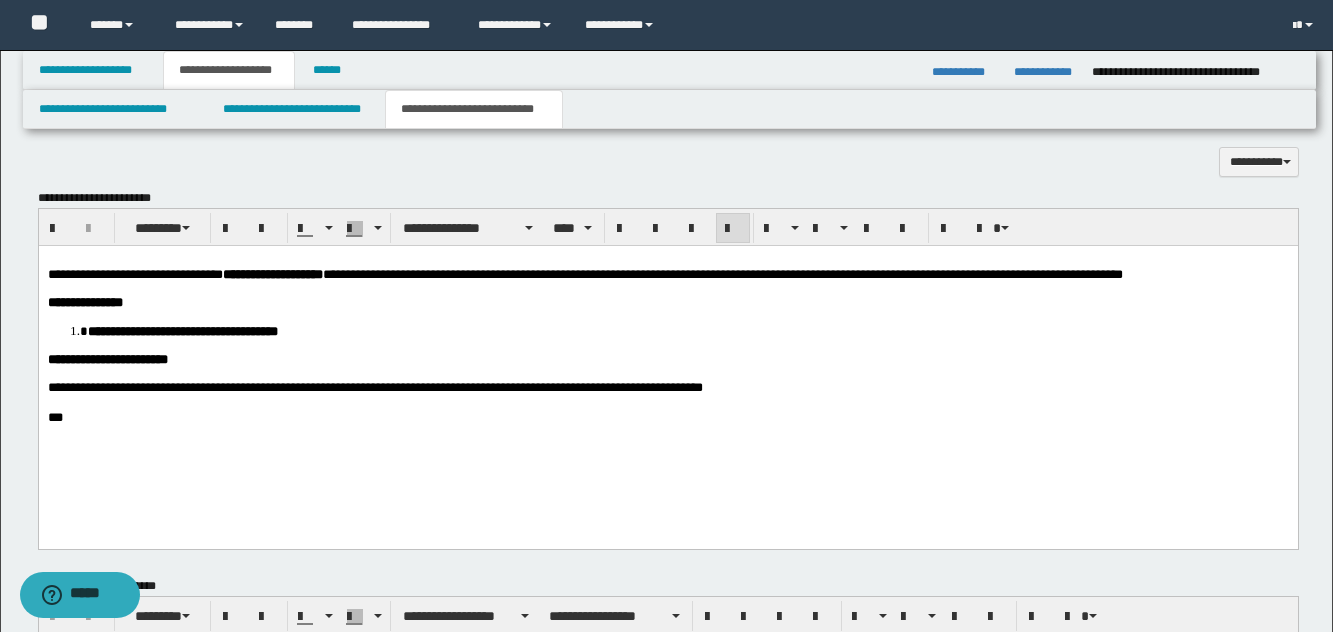 click on "***" at bounding box center [667, 417] 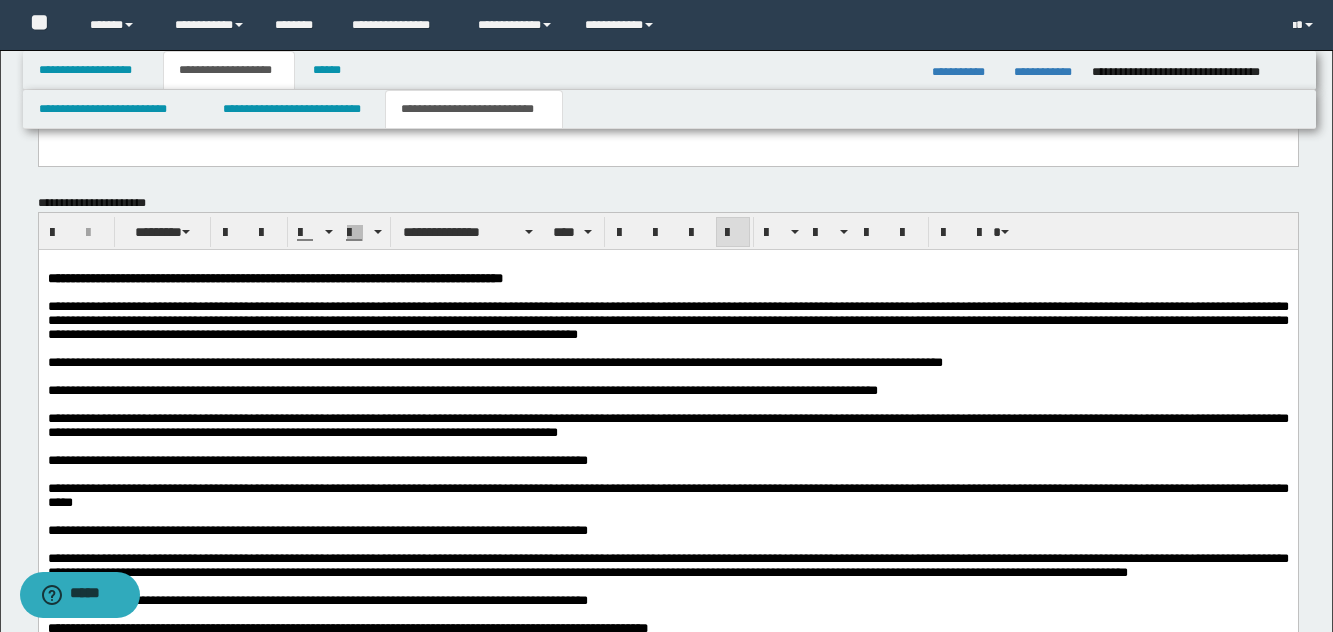 click at bounding box center (667, 447) 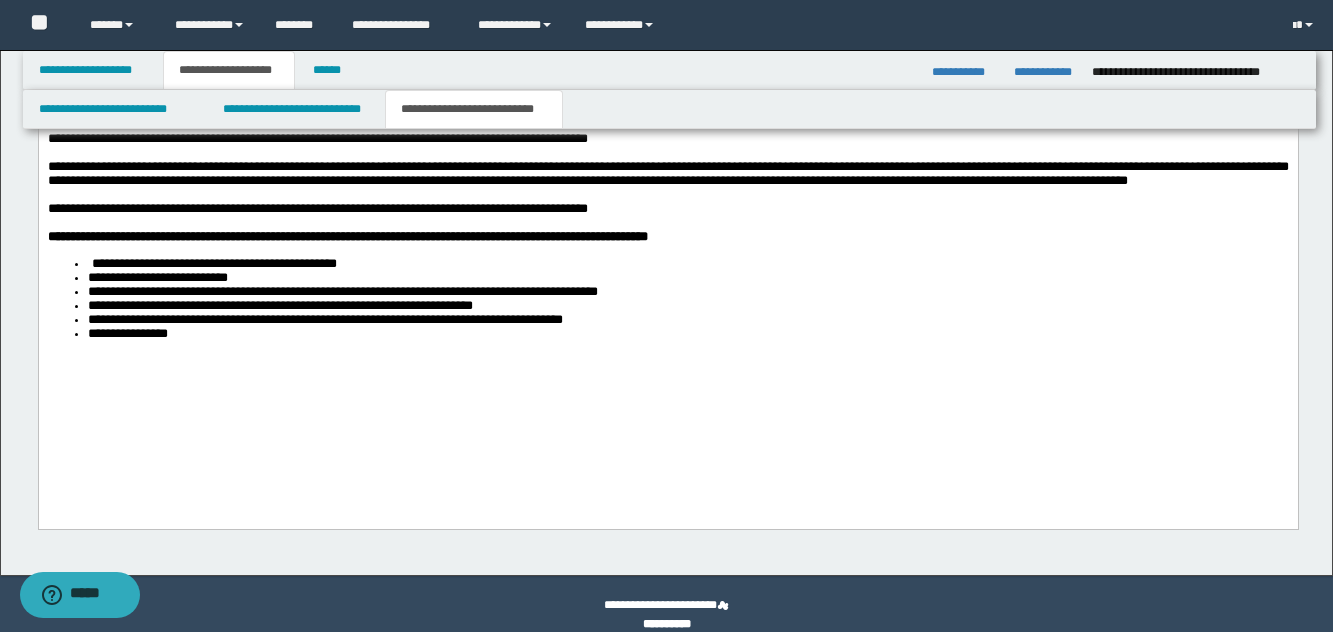 scroll, scrollTop: 1943, scrollLeft: 0, axis: vertical 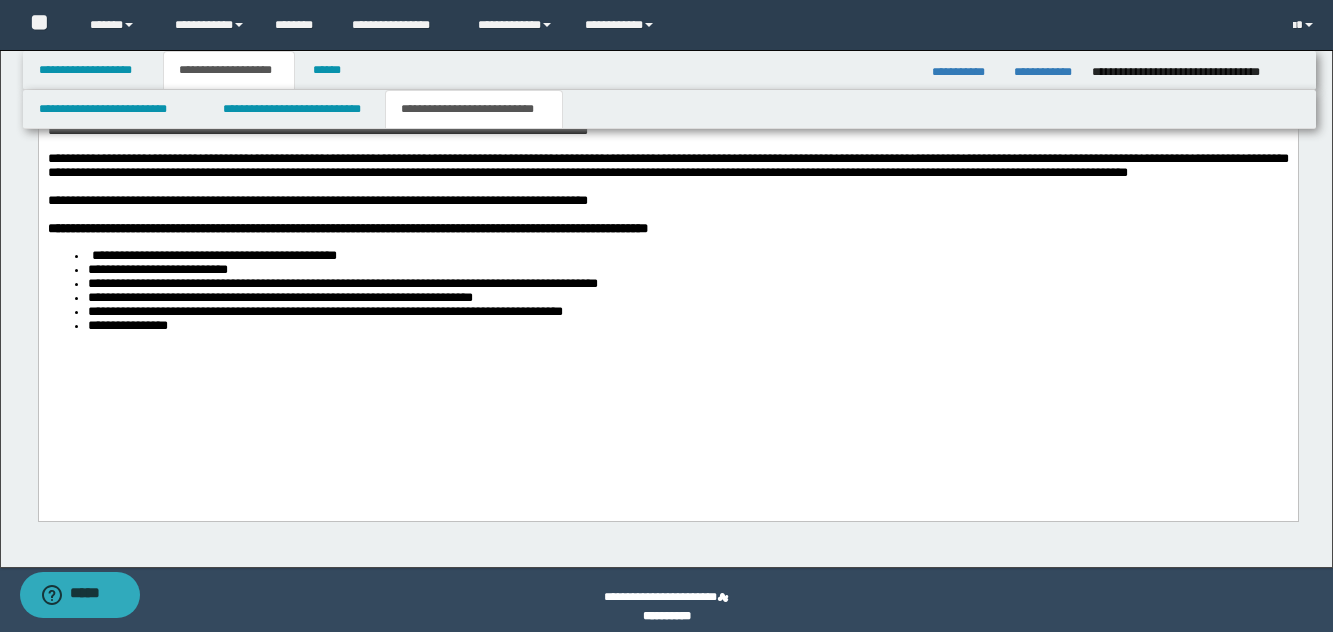 click on "**********" at bounding box center (667, 128) 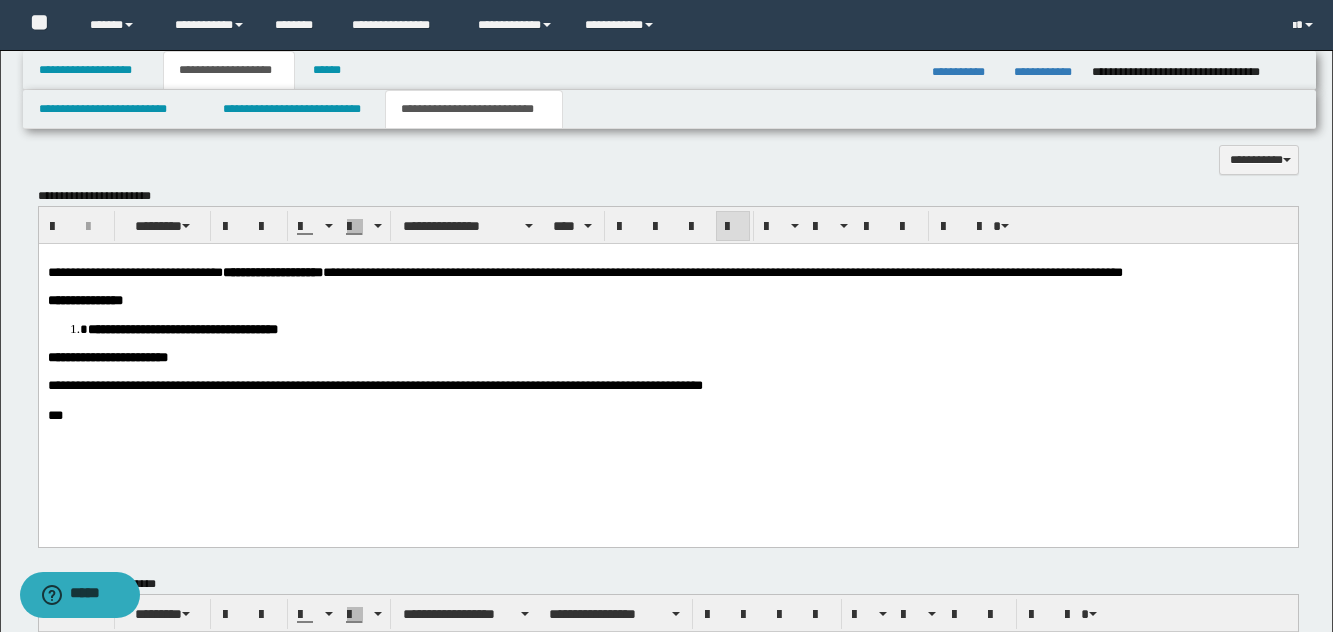 scroll, scrollTop: 943, scrollLeft: 0, axis: vertical 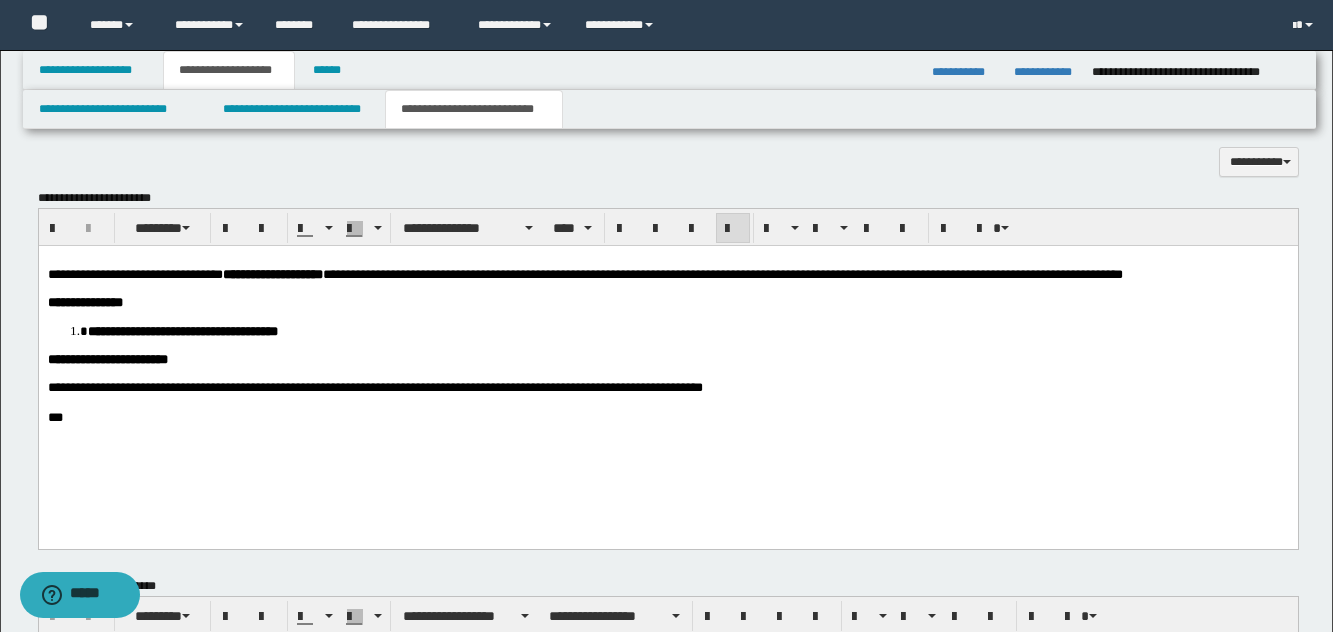 click at bounding box center (667, 373) 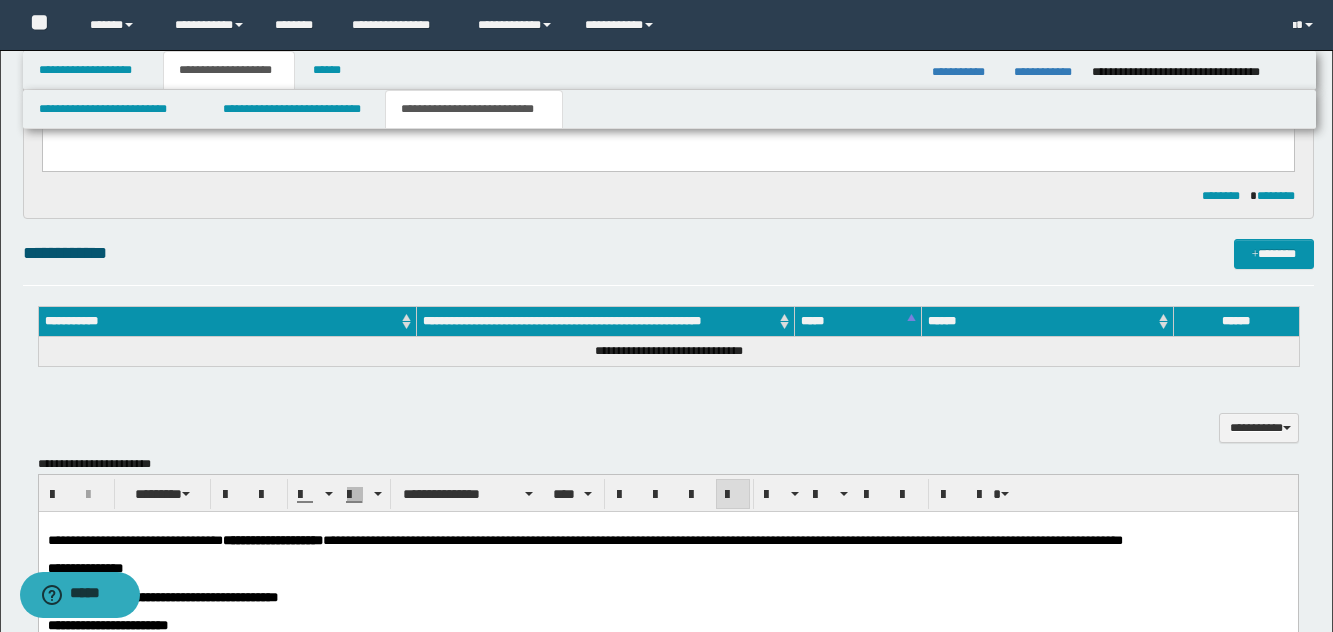 scroll, scrollTop: 643, scrollLeft: 0, axis: vertical 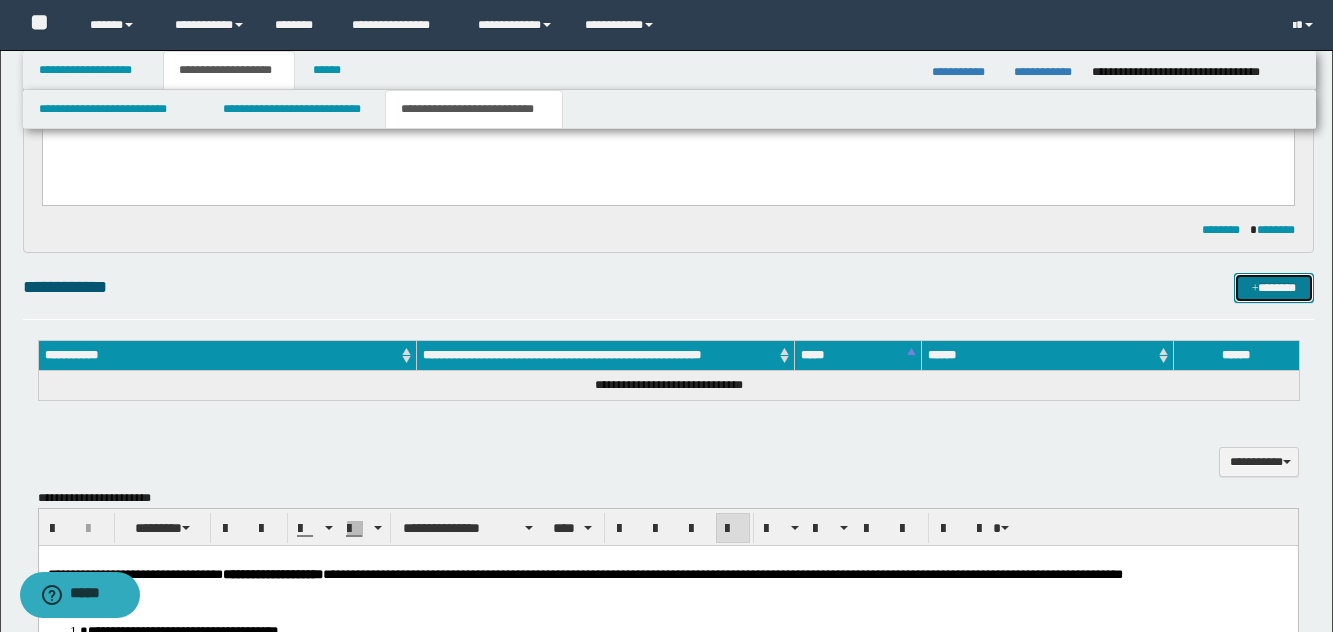 click on "*******" at bounding box center (1274, 288) 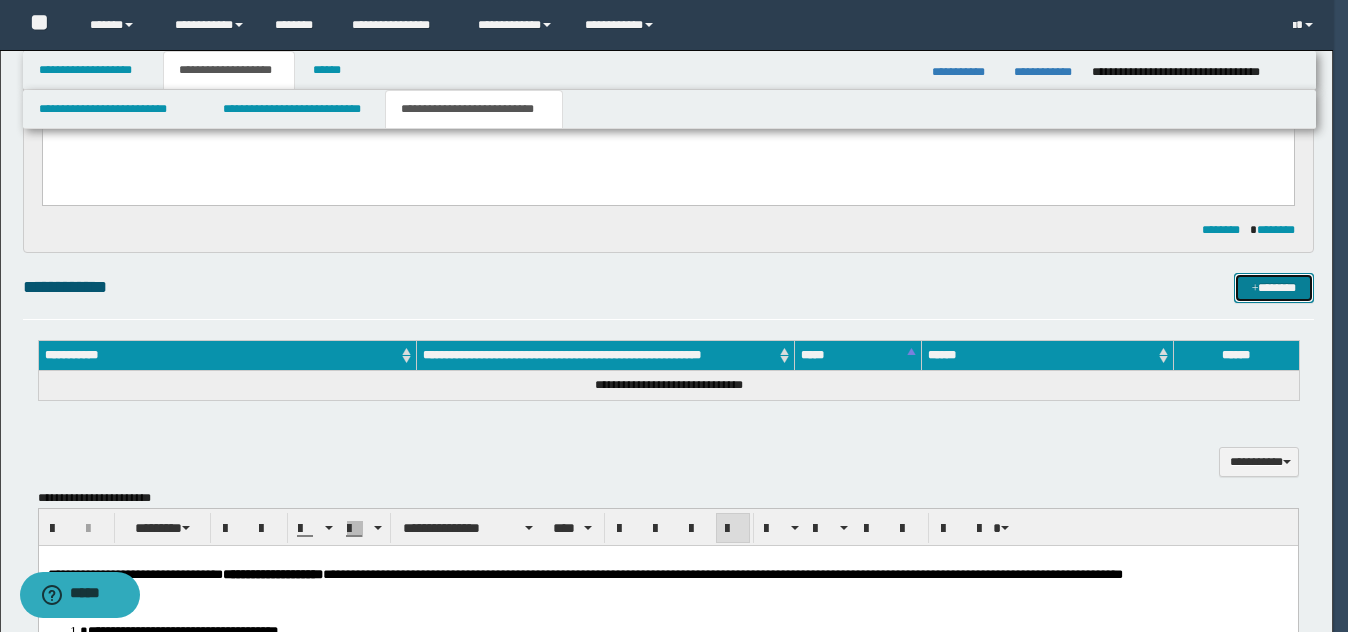 type 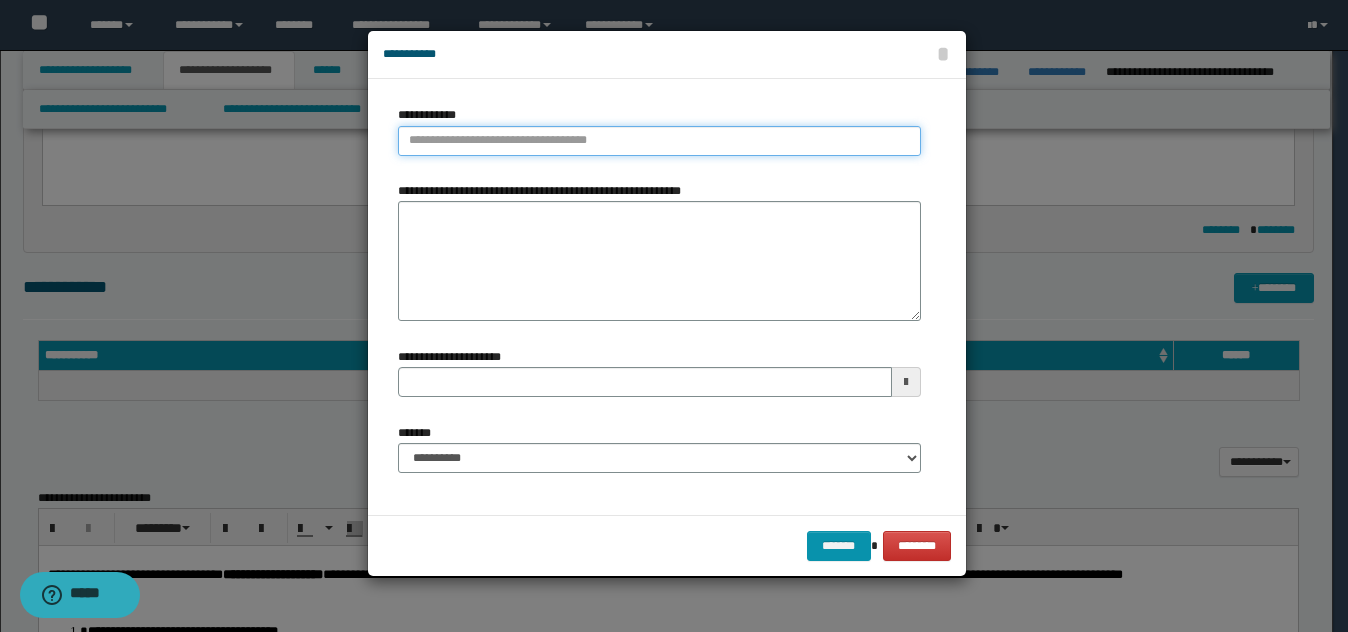 click on "**********" at bounding box center (659, 141) 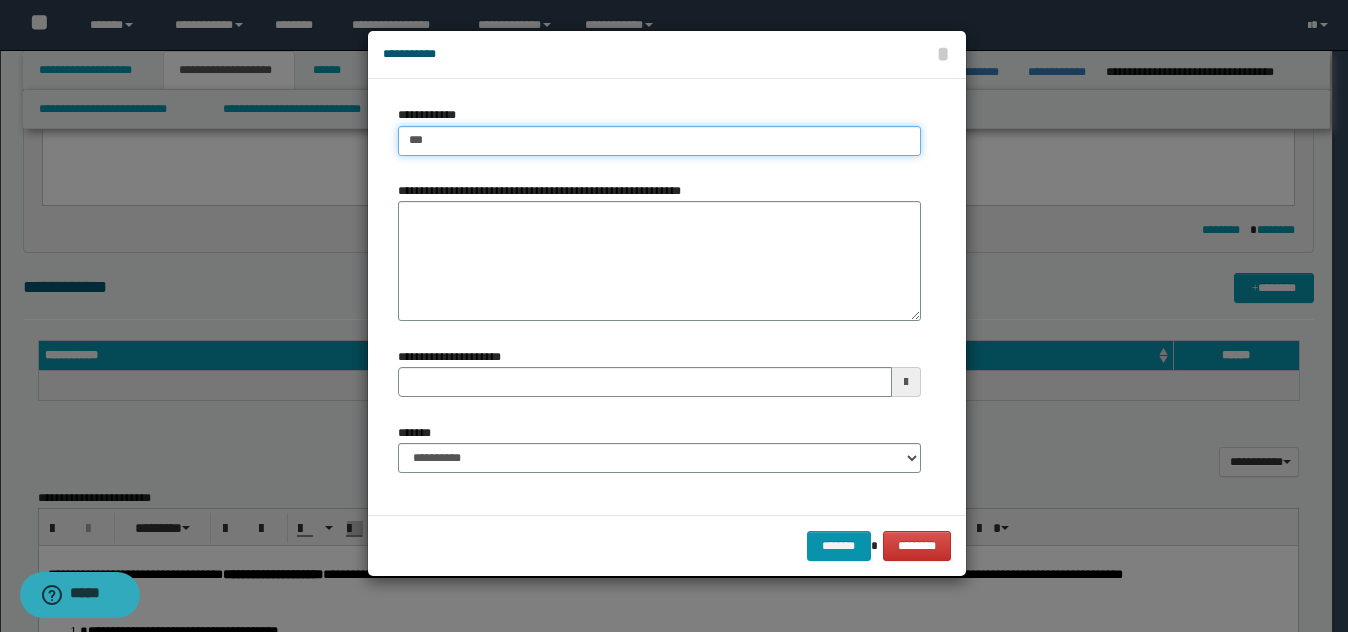 type on "****" 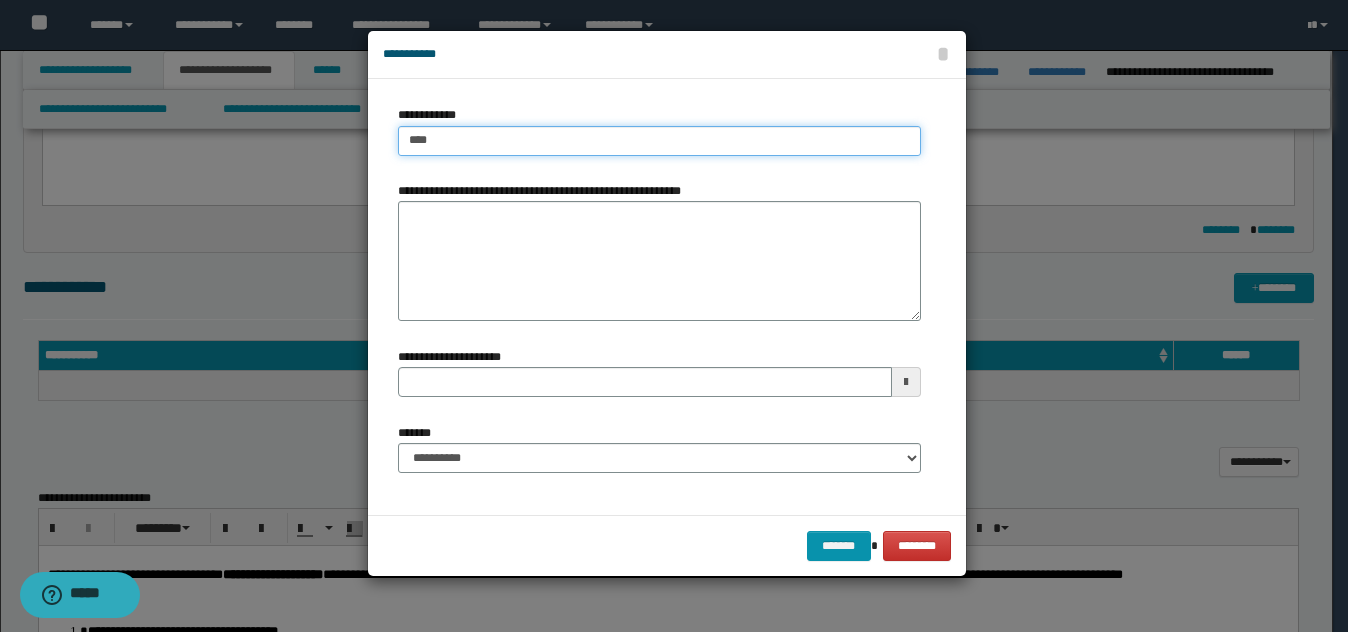 type on "****" 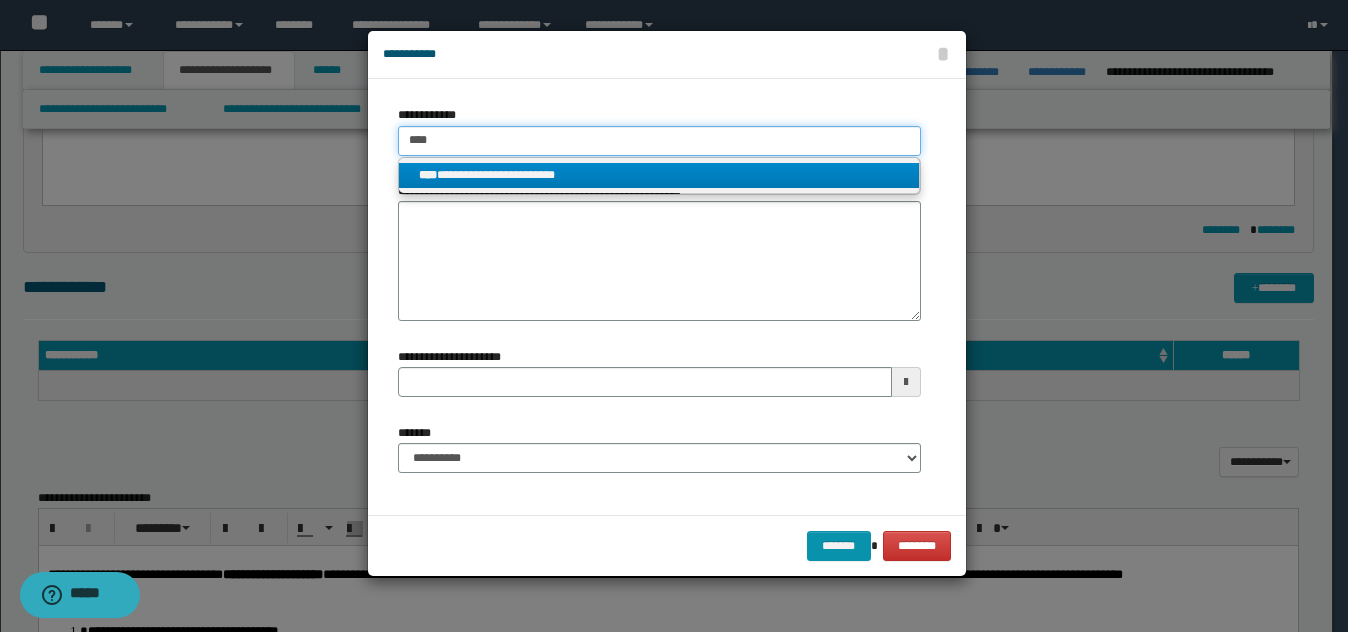 type on "****" 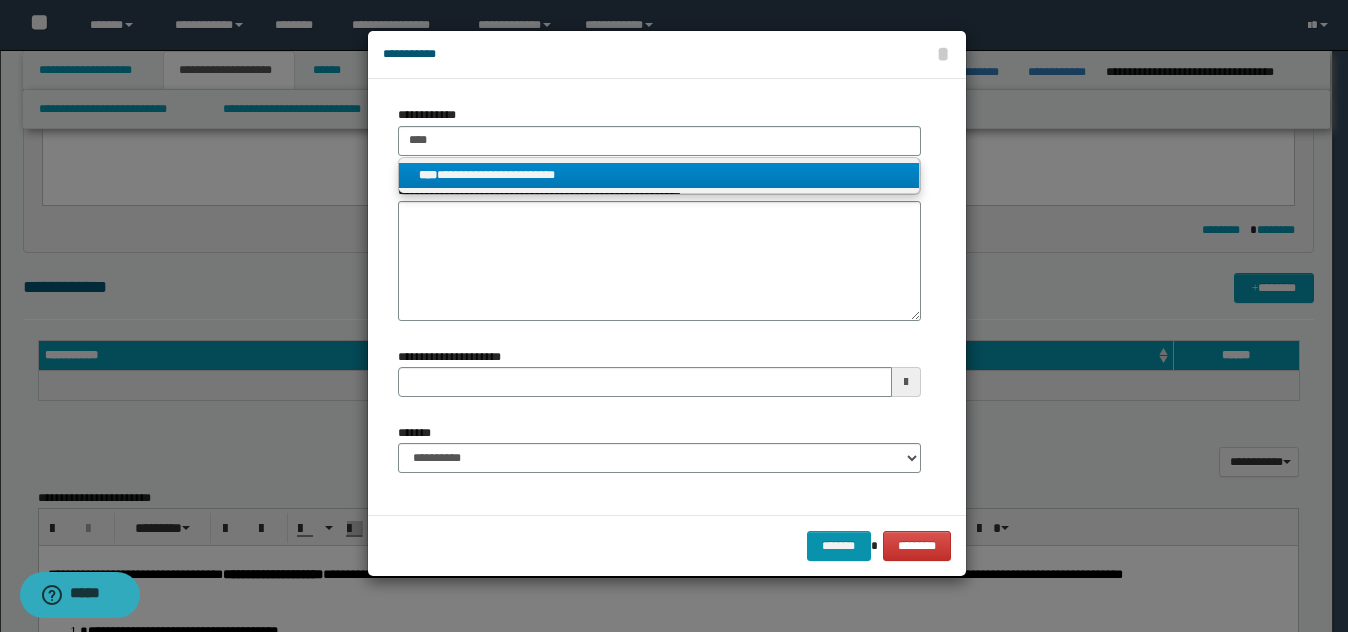 click on "**********" at bounding box center (659, 175) 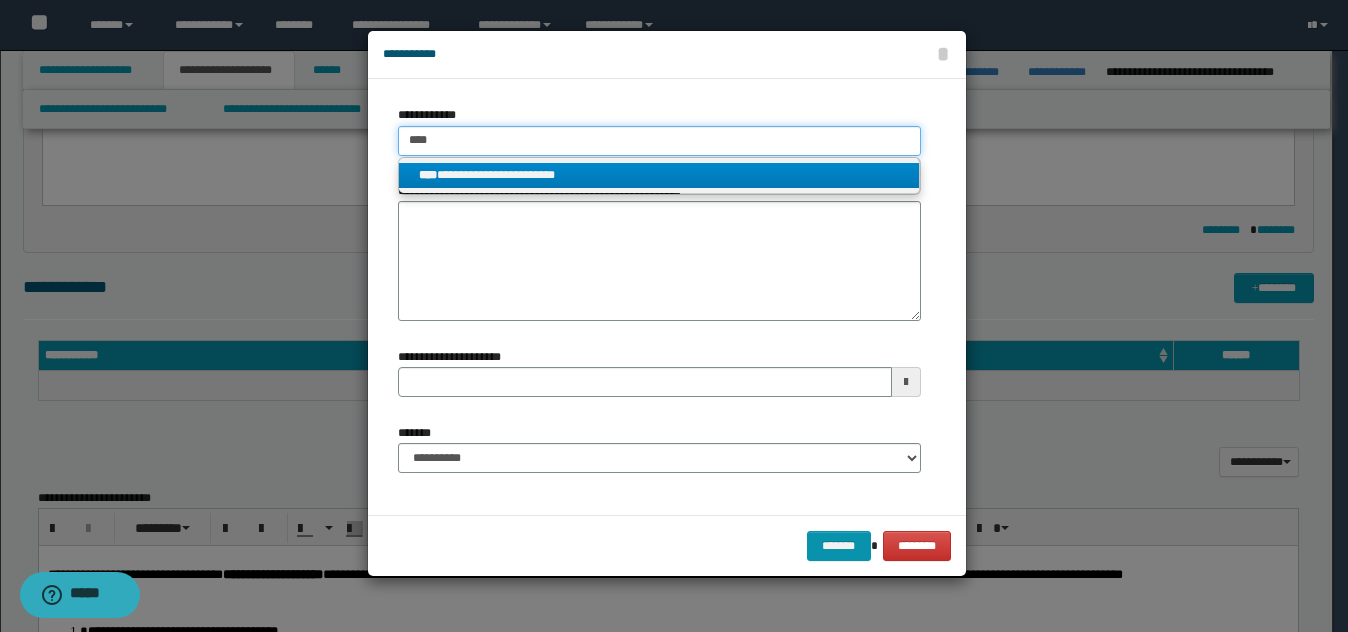 type 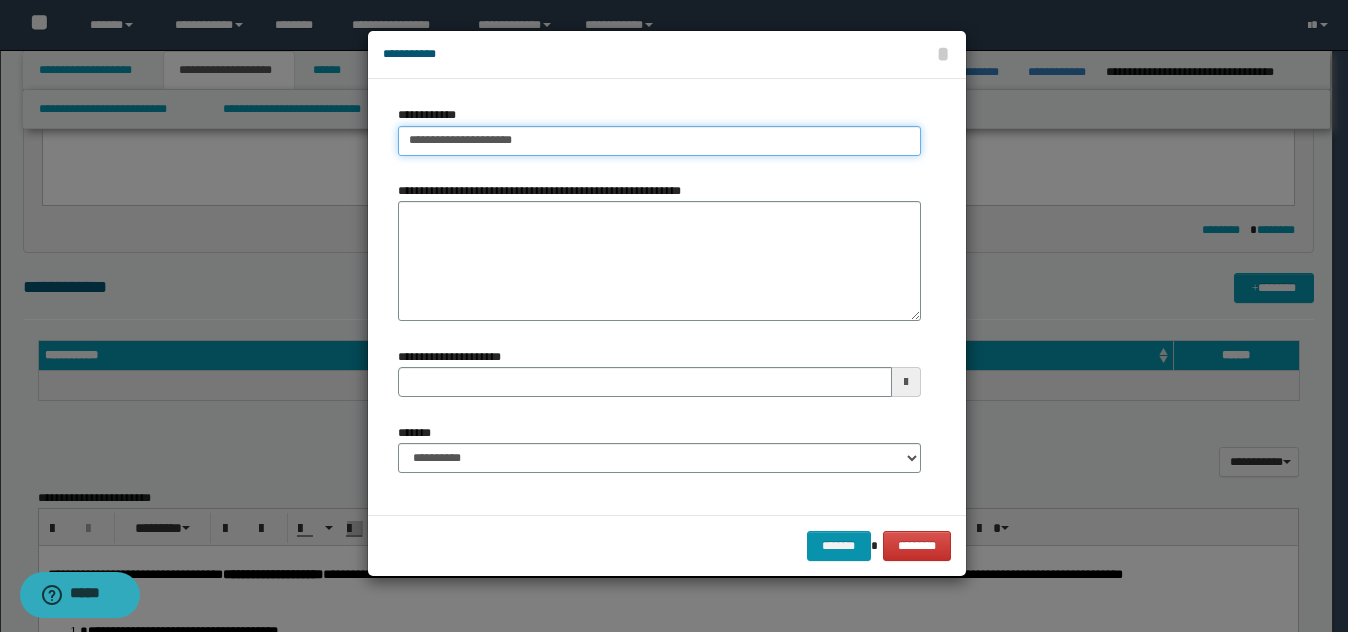 type on "**********" 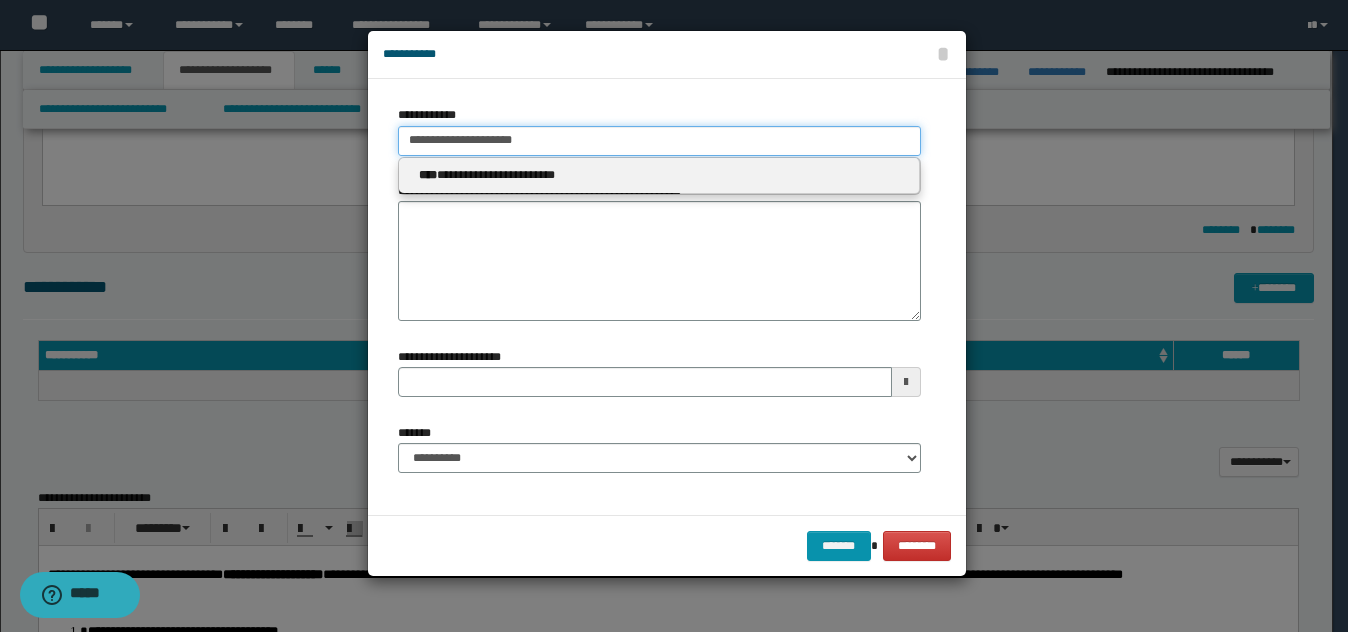 type 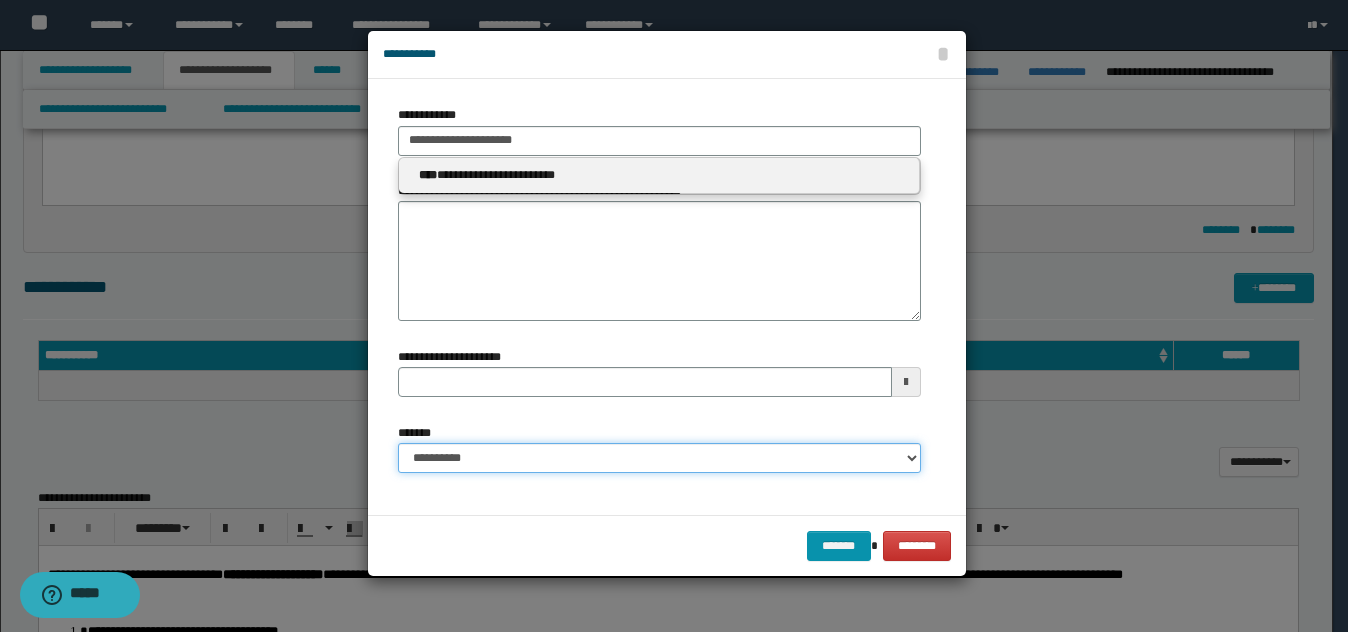 type 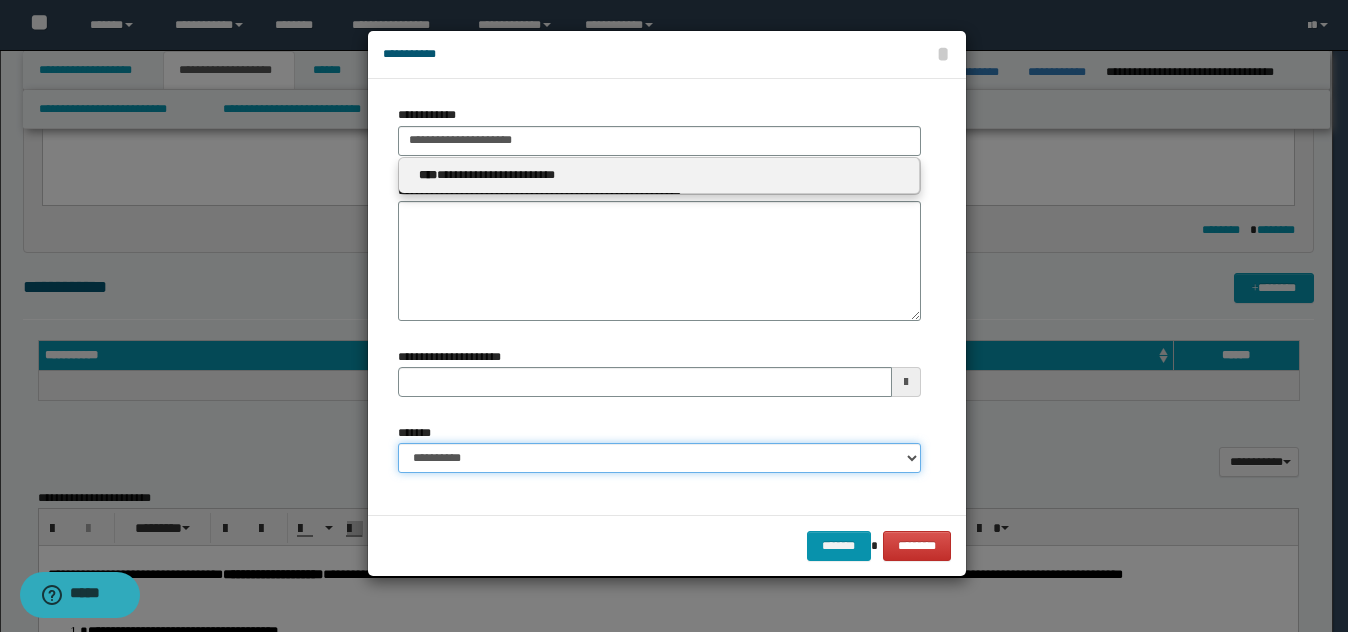 click on "**********" at bounding box center [659, 458] 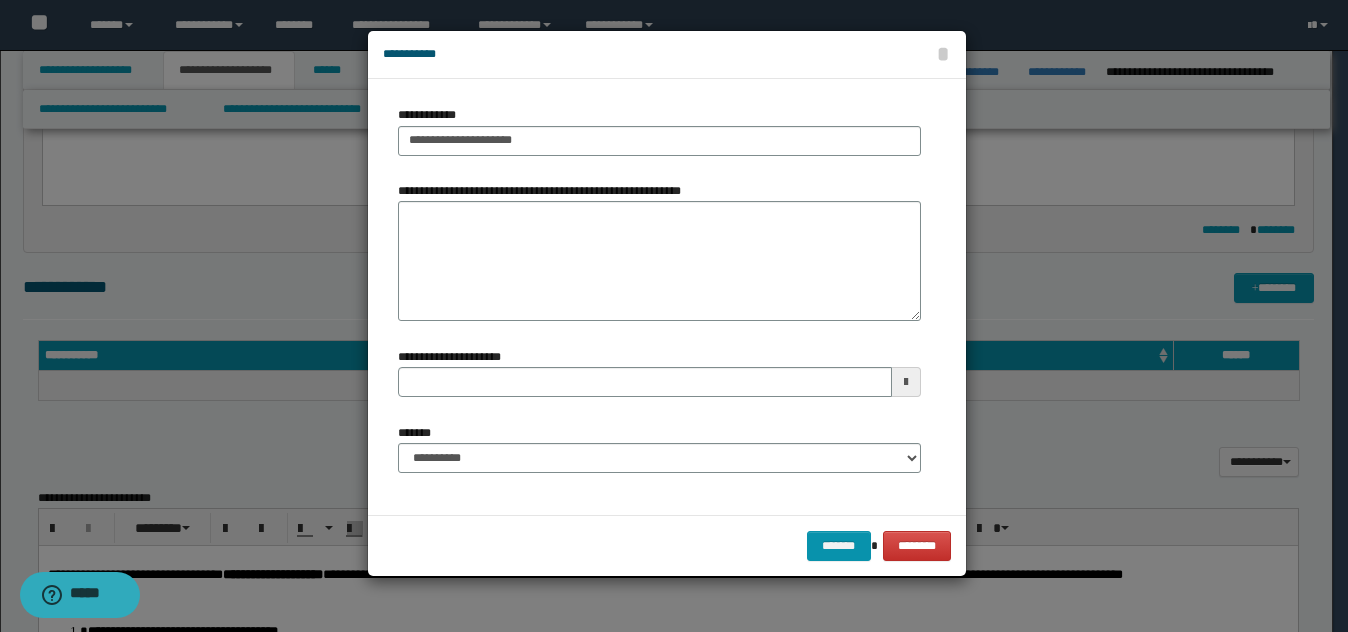 click on "**********" at bounding box center [659, 138] 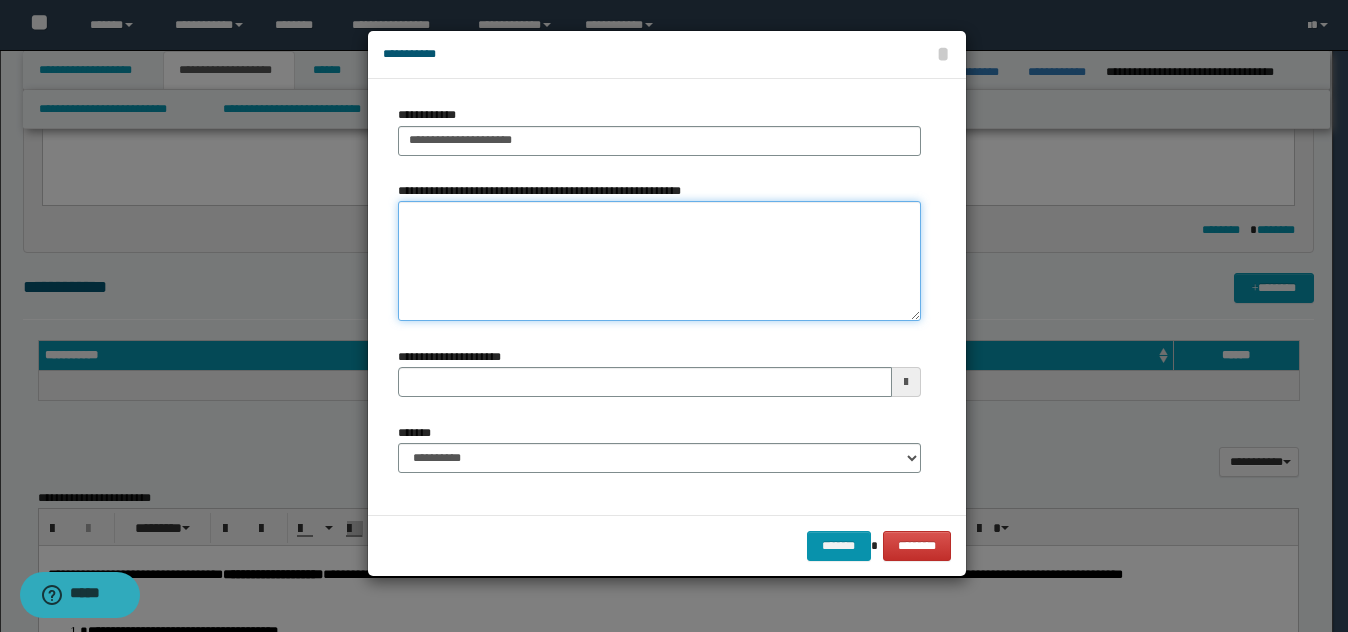 click on "**********" at bounding box center [659, 261] 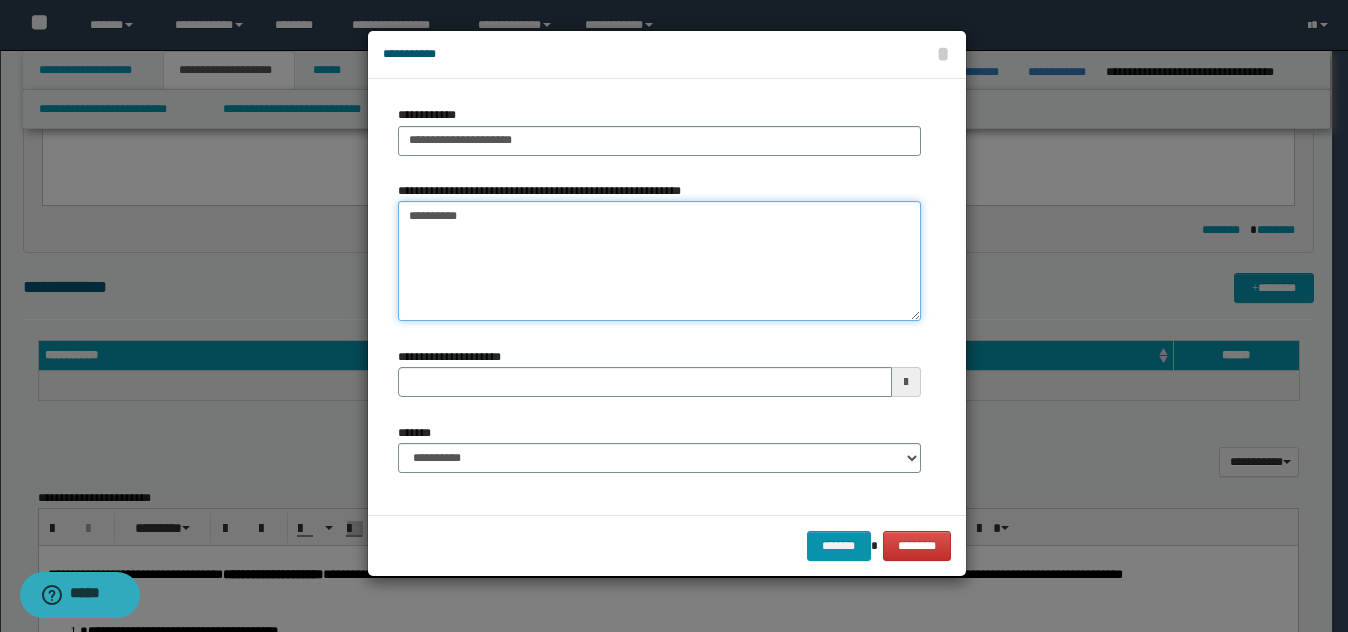 type on "*********" 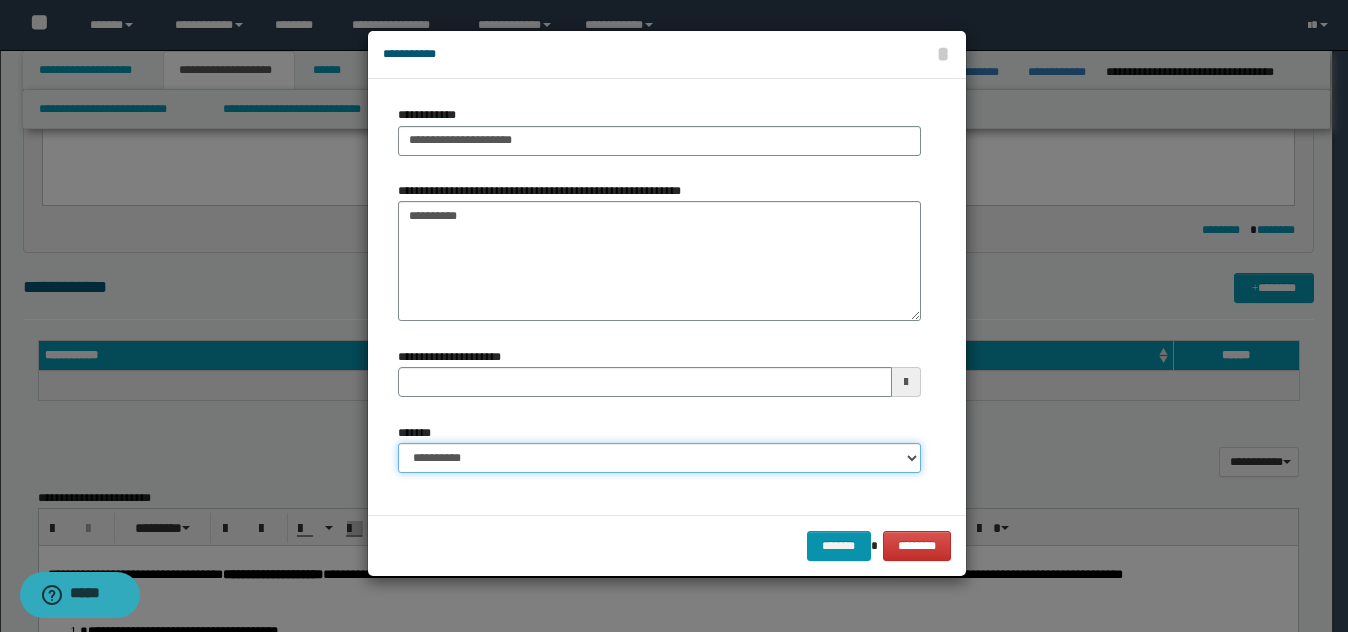 click on "**********" at bounding box center [659, 458] 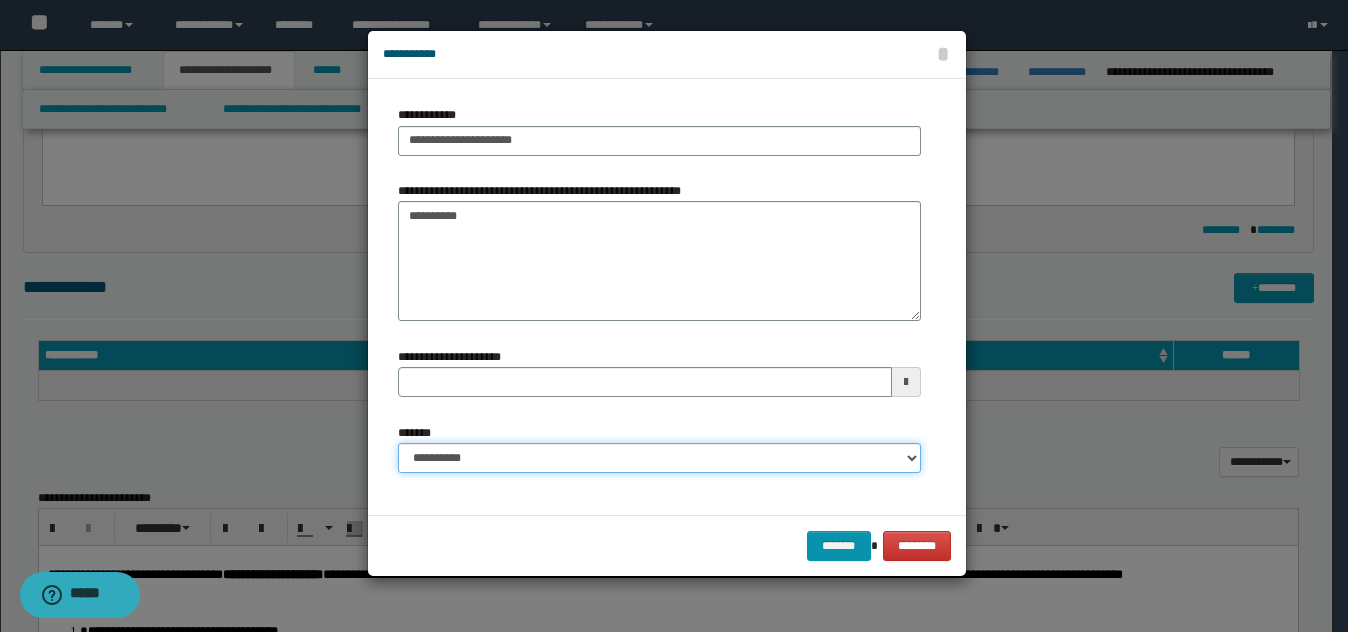 click on "**********" at bounding box center [659, 458] 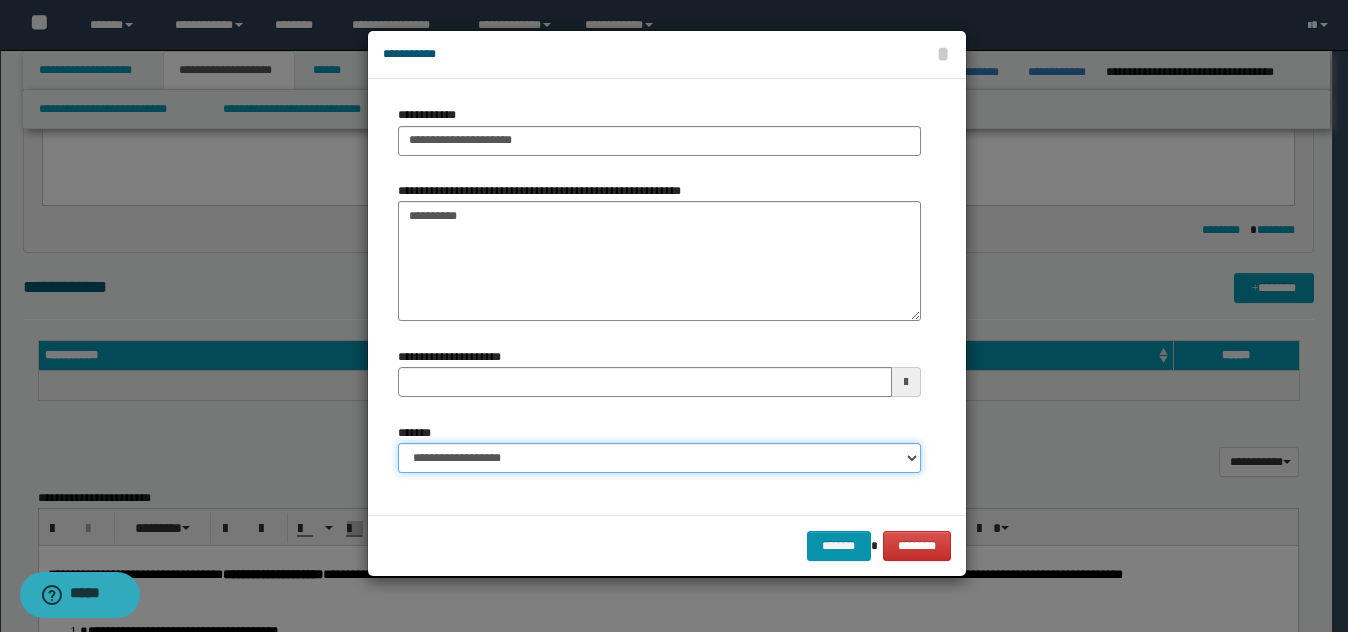 type 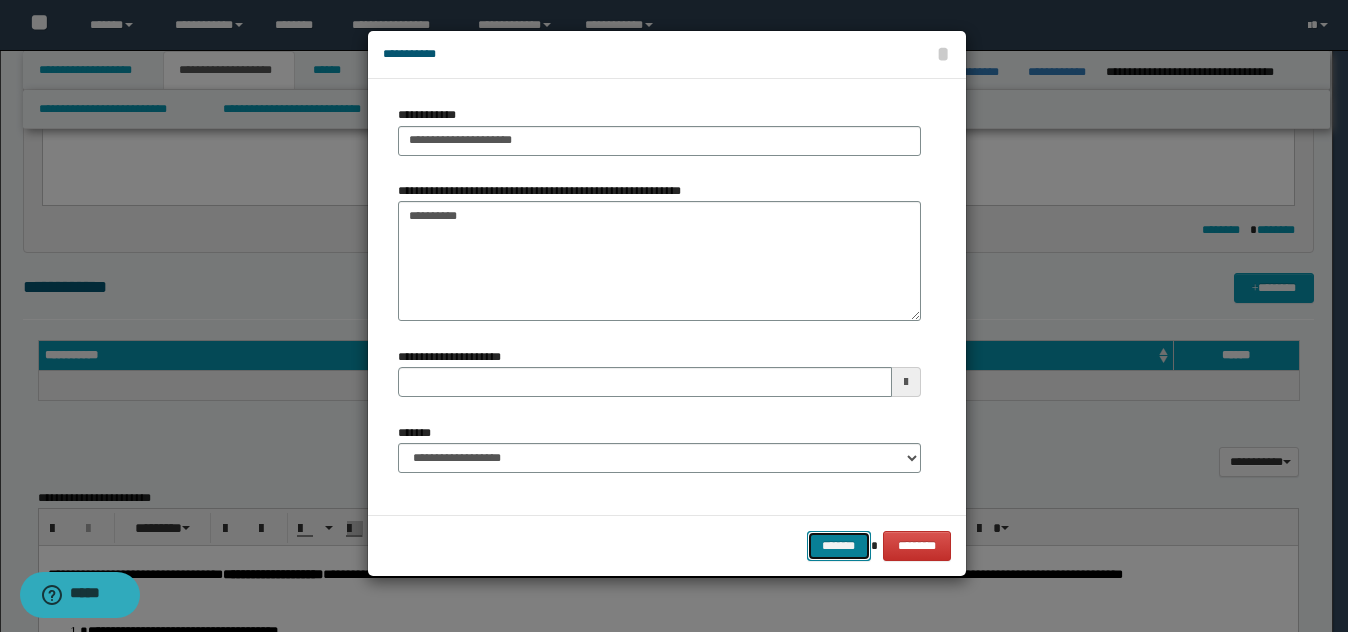 click on "*******" at bounding box center (839, 546) 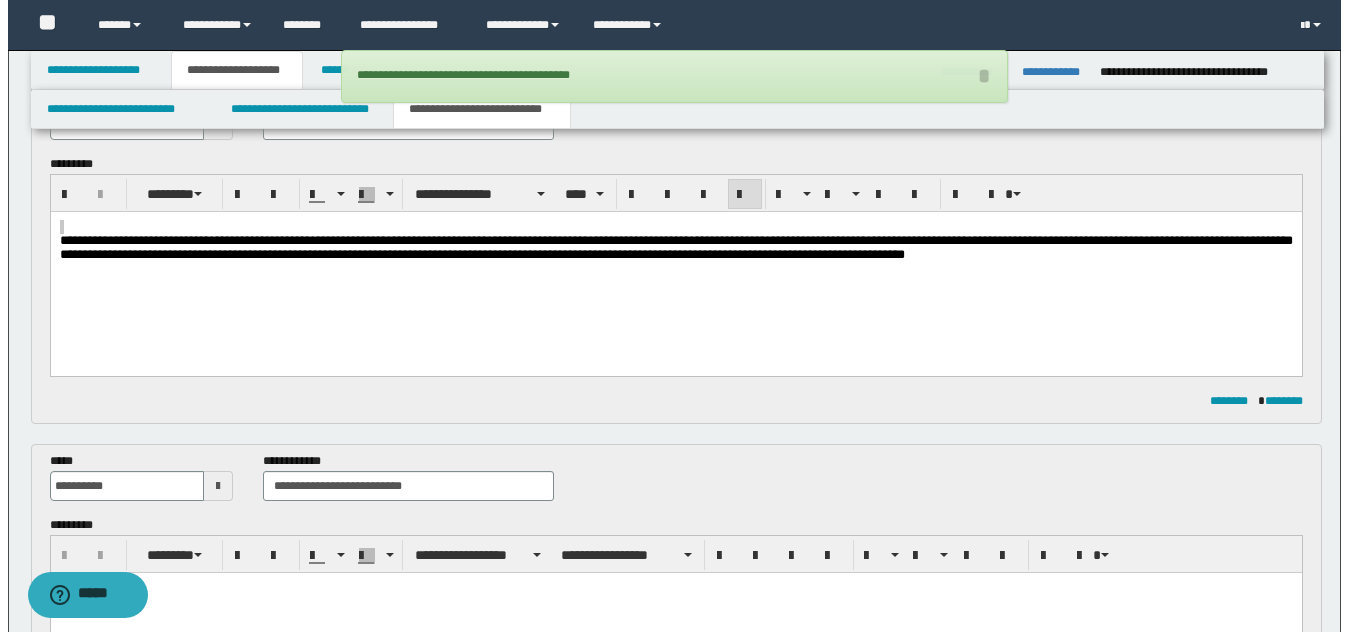 scroll, scrollTop: 0, scrollLeft: 0, axis: both 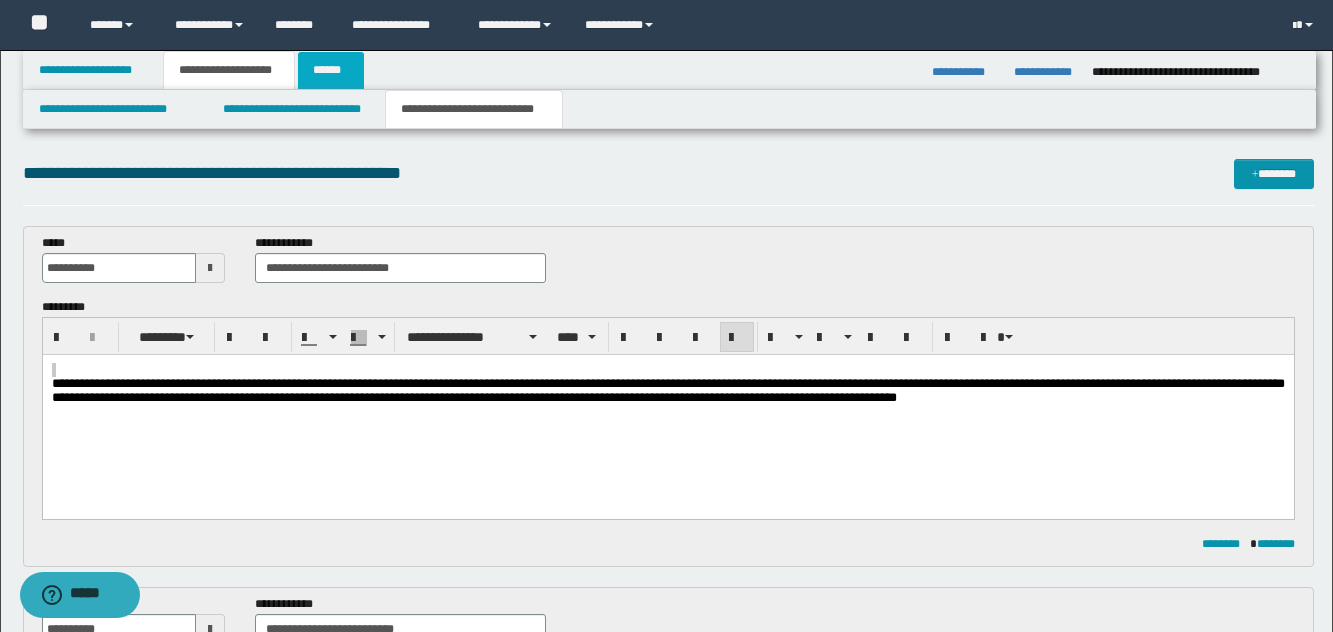 click on "******" at bounding box center [331, 70] 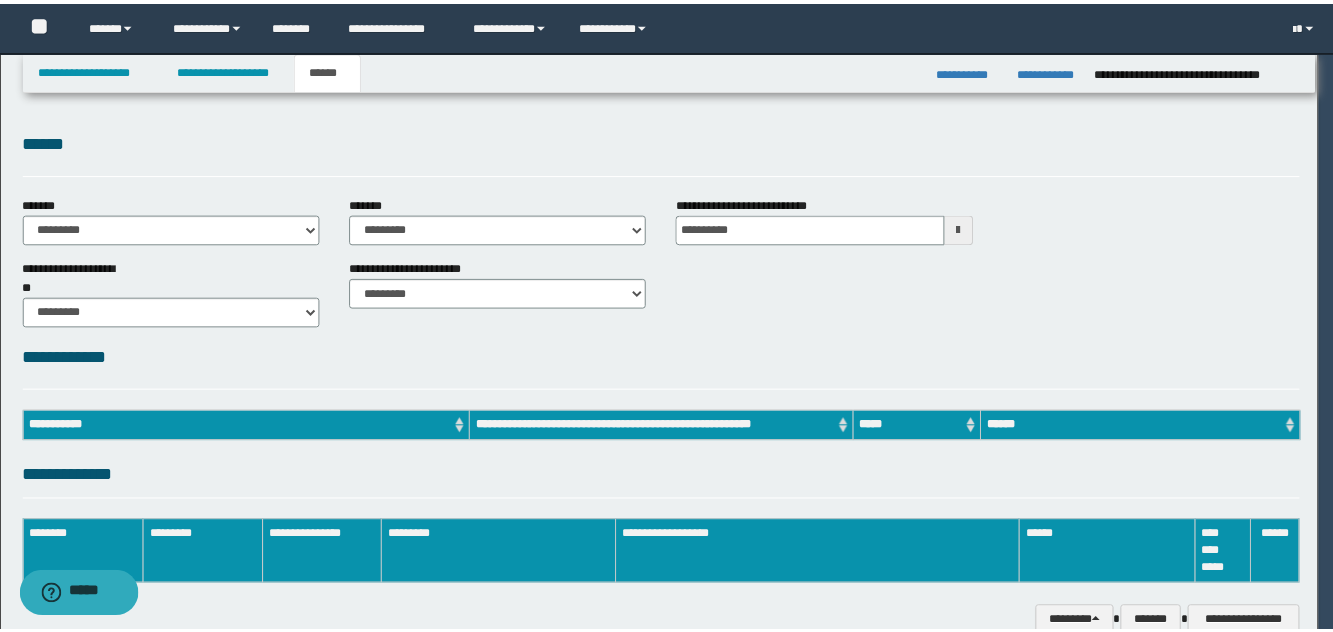 scroll, scrollTop: 0, scrollLeft: 0, axis: both 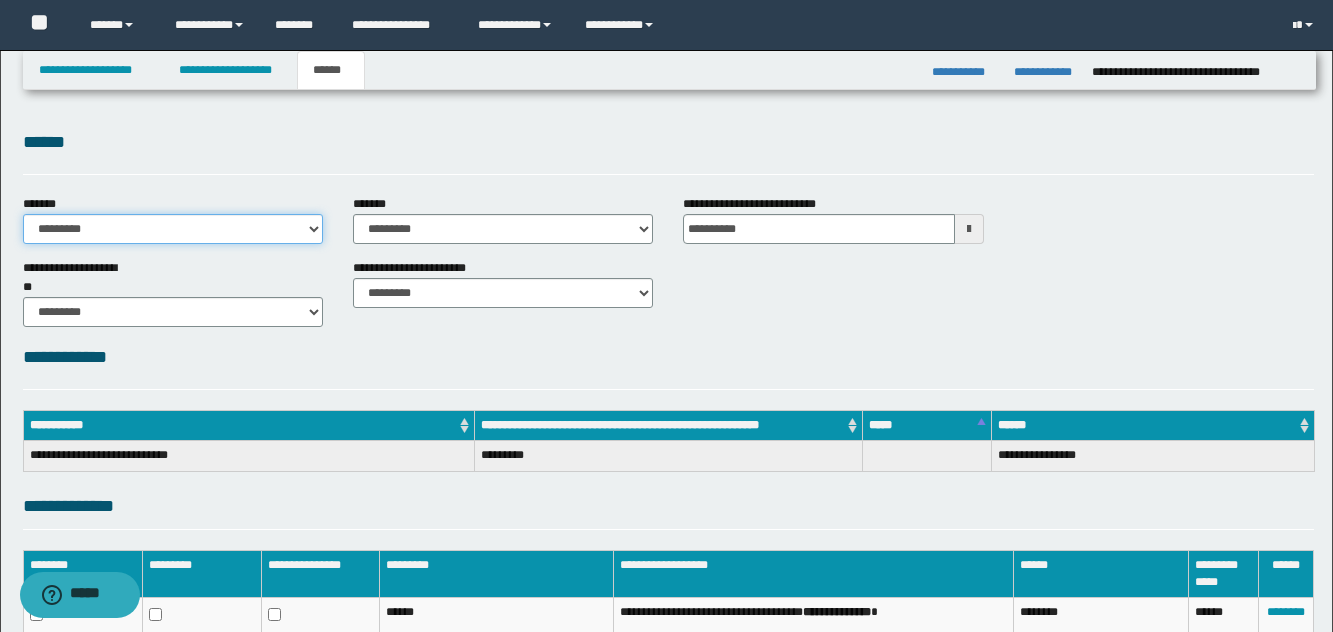 click on "**********" at bounding box center [173, 229] 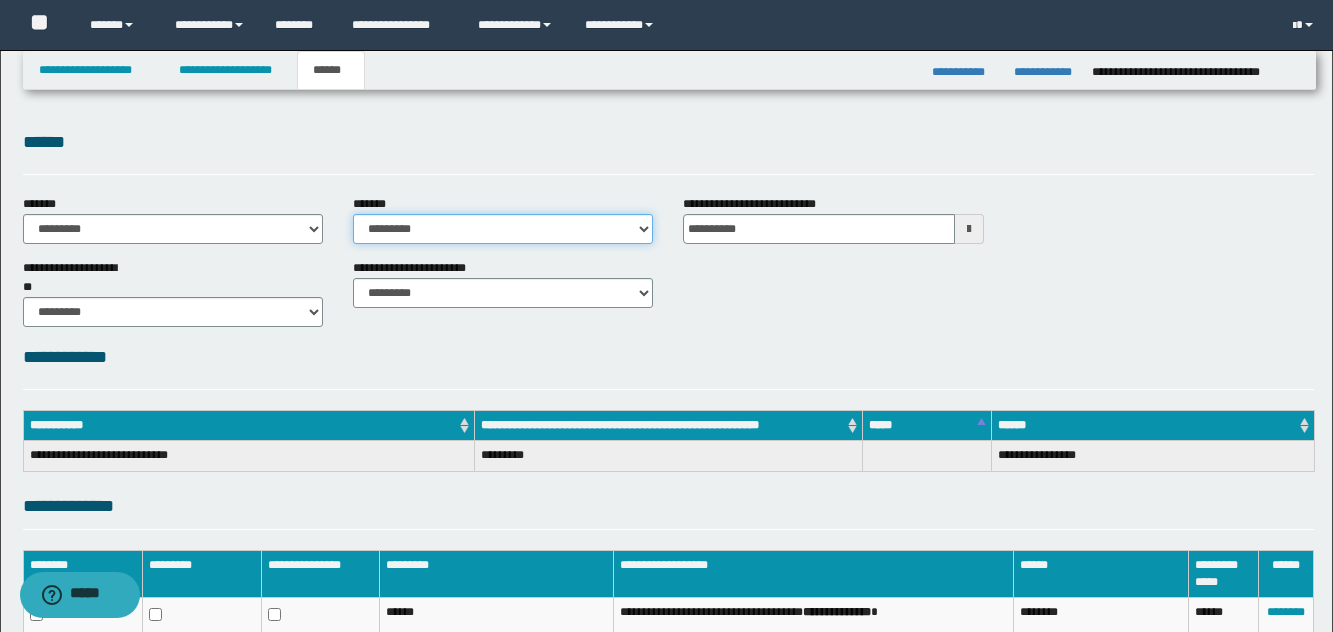 click on "**********" at bounding box center (503, 229) 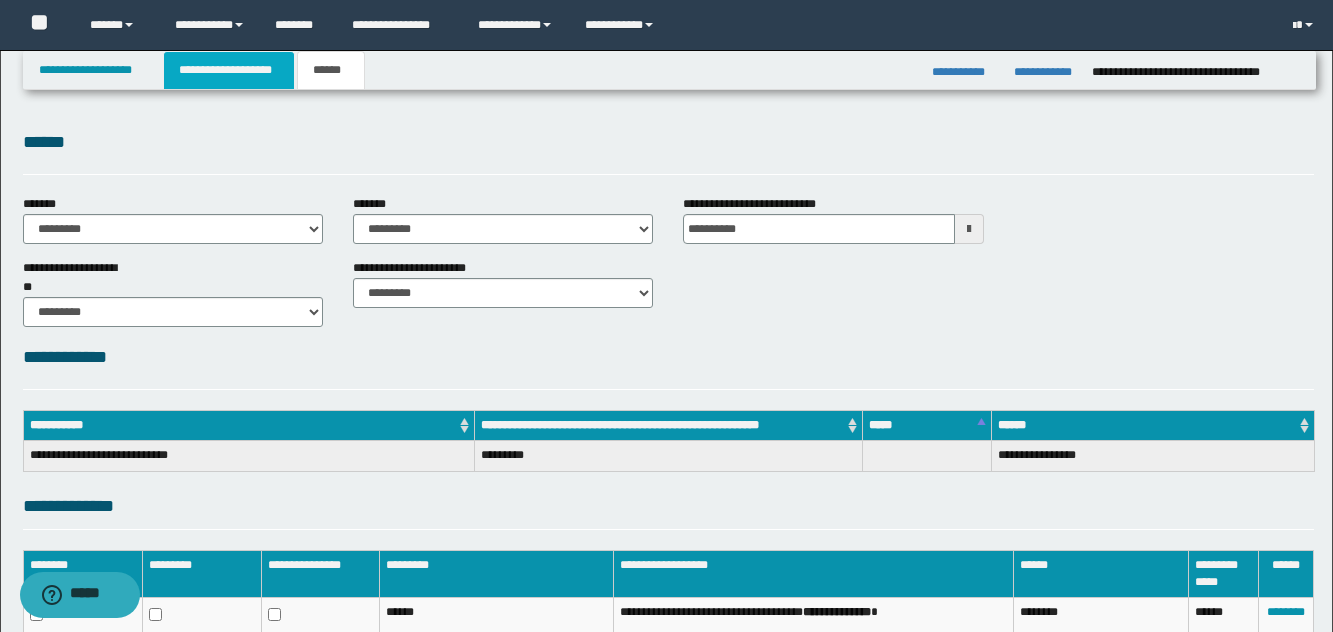 click on "**********" at bounding box center [229, 70] 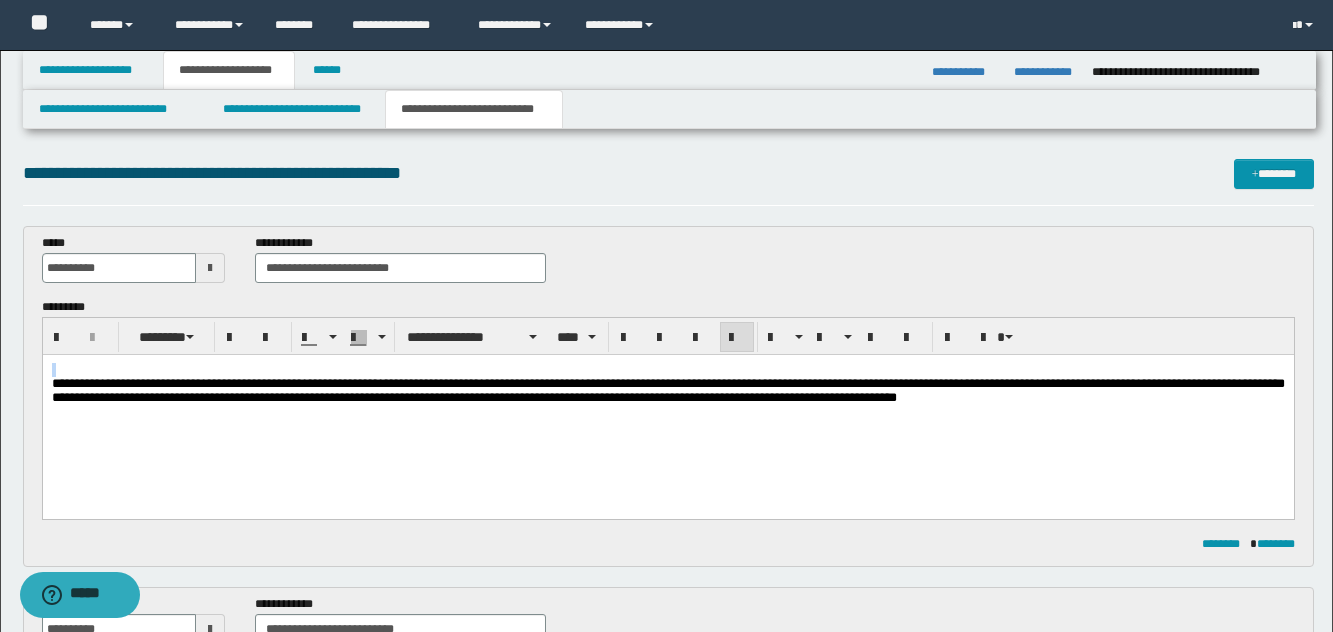 click on "**********" at bounding box center (667, 409) 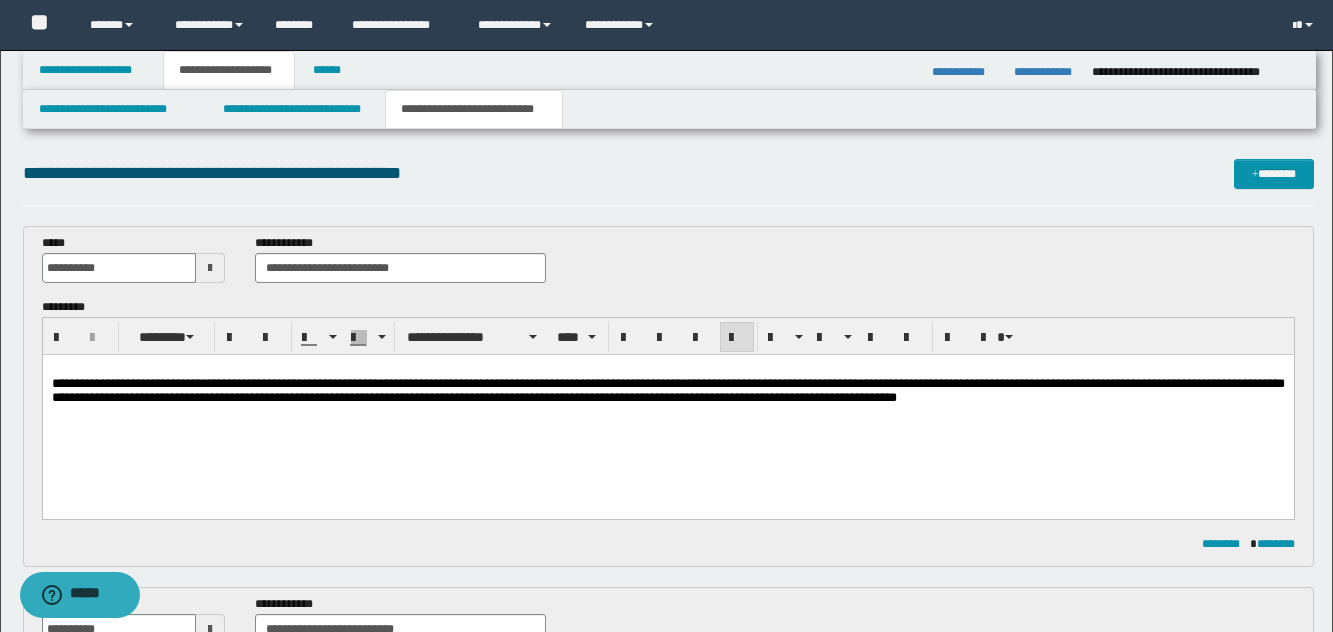 click on "**********" at bounding box center (667, 409) 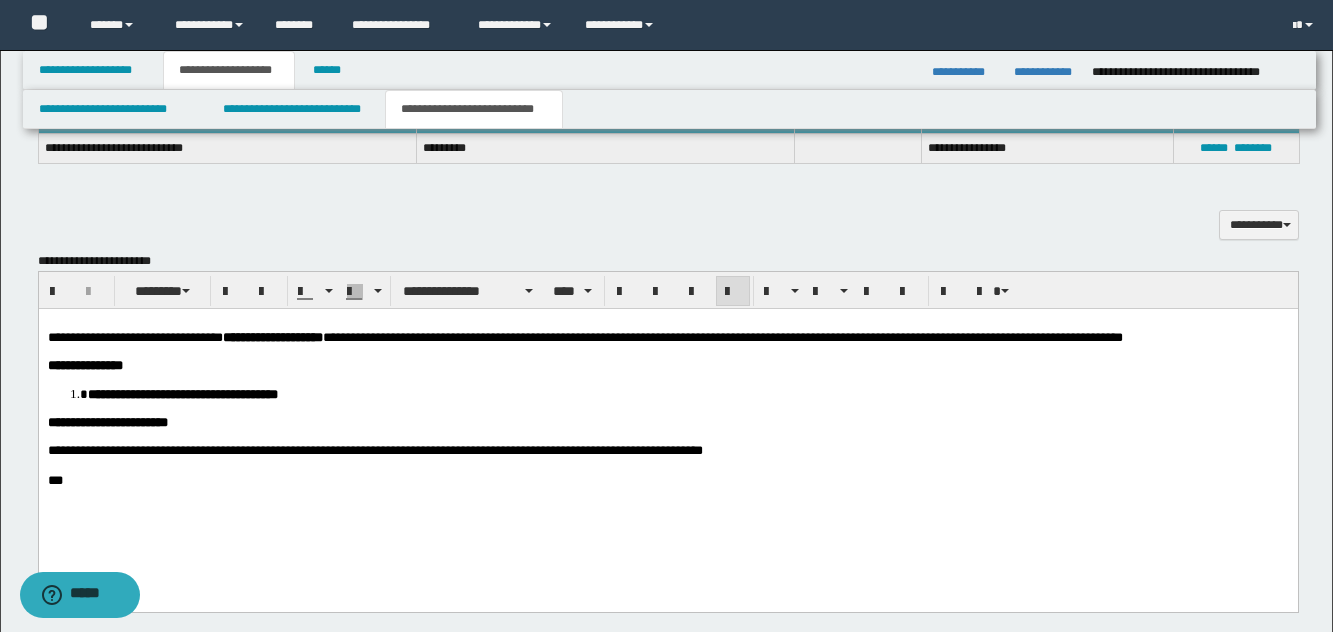 scroll, scrollTop: 1000, scrollLeft: 0, axis: vertical 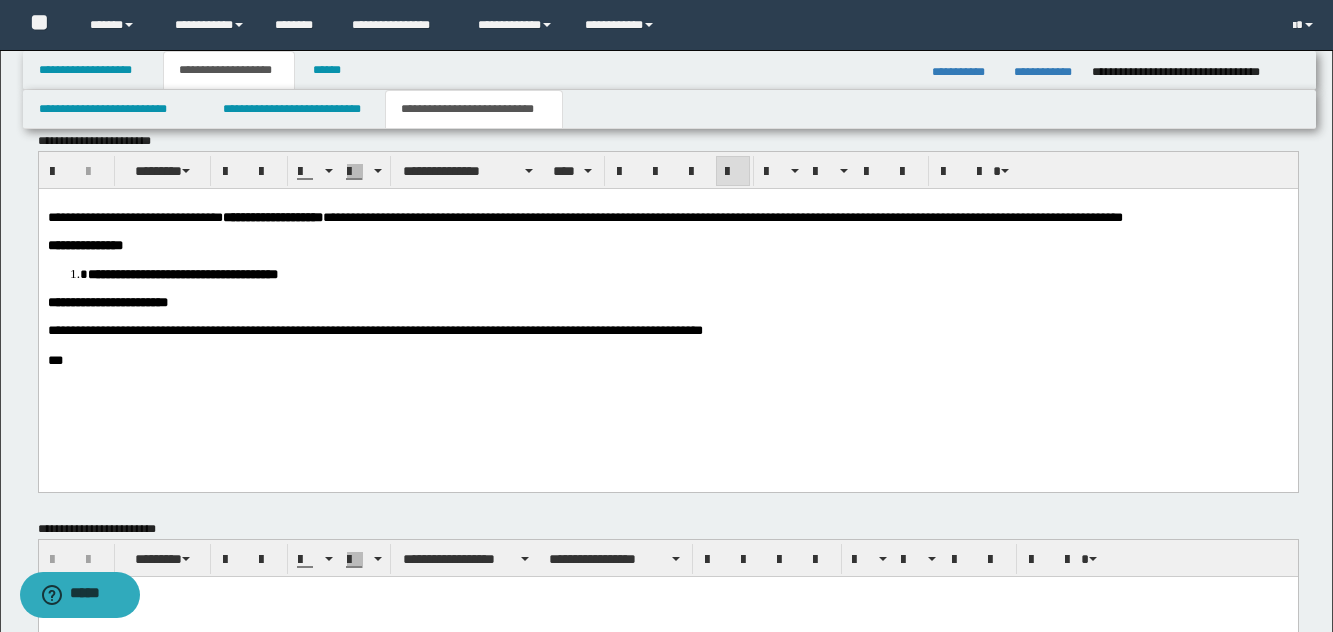 click on "**********" at bounding box center (667, 306) 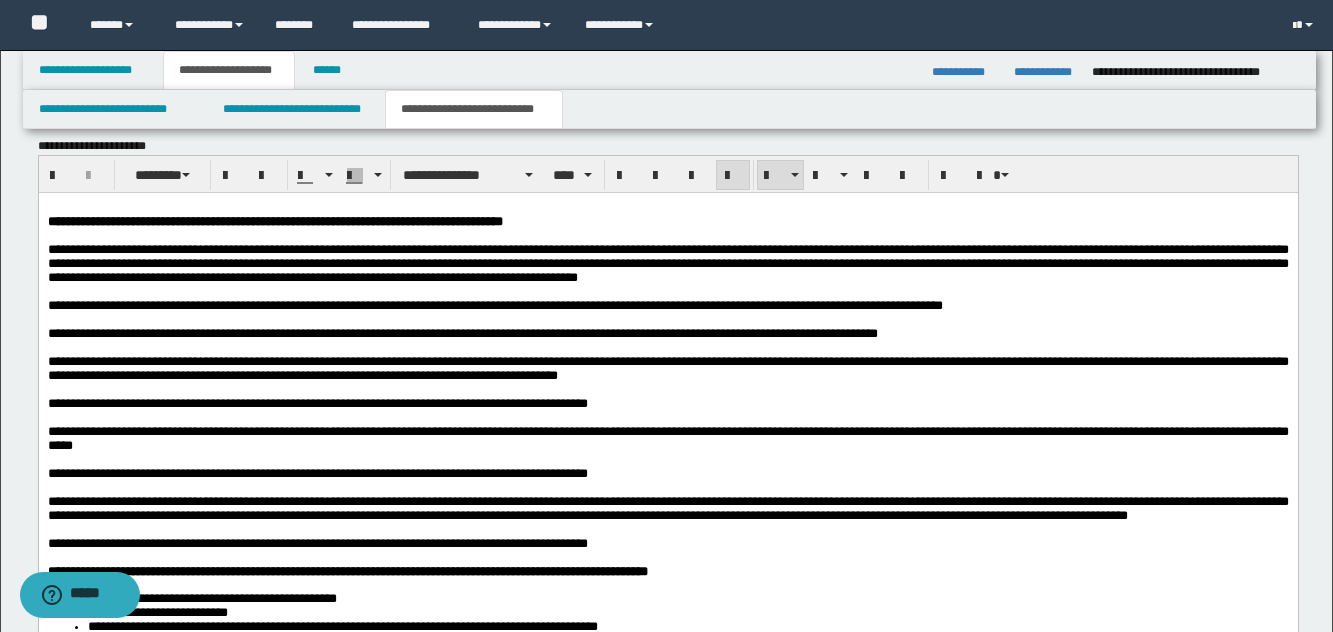 click on "**********" at bounding box center [317, 403] 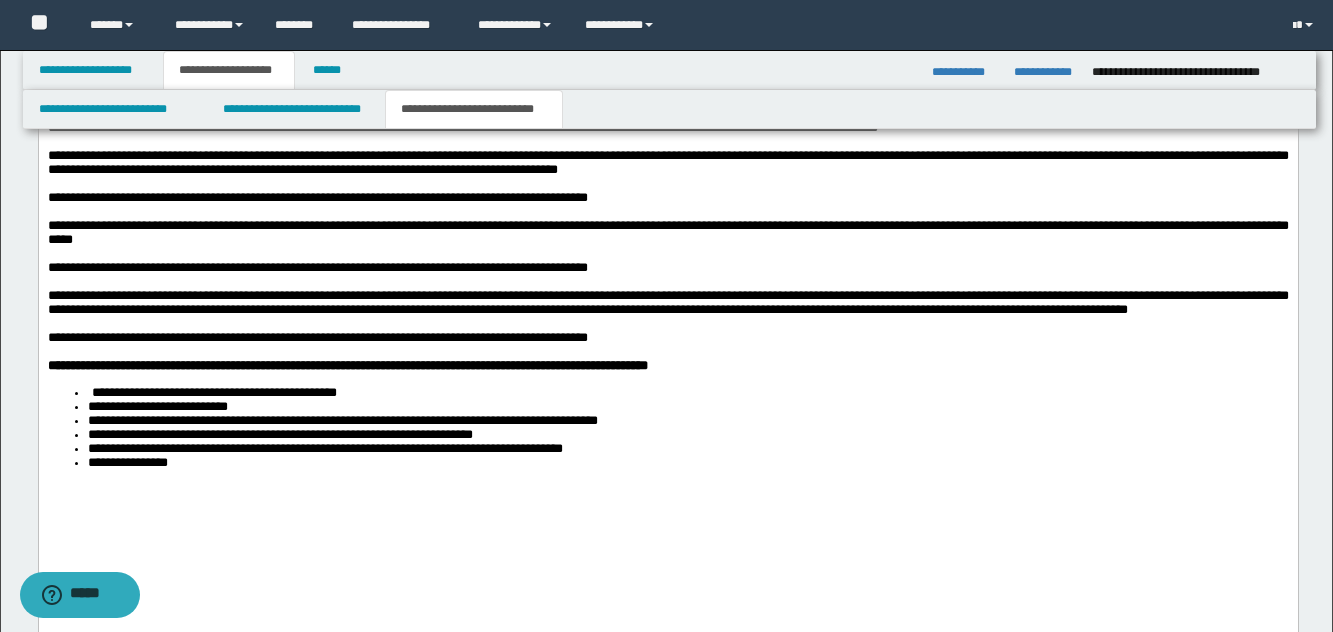 scroll, scrollTop: 1657, scrollLeft: 0, axis: vertical 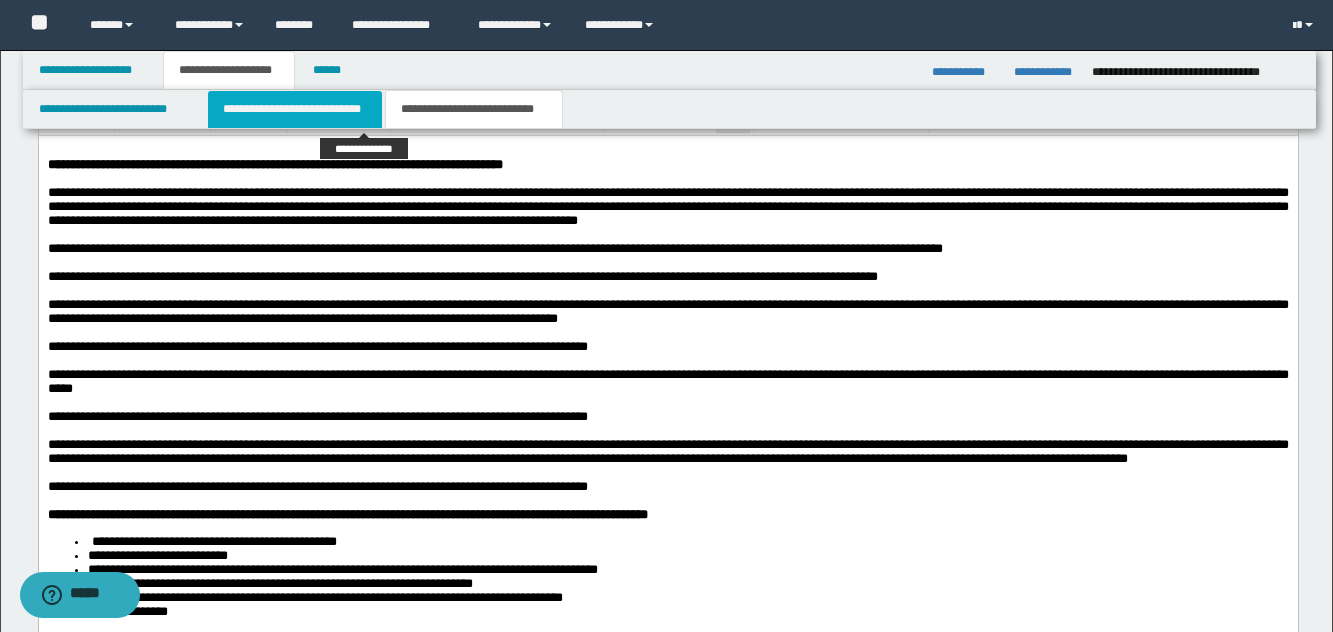 click on "**********" at bounding box center [295, 109] 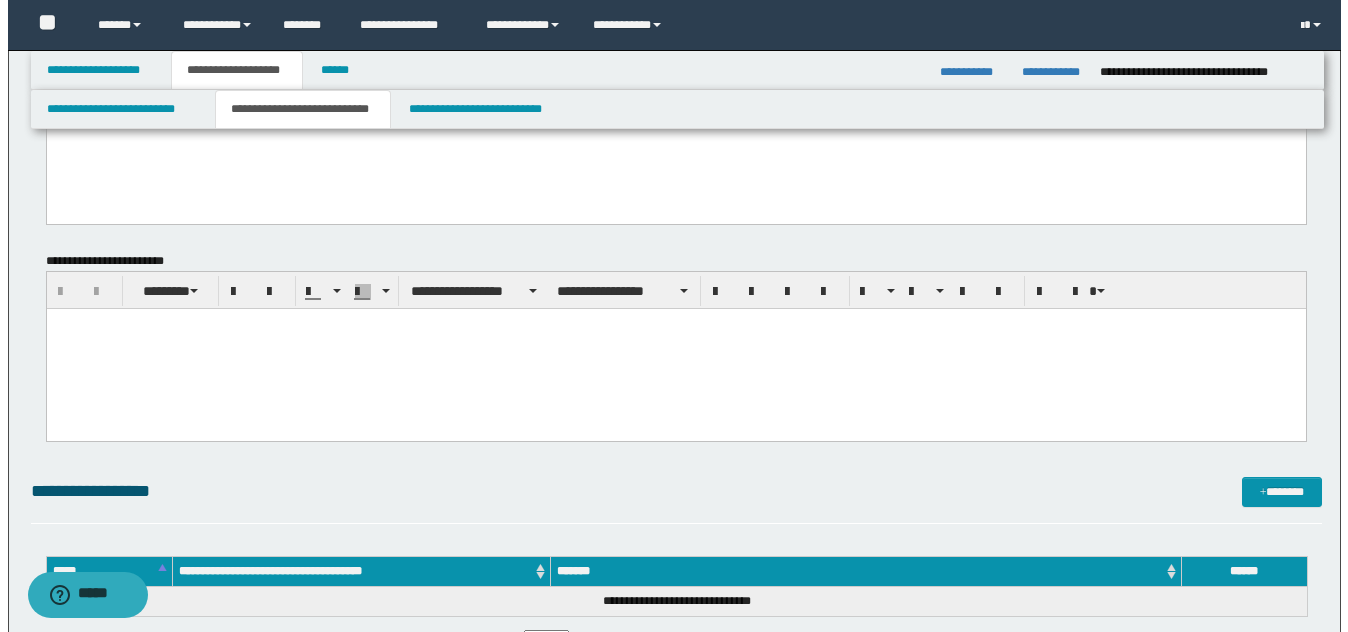 scroll, scrollTop: 1157, scrollLeft: 0, axis: vertical 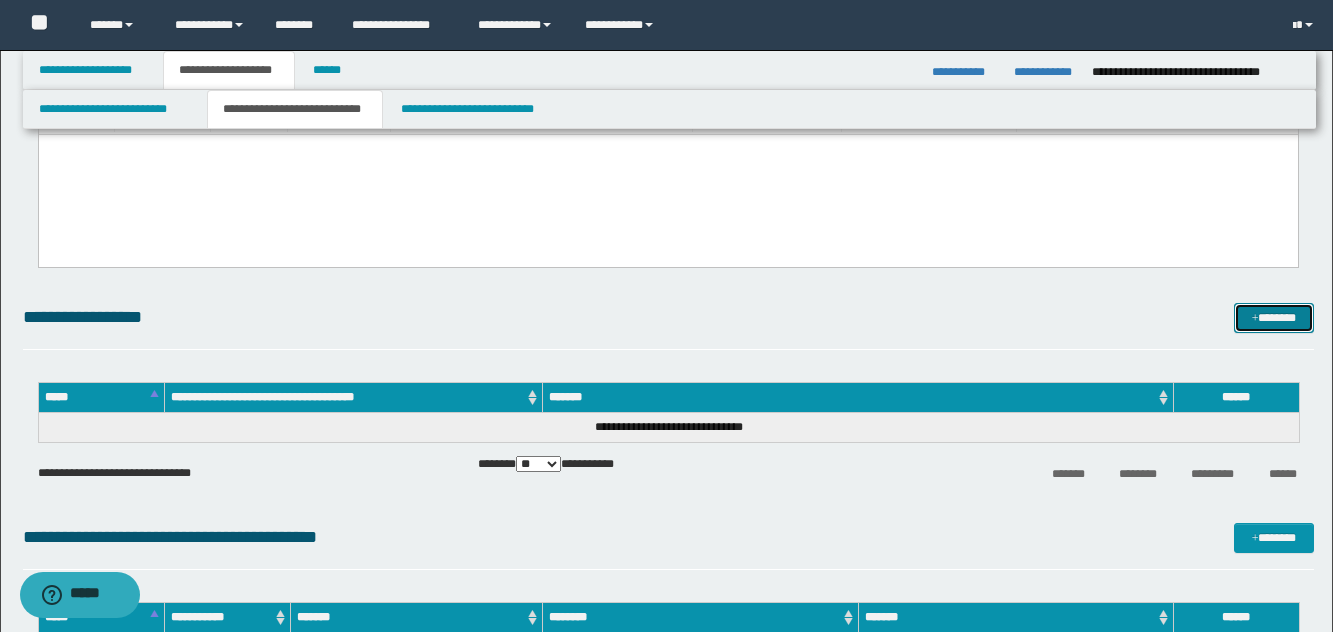 click on "*******" at bounding box center (1274, 318) 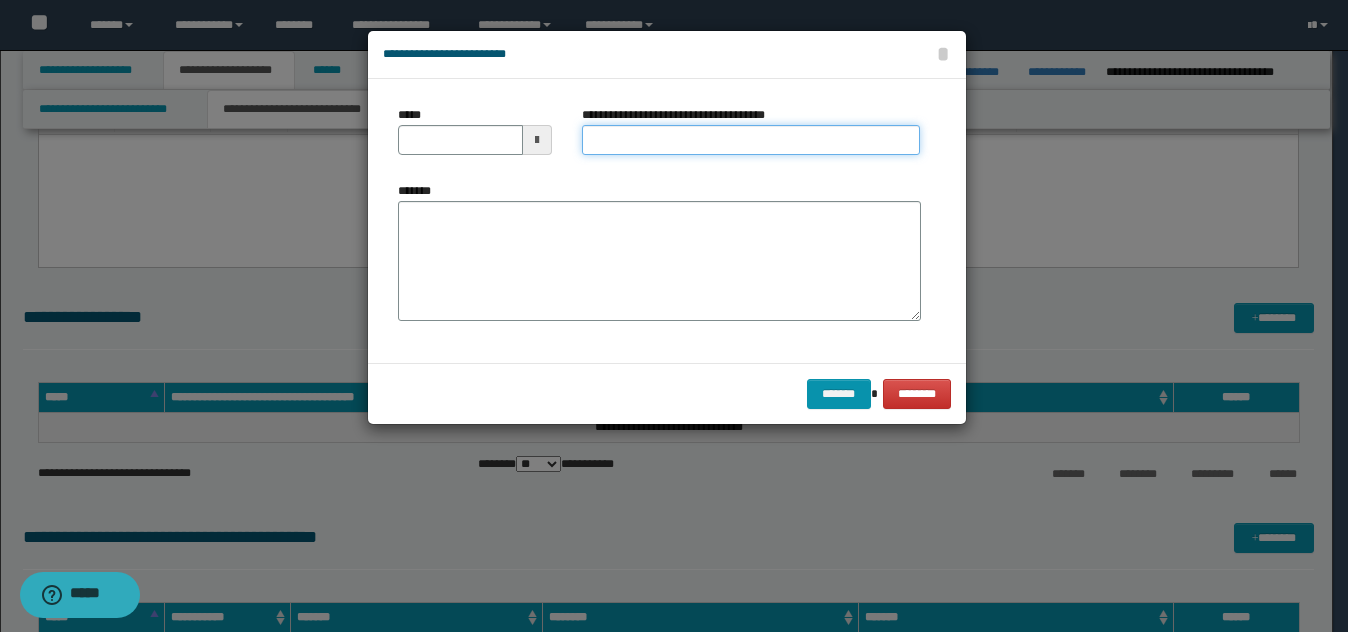 click on "**********" at bounding box center (751, 140) 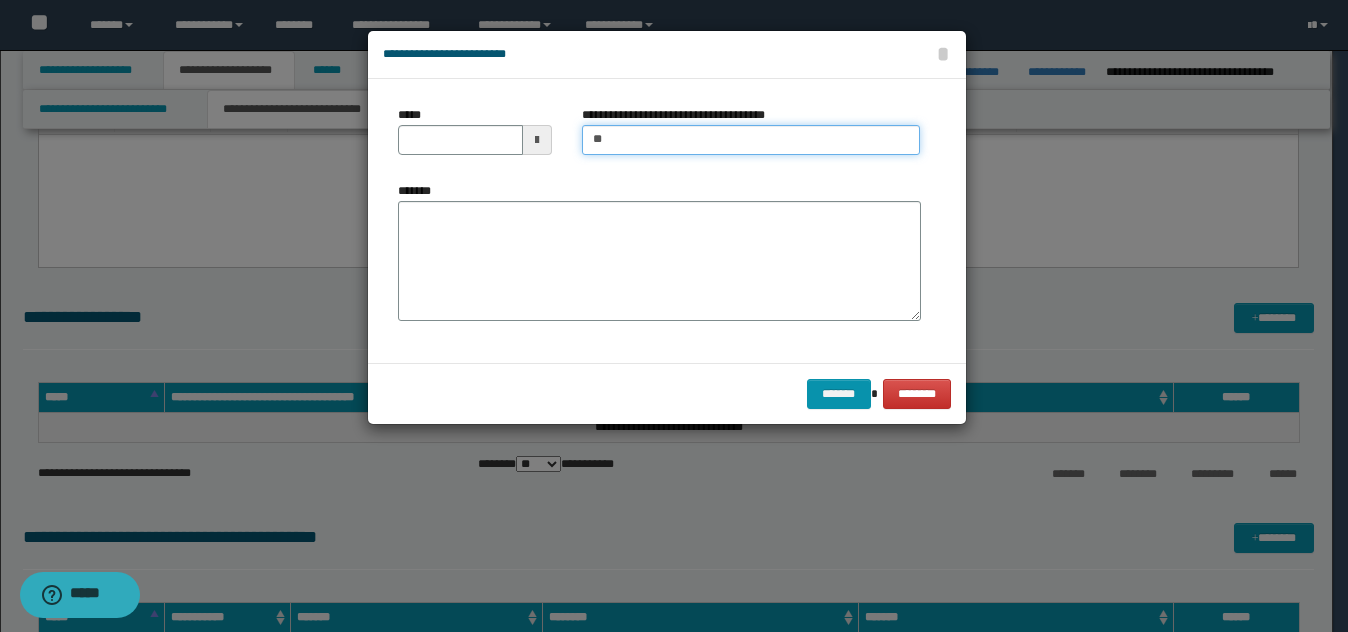 type on "*********" 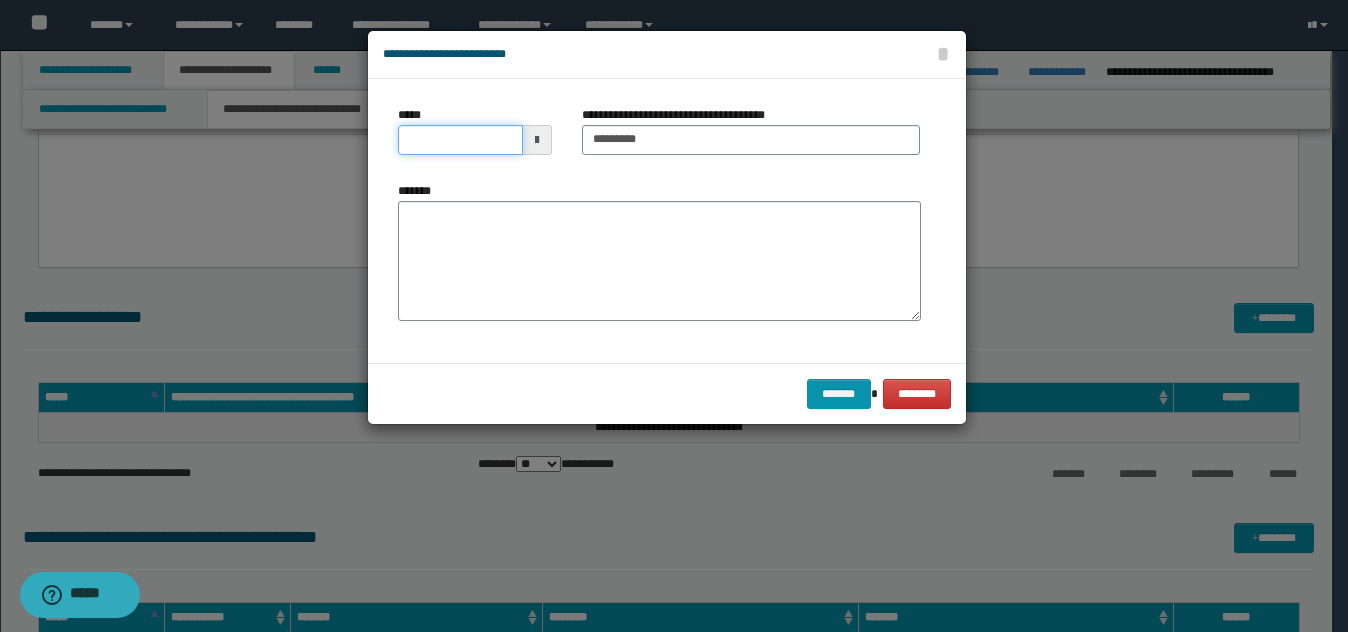 click on "*****" at bounding box center (460, 140) 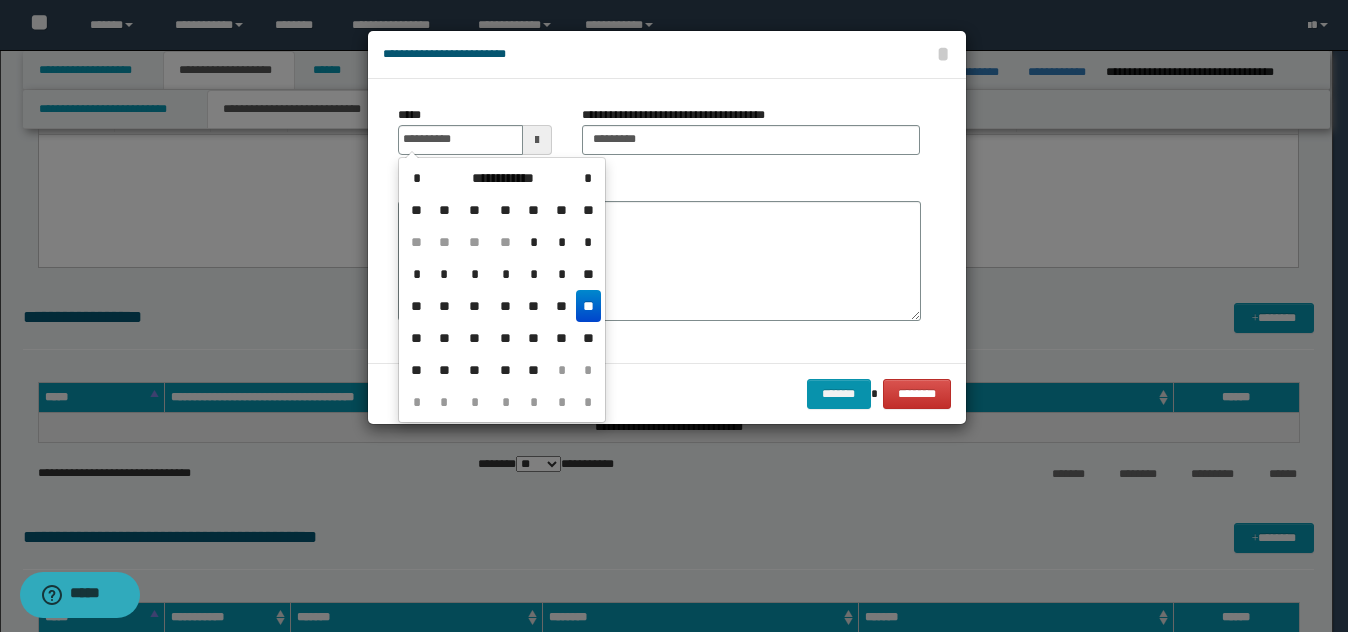 click on "**" at bounding box center (588, 306) 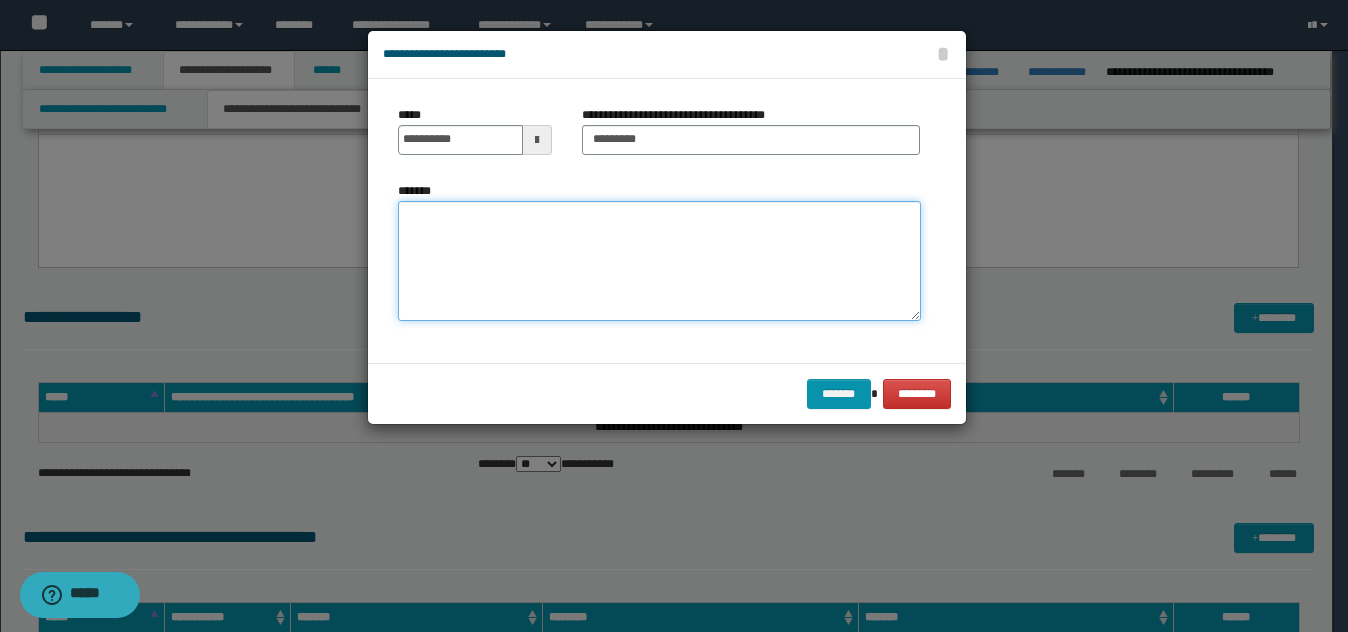 click on "*******" at bounding box center (659, 261) 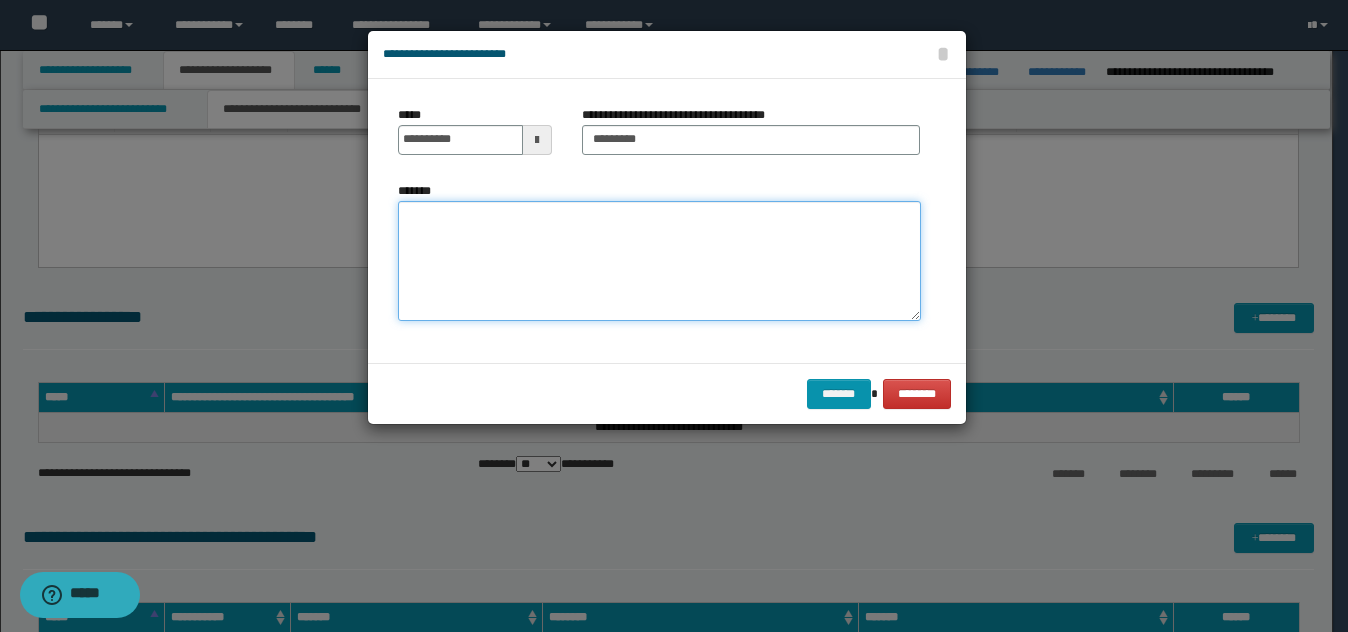 paste on "**********" 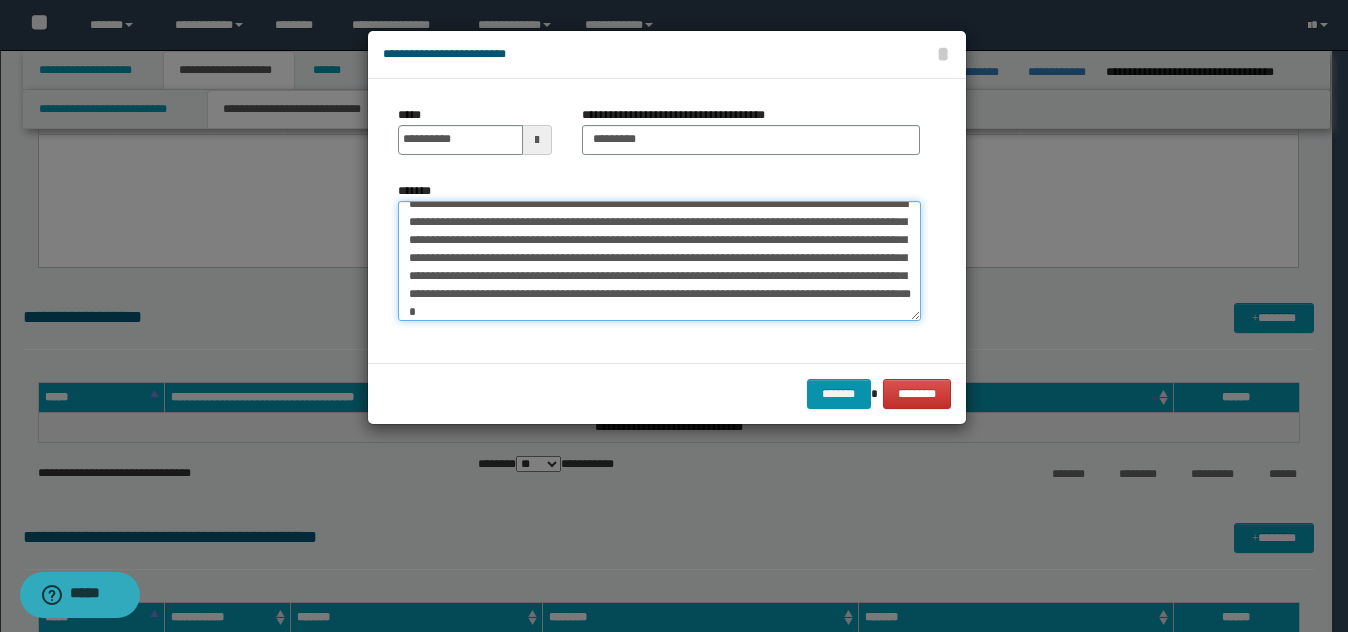 click on "**********" at bounding box center (659, 261) 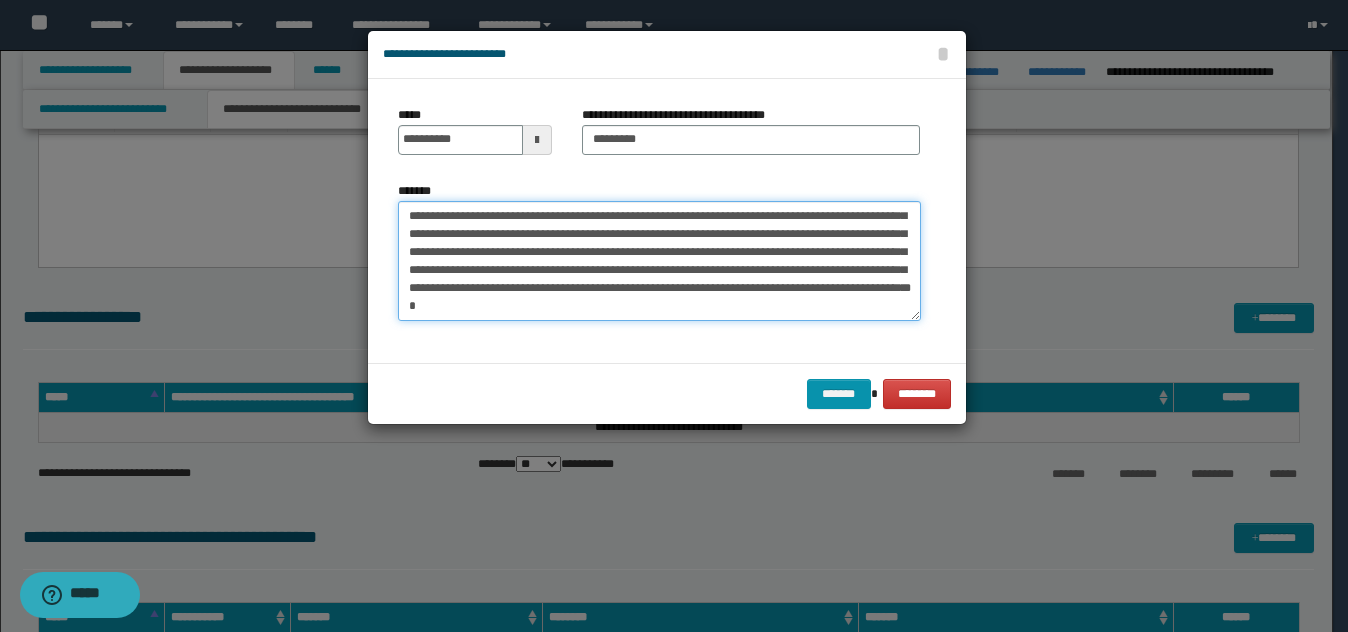 click on "**********" at bounding box center [659, 261] 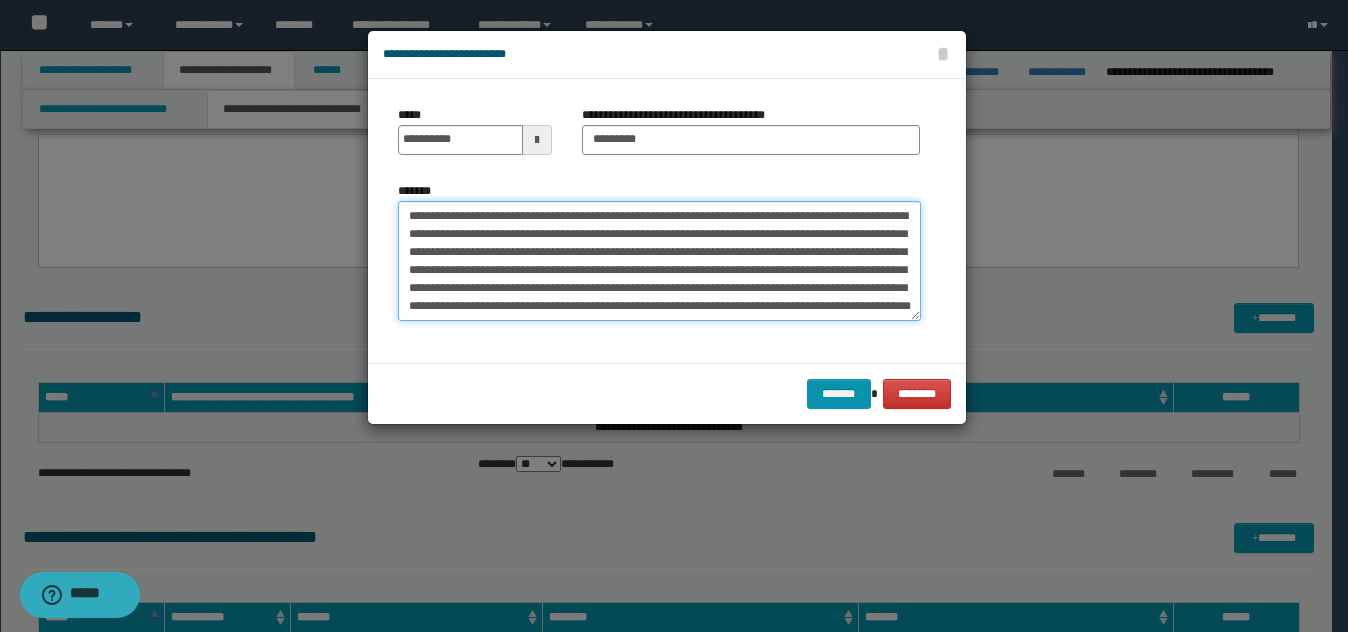 scroll, scrollTop: 18, scrollLeft: 0, axis: vertical 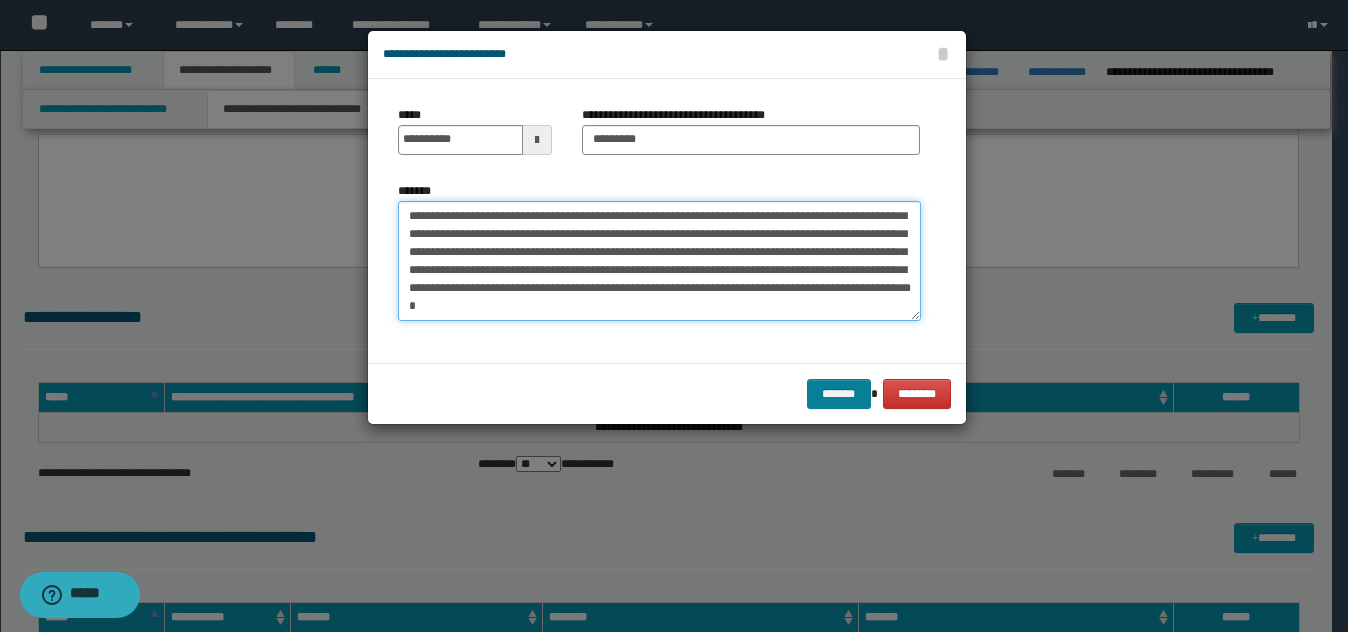 type on "**********" 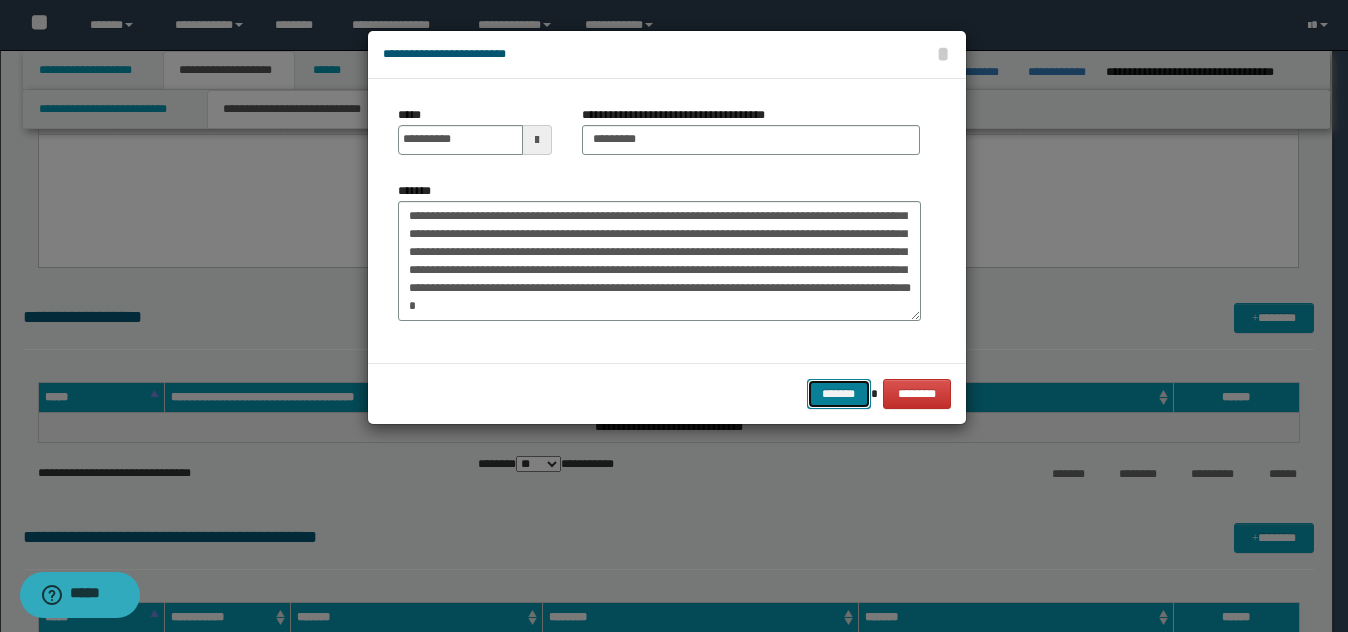 click on "*******" at bounding box center [839, 394] 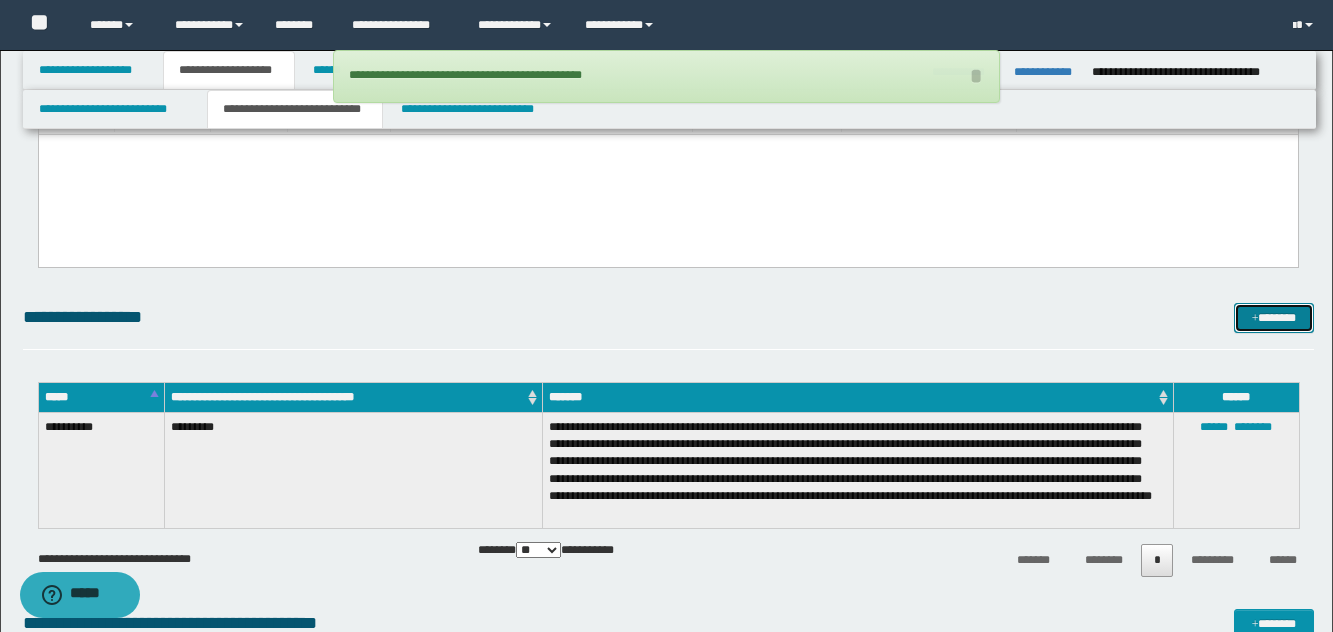 click on "*******" at bounding box center (1274, 318) 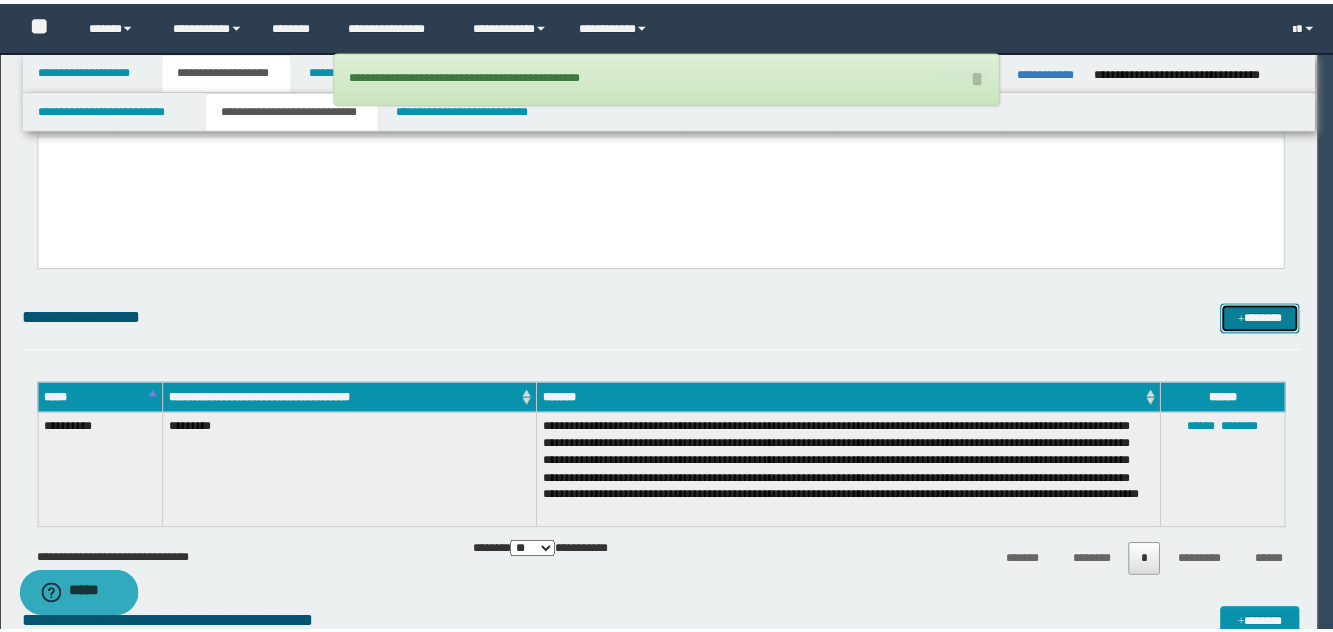scroll, scrollTop: 0, scrollLeft: 0, axis: both 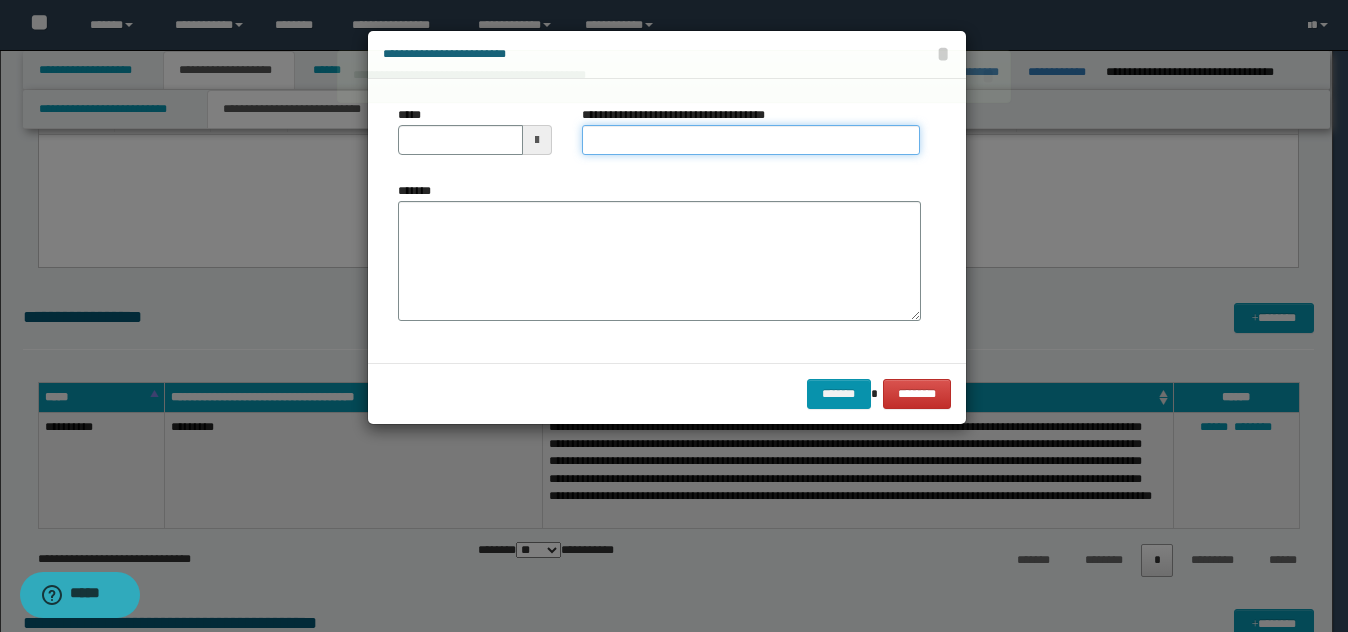 click on "**********" at bounding box center (751, 140) 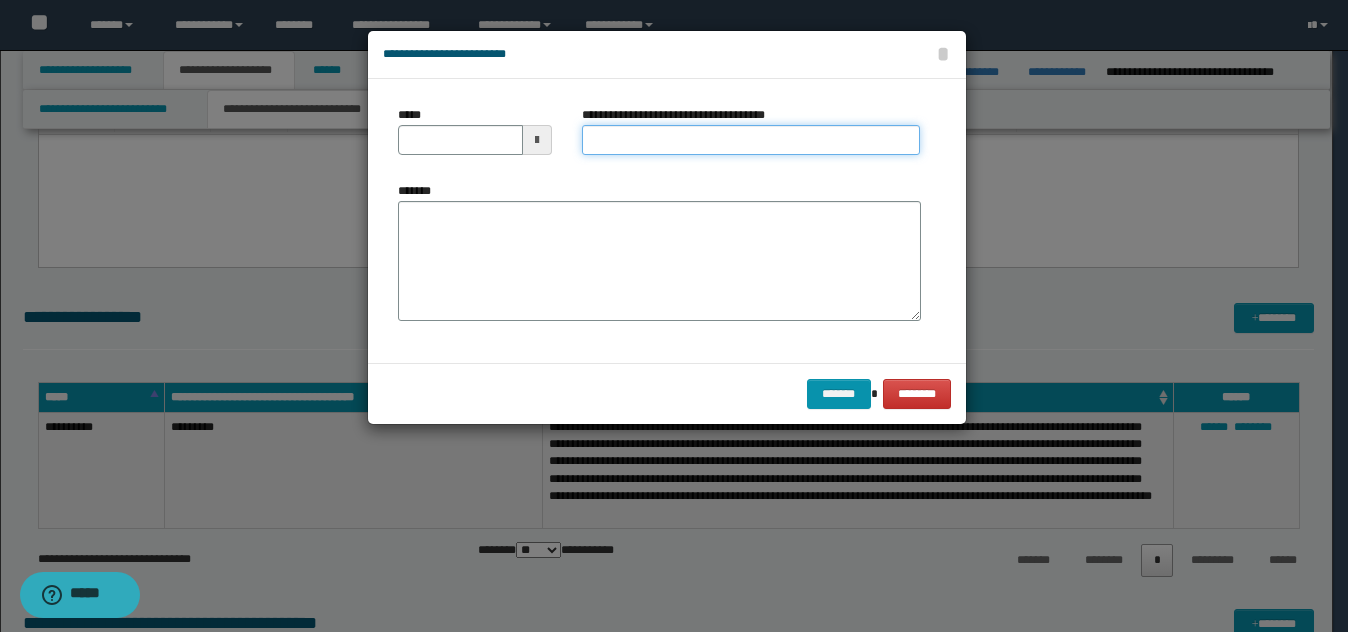 type on "*********" 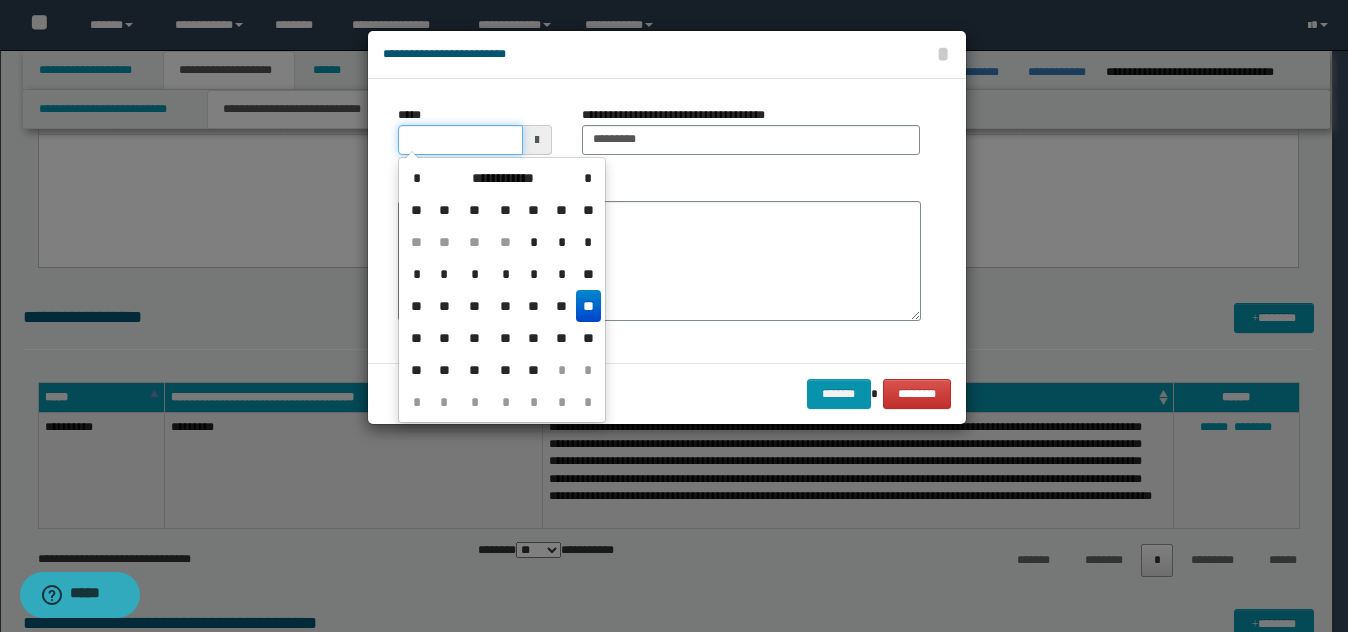 click on "*****" at bounding box center (460, 140) 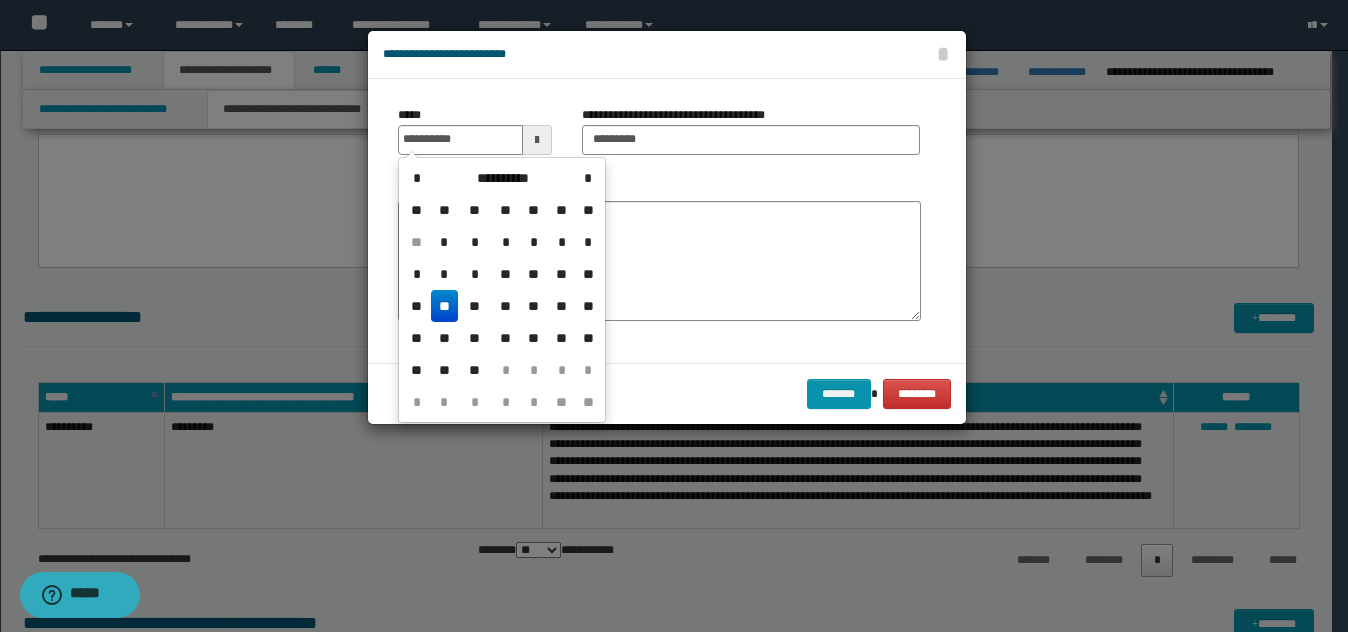 click on "**" at bounding box center (445, 306) 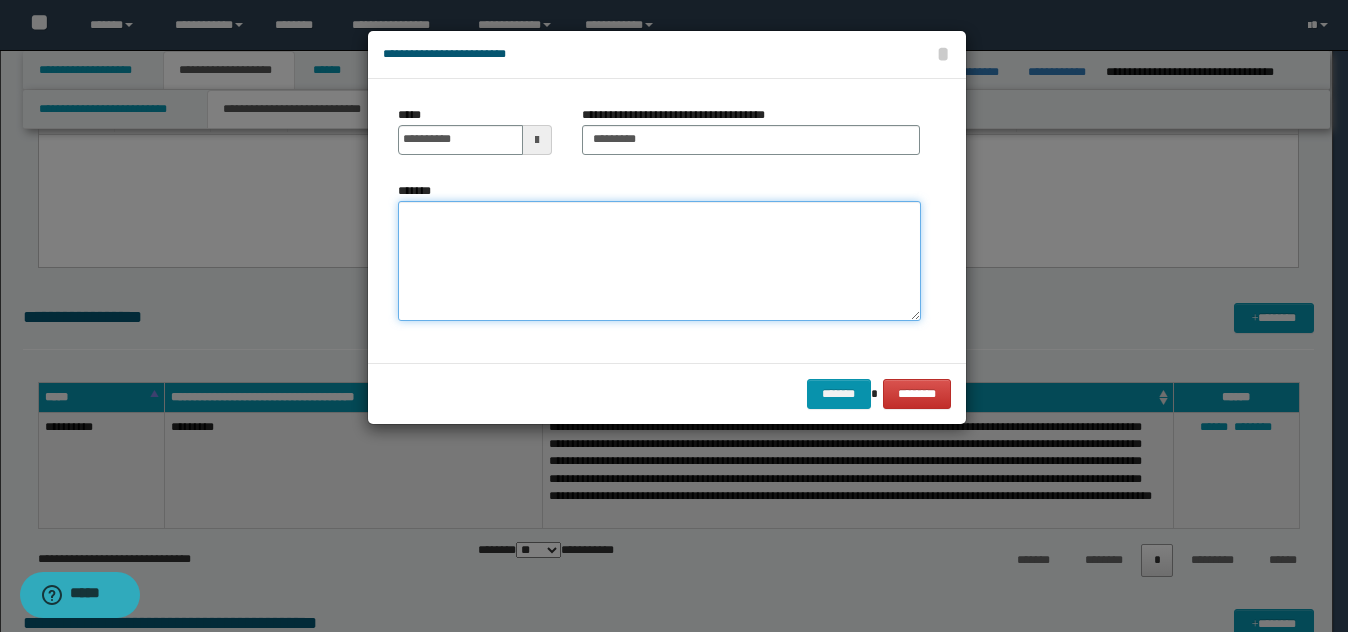 click on "*******" at bounding box center (659, 261) 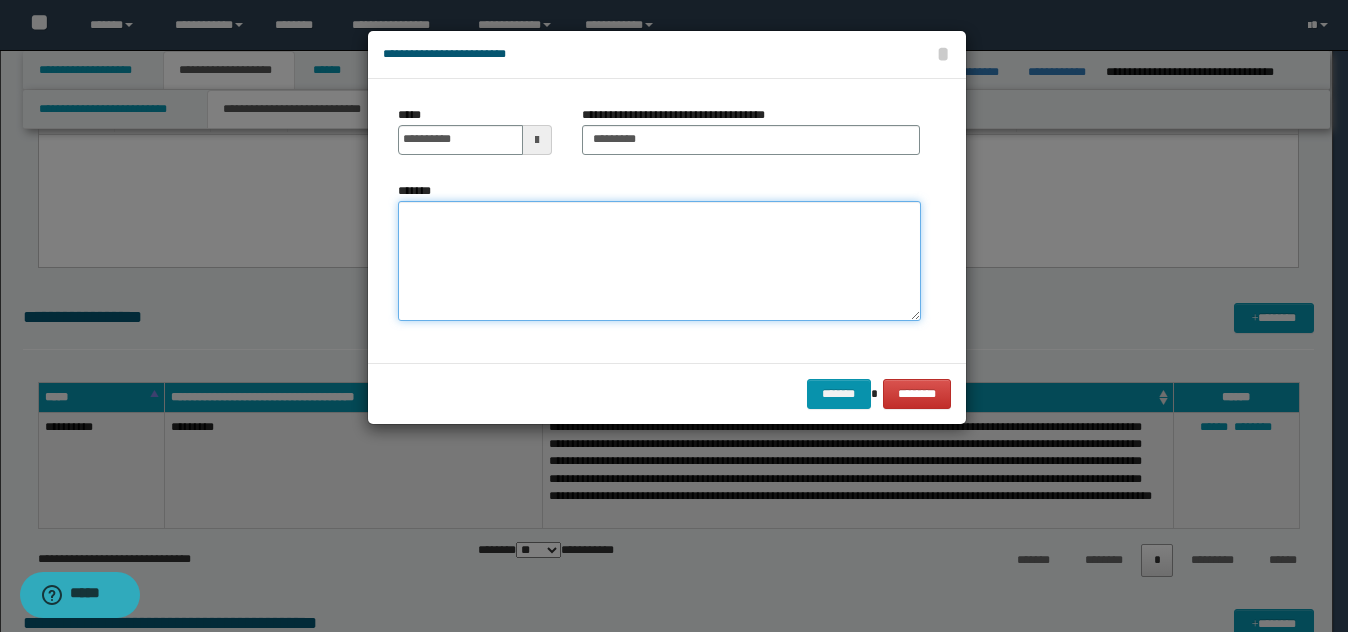 paste on "**********" 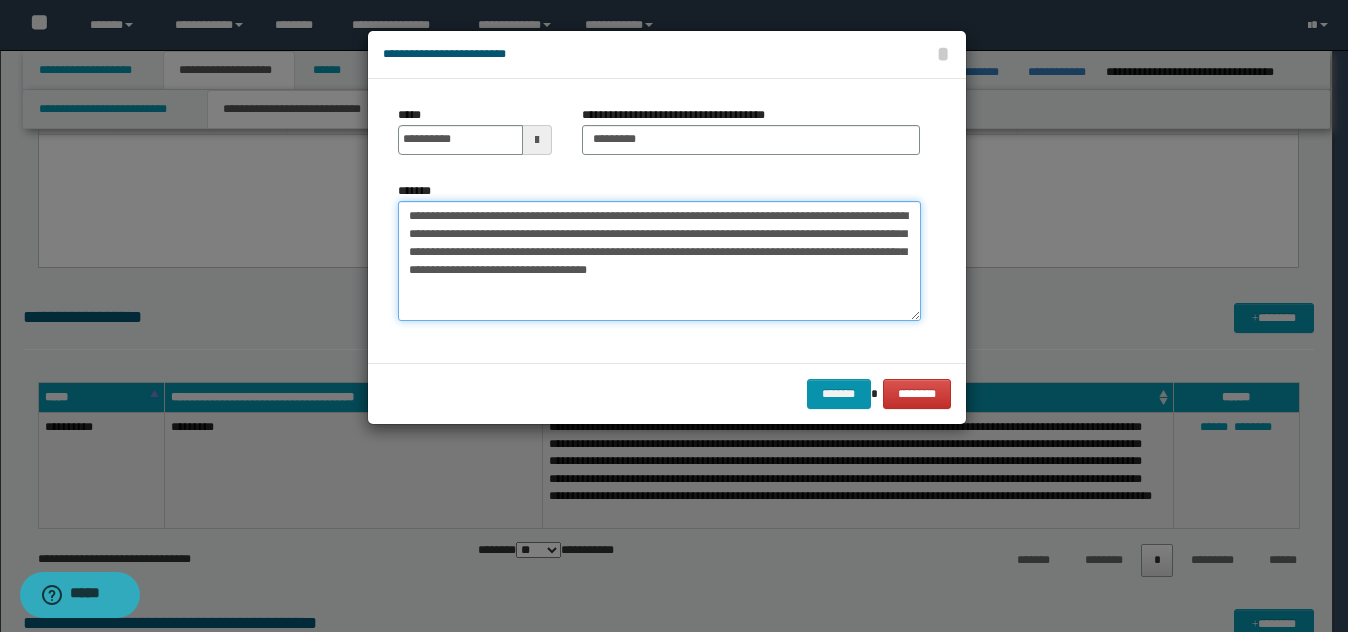 click on "**********" at bounding box center (659, 261) 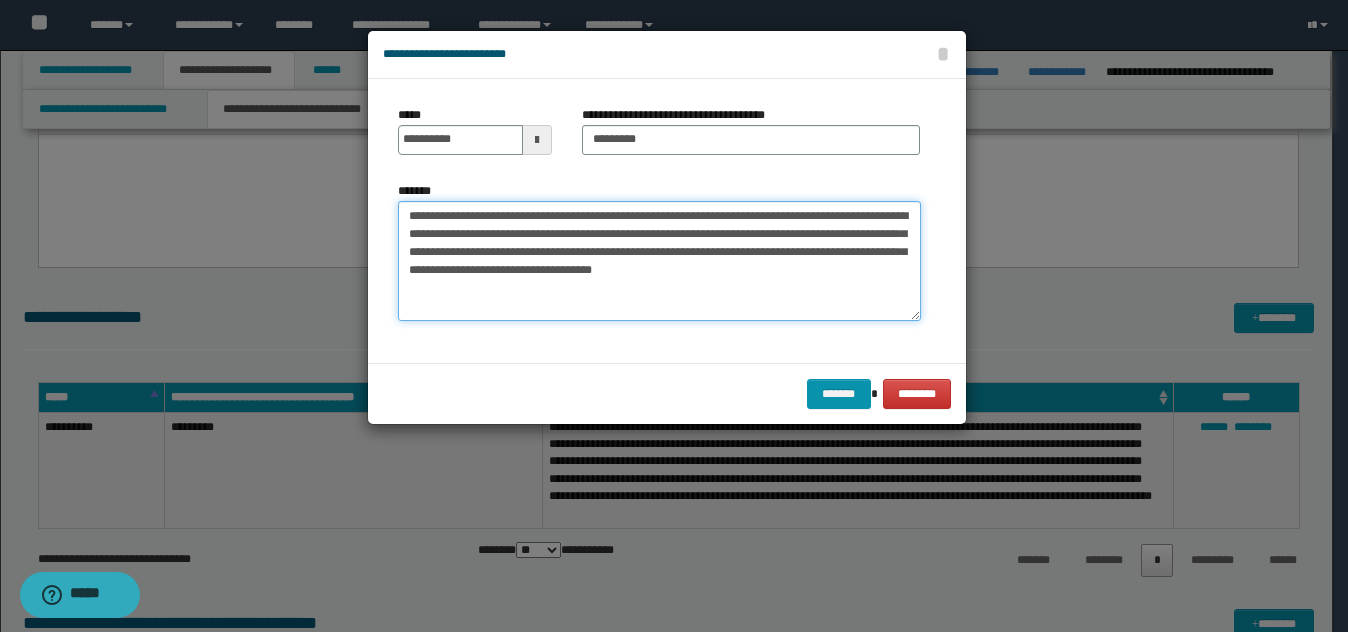 drag, startPoint x: 719, startPoint y: 272, endPoint x: 722, endPoint y: 235, distance: 37.12142 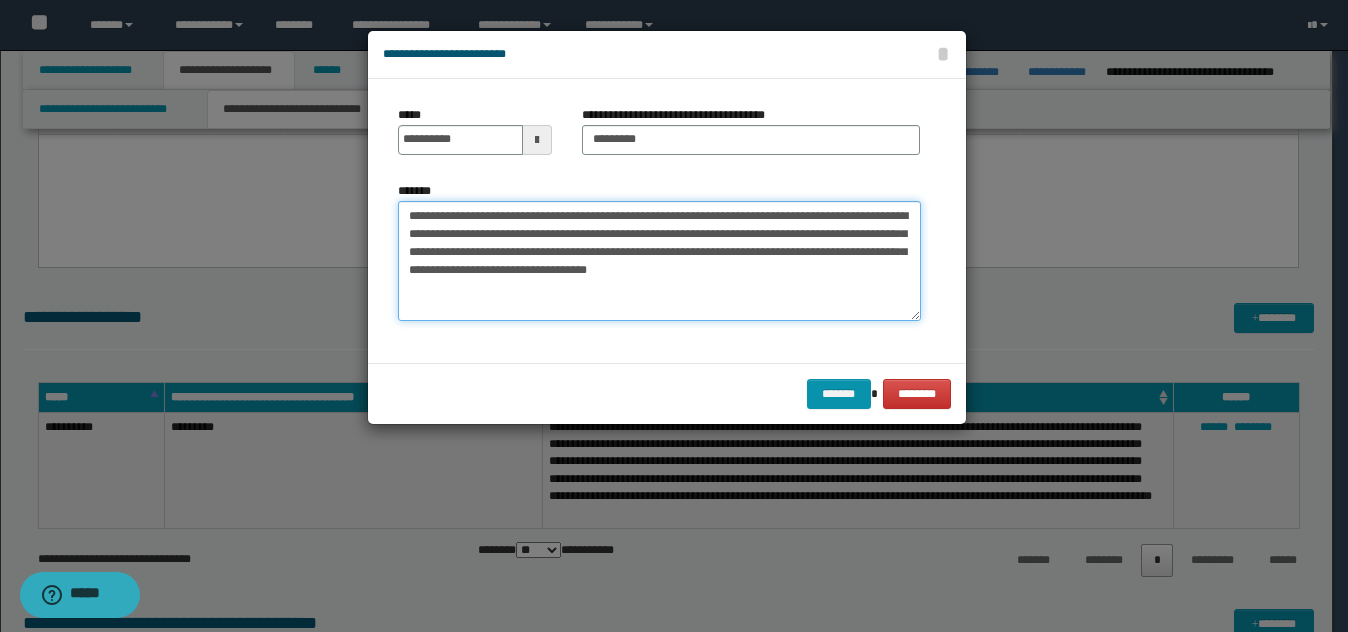 click on "**********" at bounding box center (659, 261) 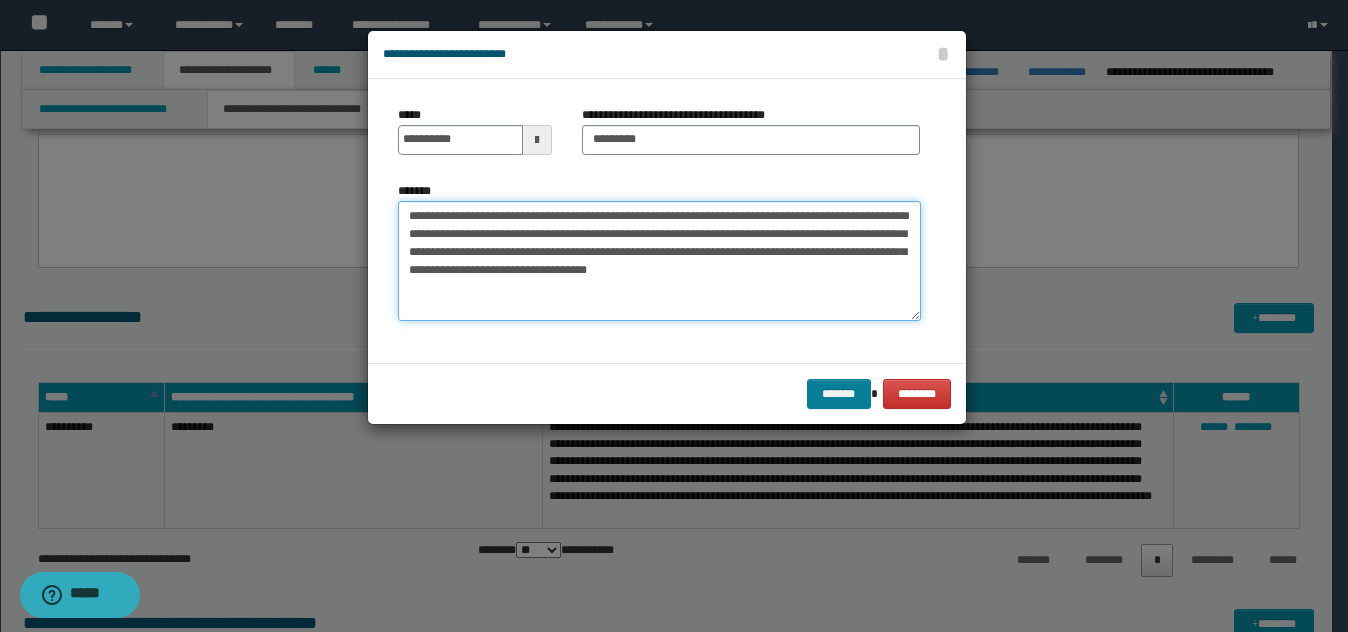 type on "**********" 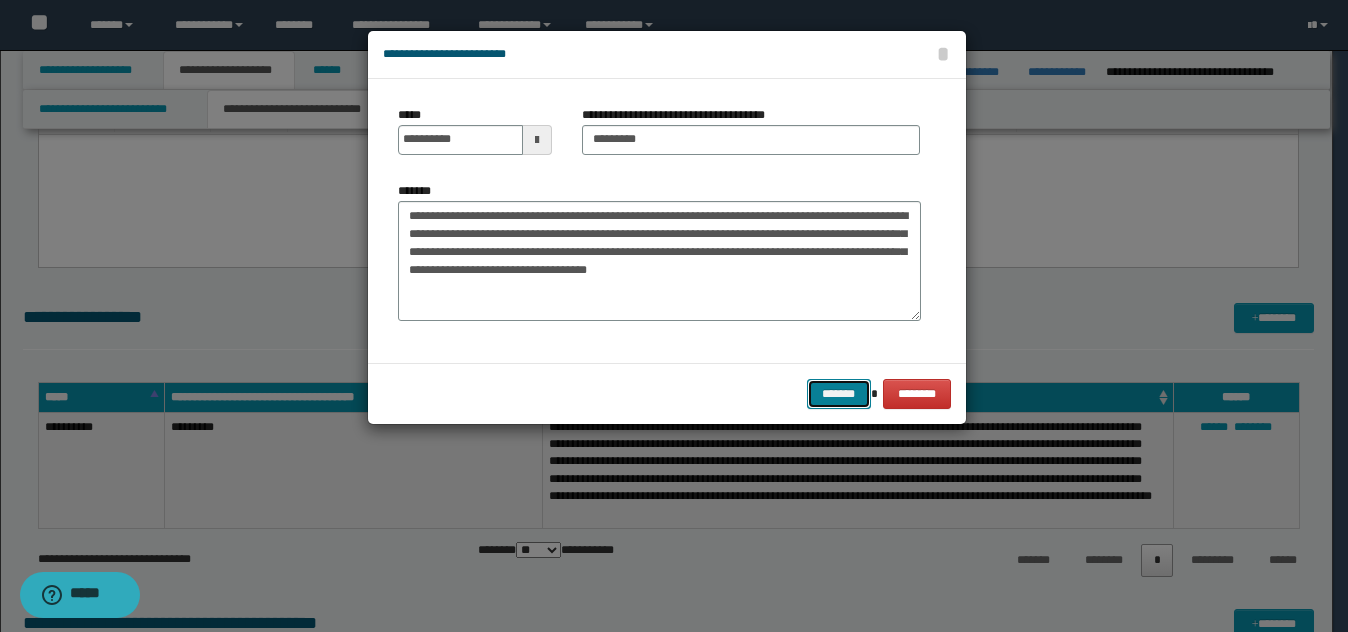click on "*******" at bounding box center (839, 394) 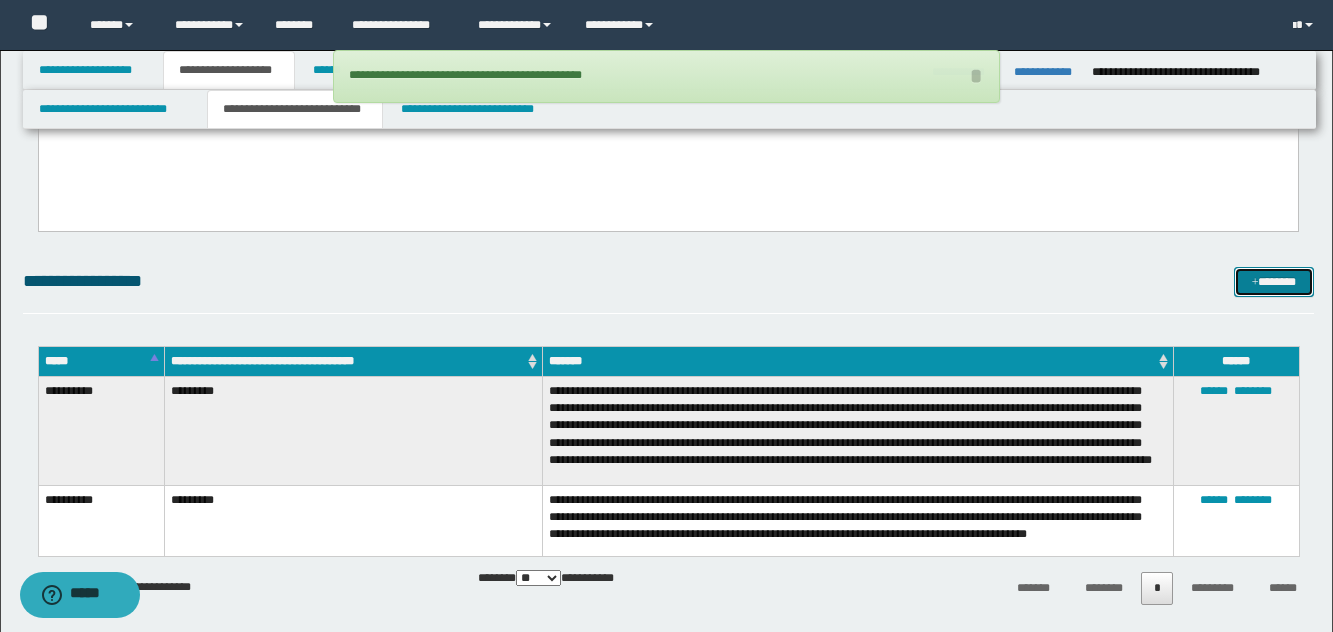 scroll, scrollTop: 1257, scrollLeft: 0, axis: vertical 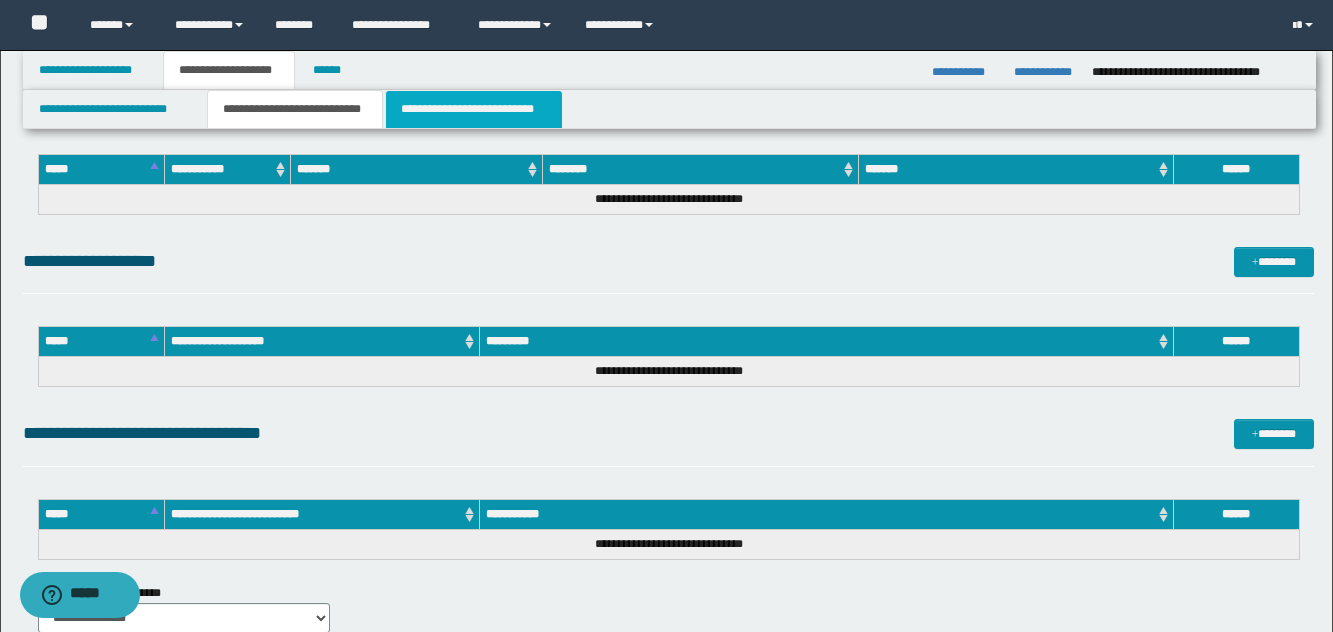 click on "**********" at bounding box center [474, 109] 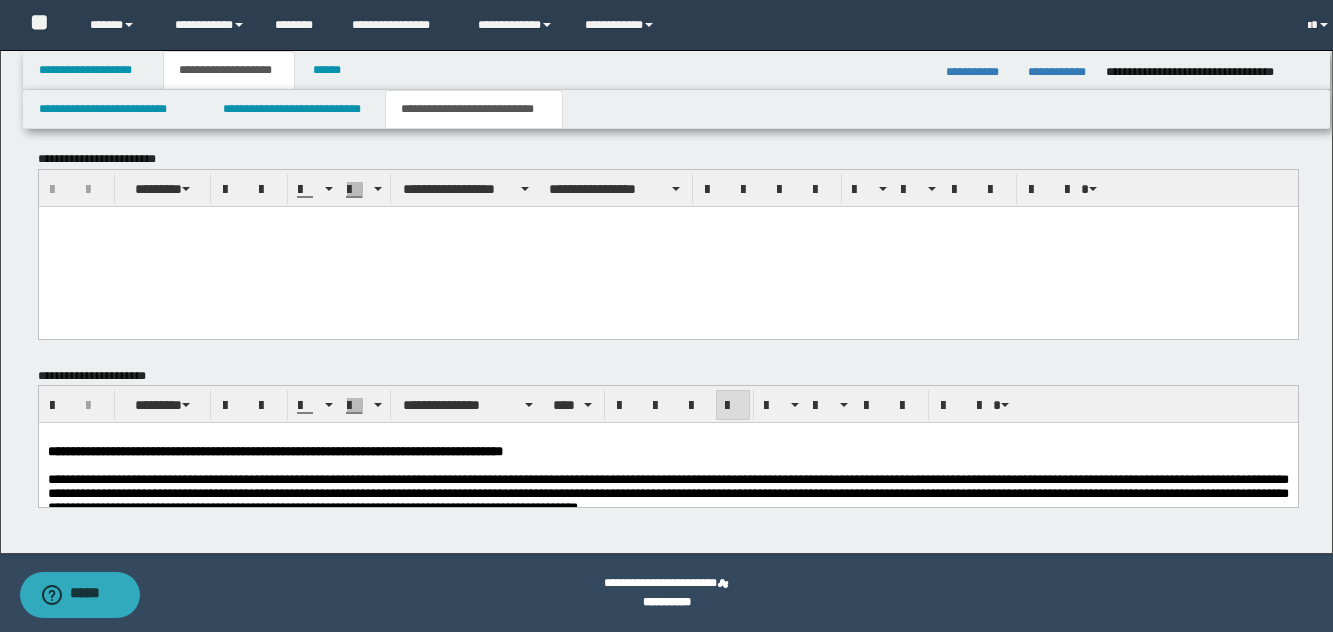 scroll, scrollTop: 1370, scrollLeft: 0, axis: vertical 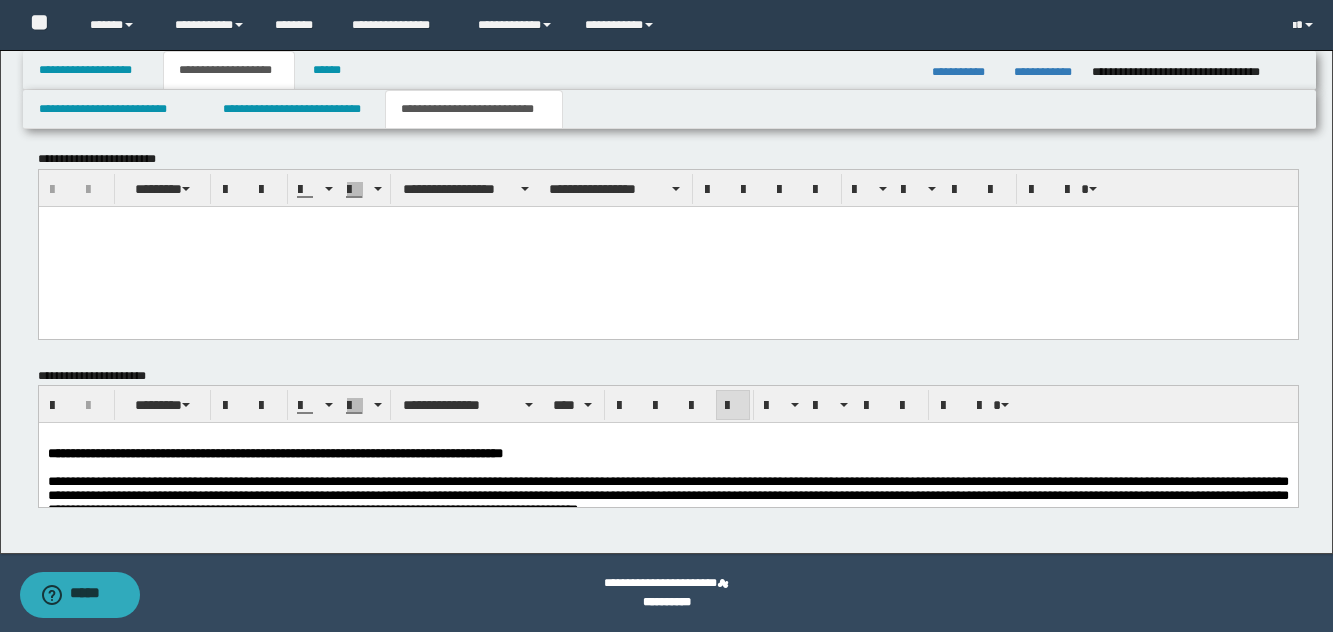 click at bounding box center (667, 468) 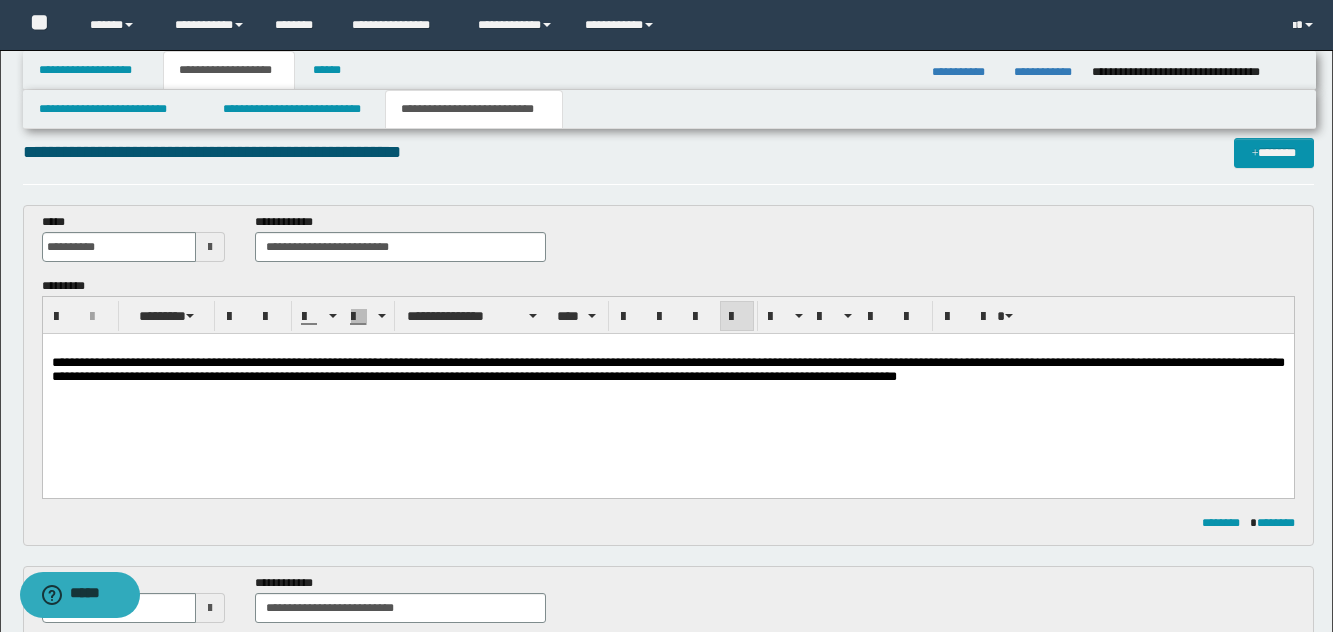 scroll, scrollTop: 0, scrollLeft: 0, axis: both 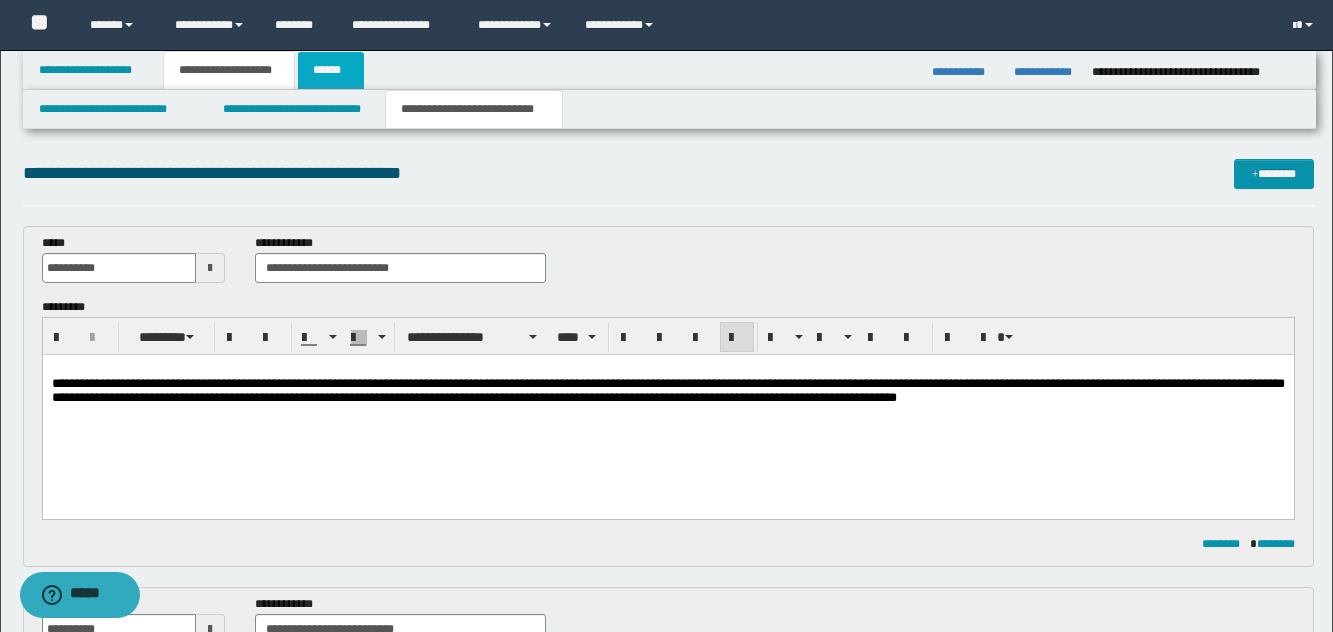 click on "******" at bounding box center [331, 70] 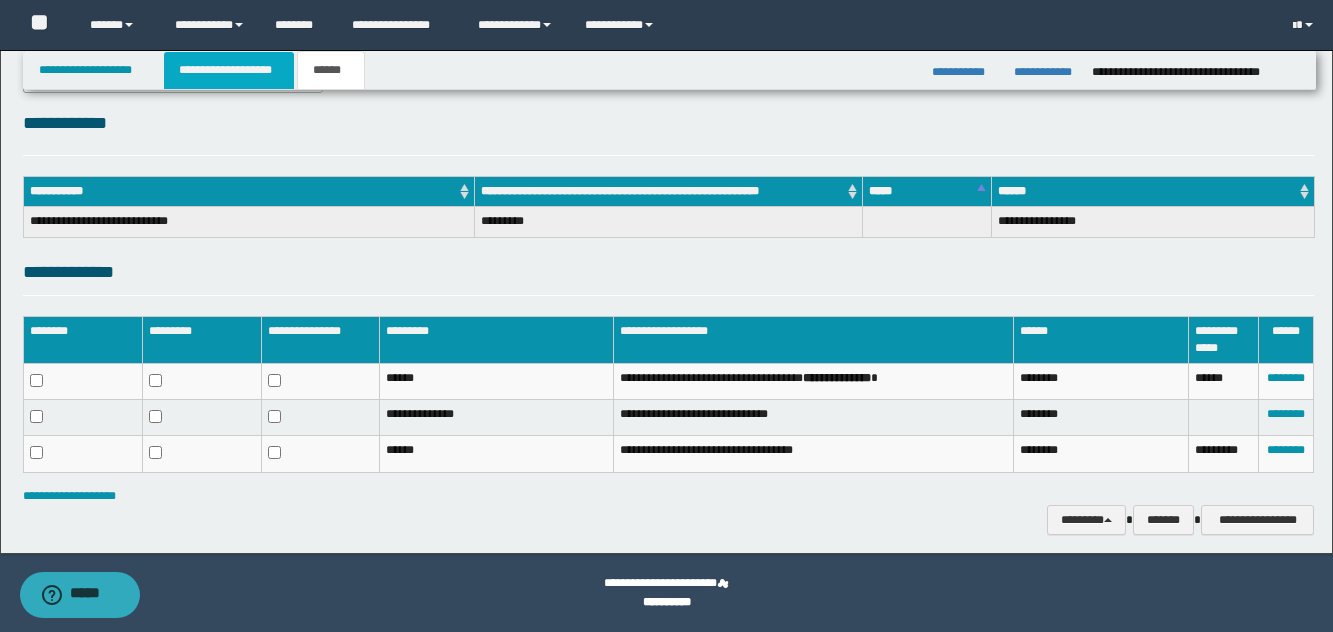 click on "**********" at bounding box center [229, 70] 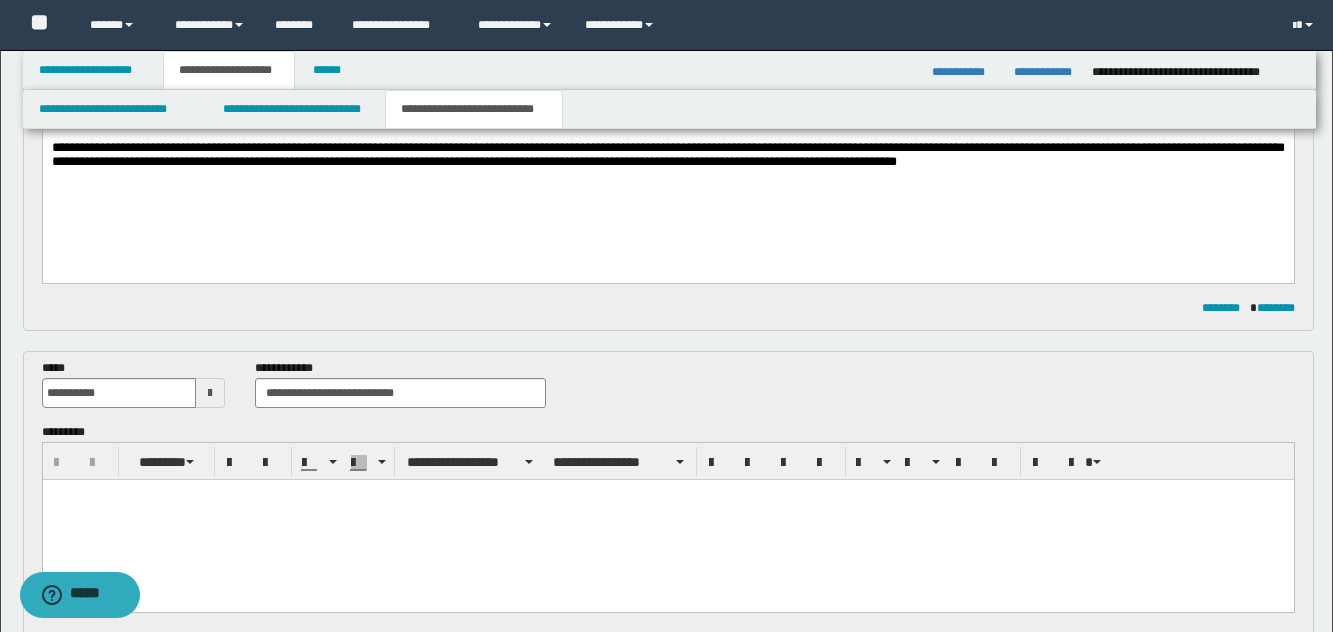 scroll, scrollTop: 0, scrollLeft: 0, axis: both 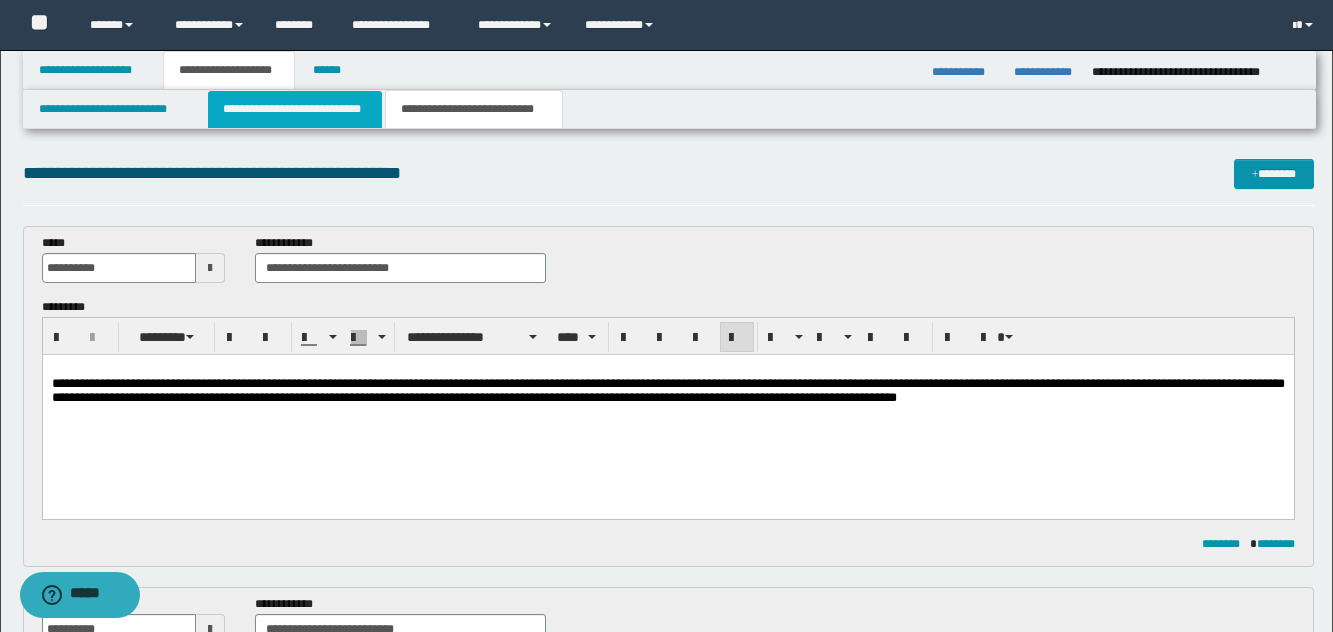 click on "**********" at bounding box center (295, 109) 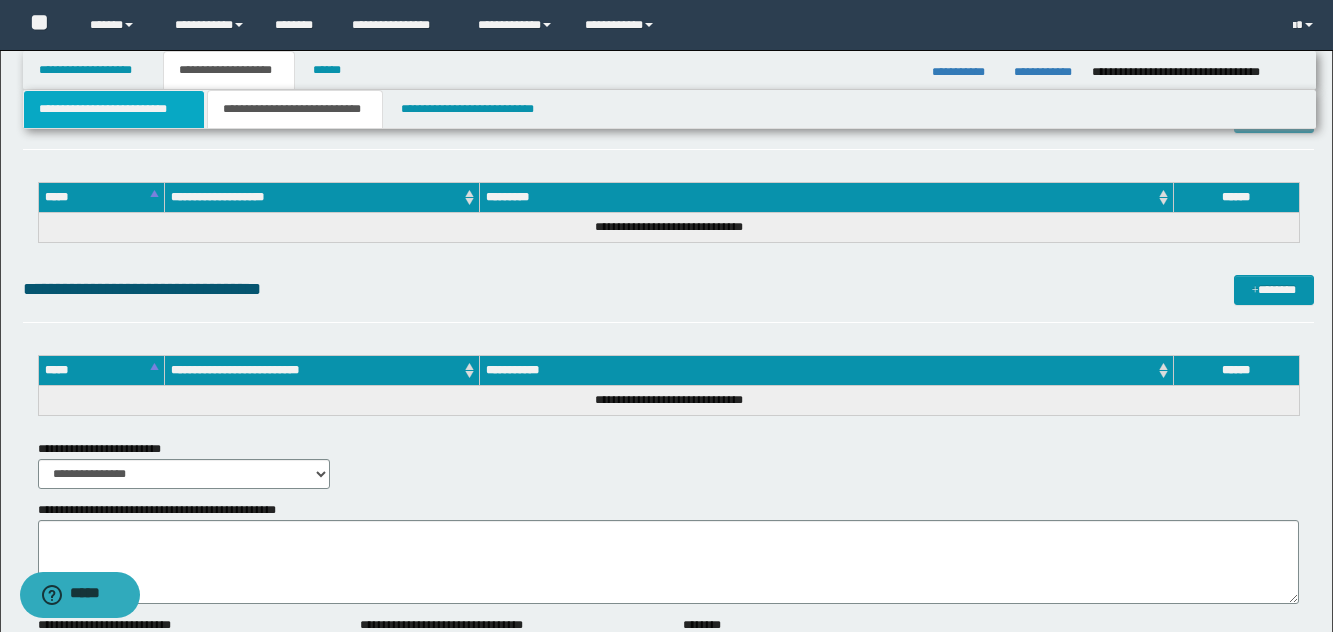 click on "**********" at bounding box center (114, 109) 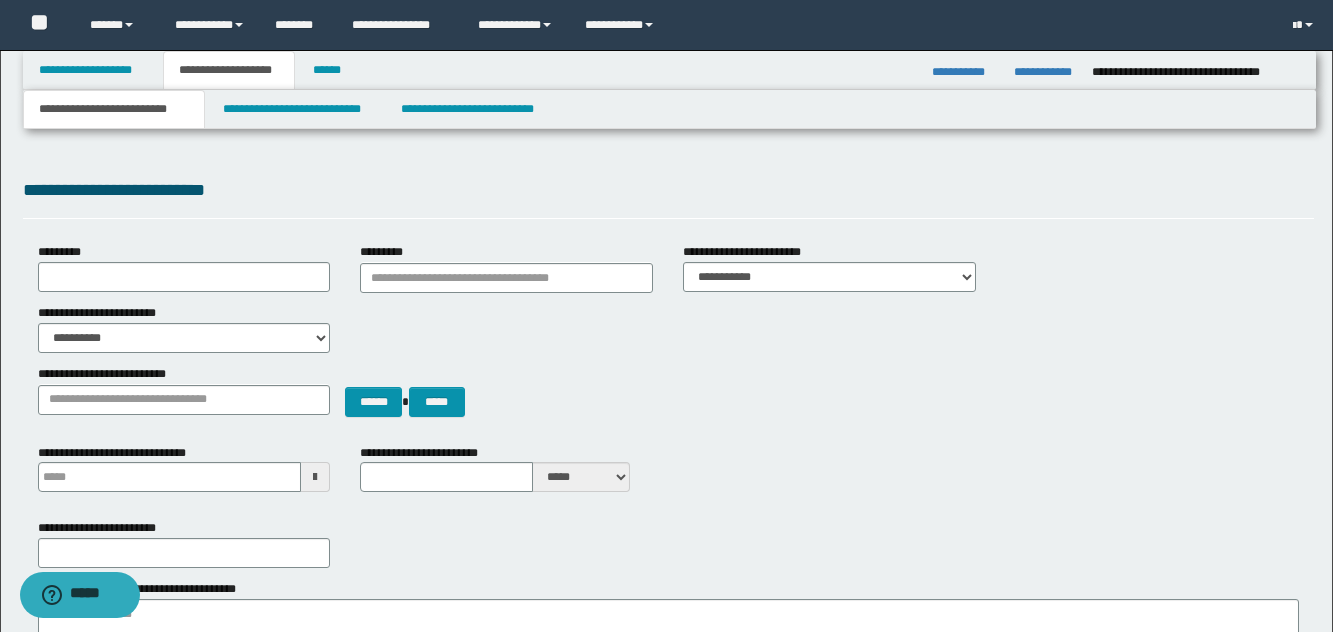 scroll, scrollTop: 0, scrollLeft: 0, axis: both 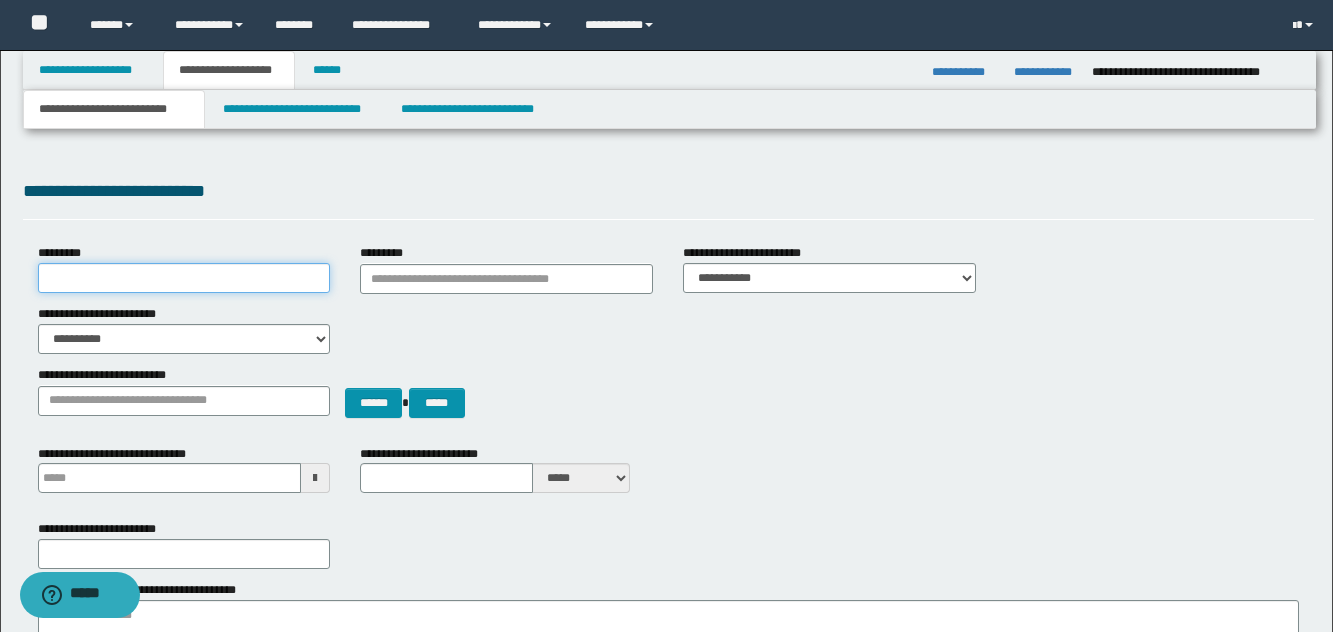 click on "*********" at bounding box center (184, 278) 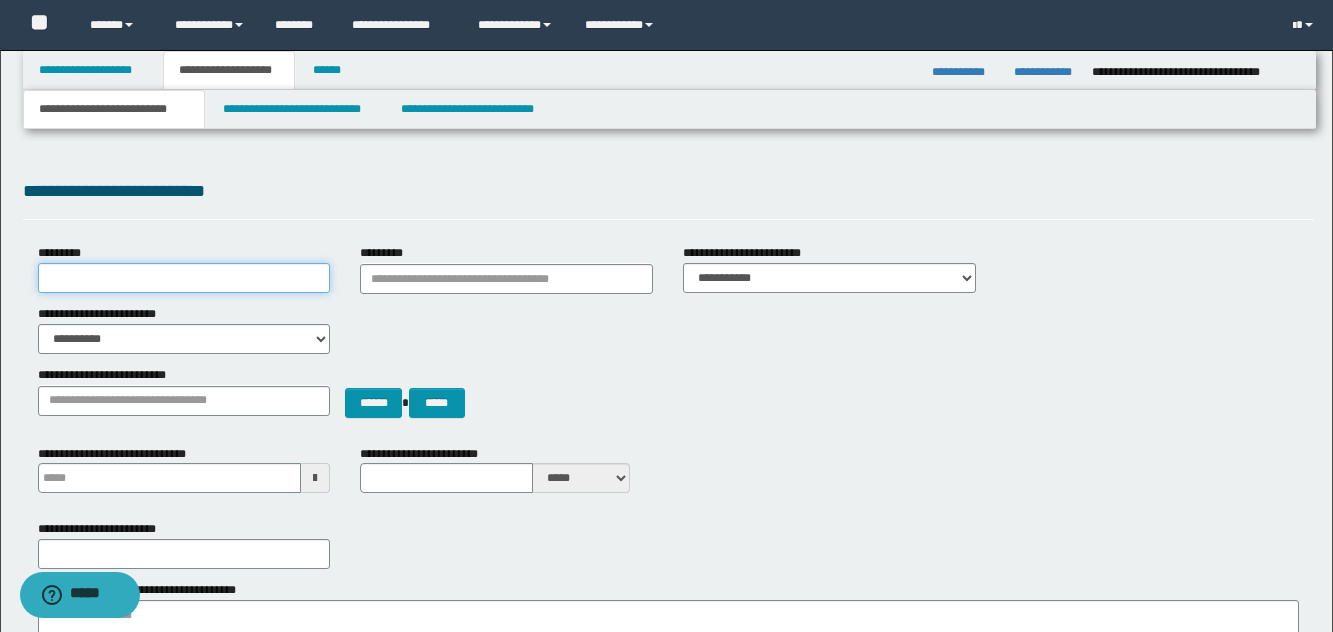 type on "**********" 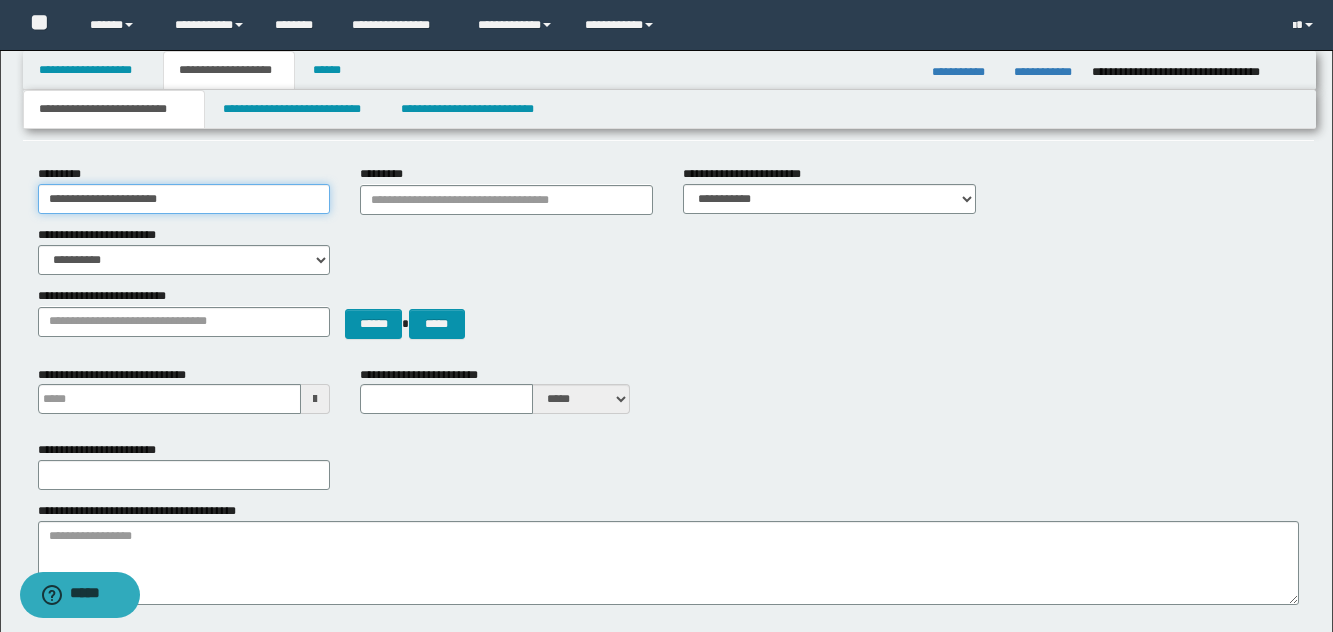 scroll, scrollTop: 200, scrollLeft: 0, axis: vertical 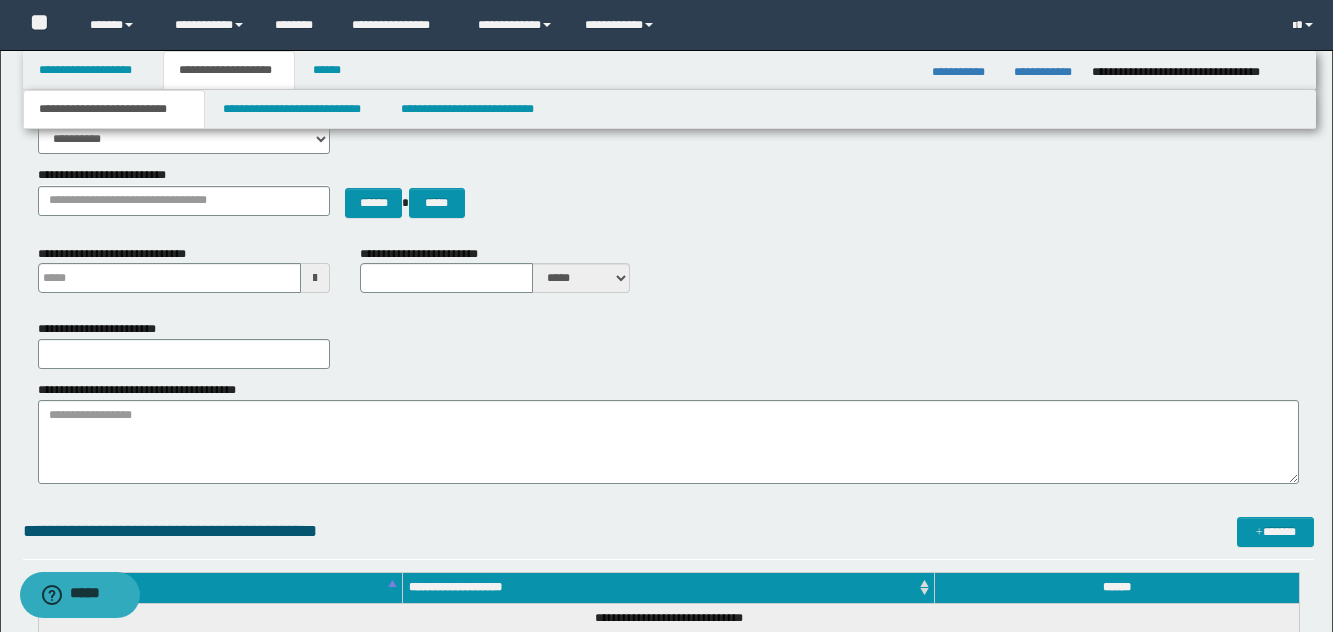 click on "**********" at bounding box center (102, 329) 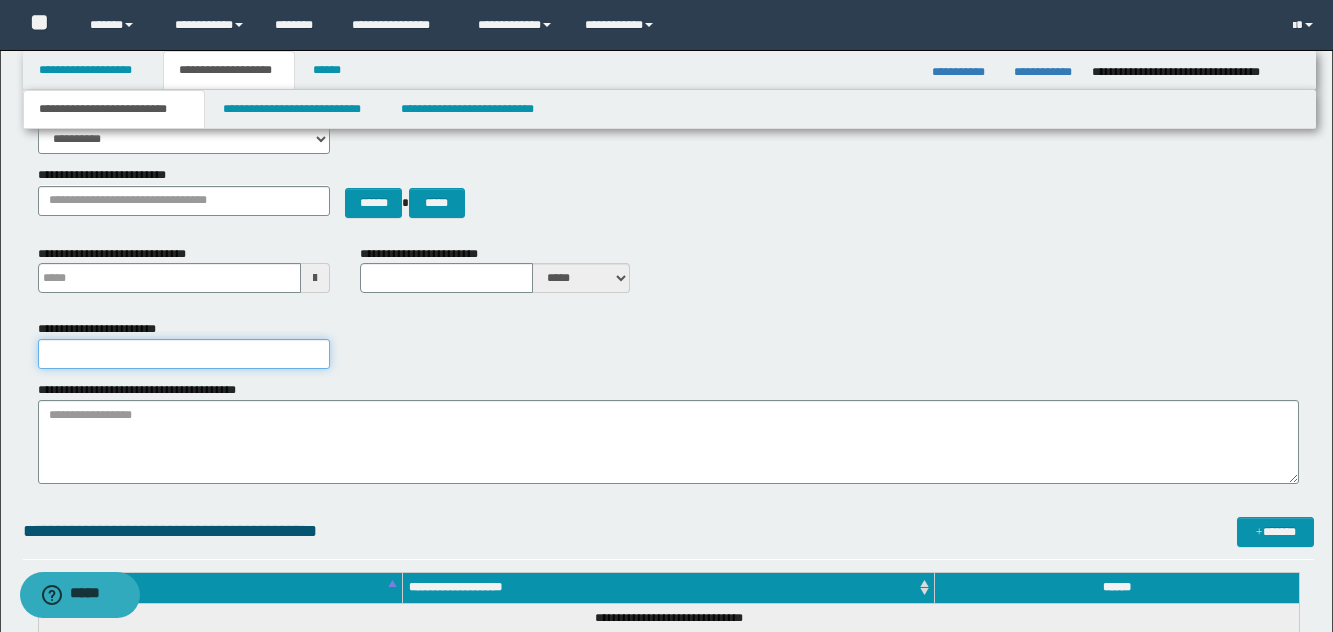 click on "**********" at bounding box center (184, 354) 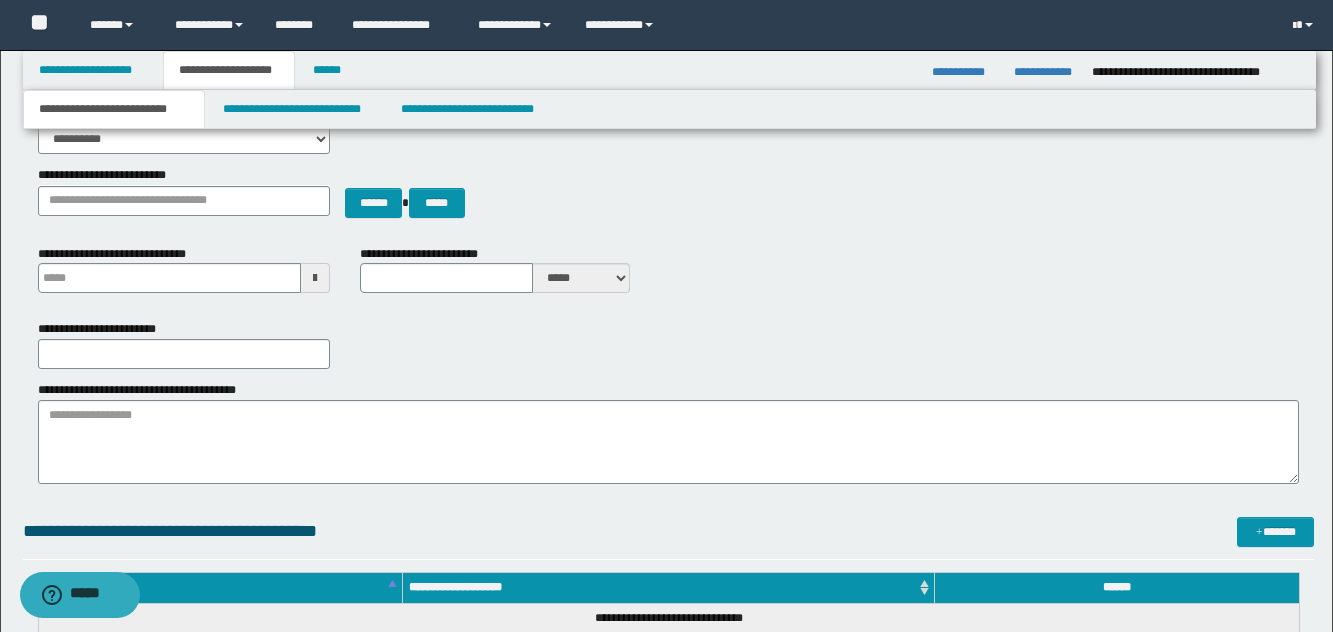 click on "**********" at bounding box center (184, 344) 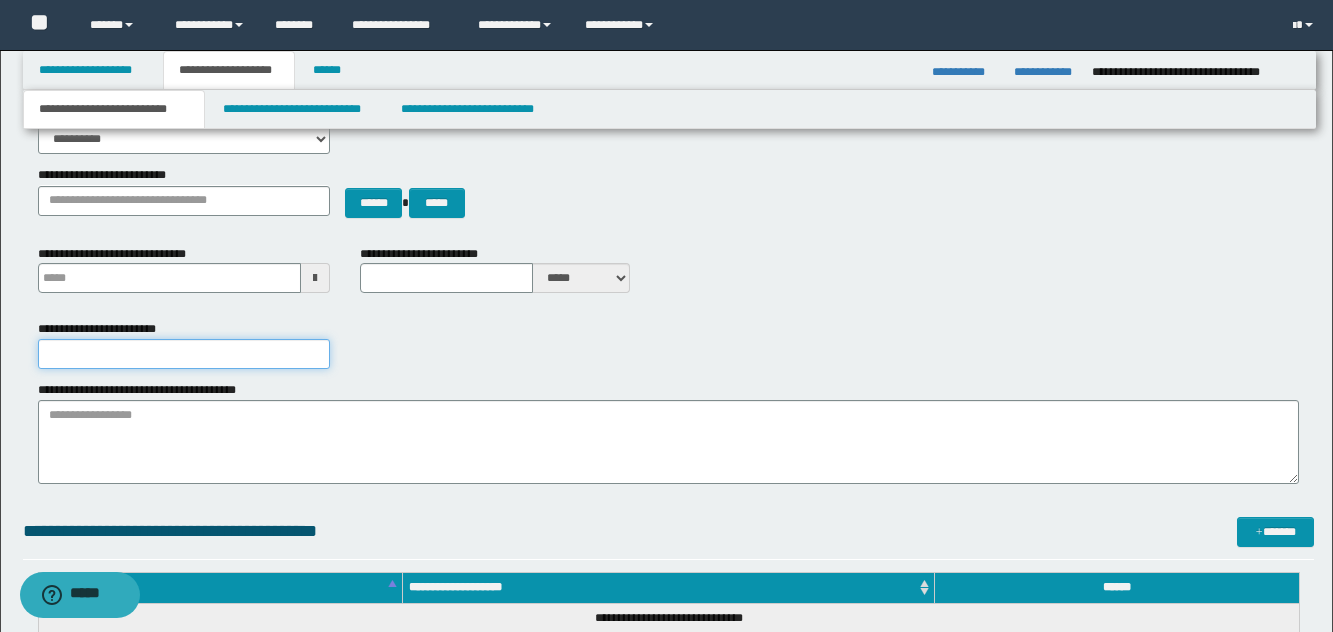 click on "**********" at bounding box center (184, 354) 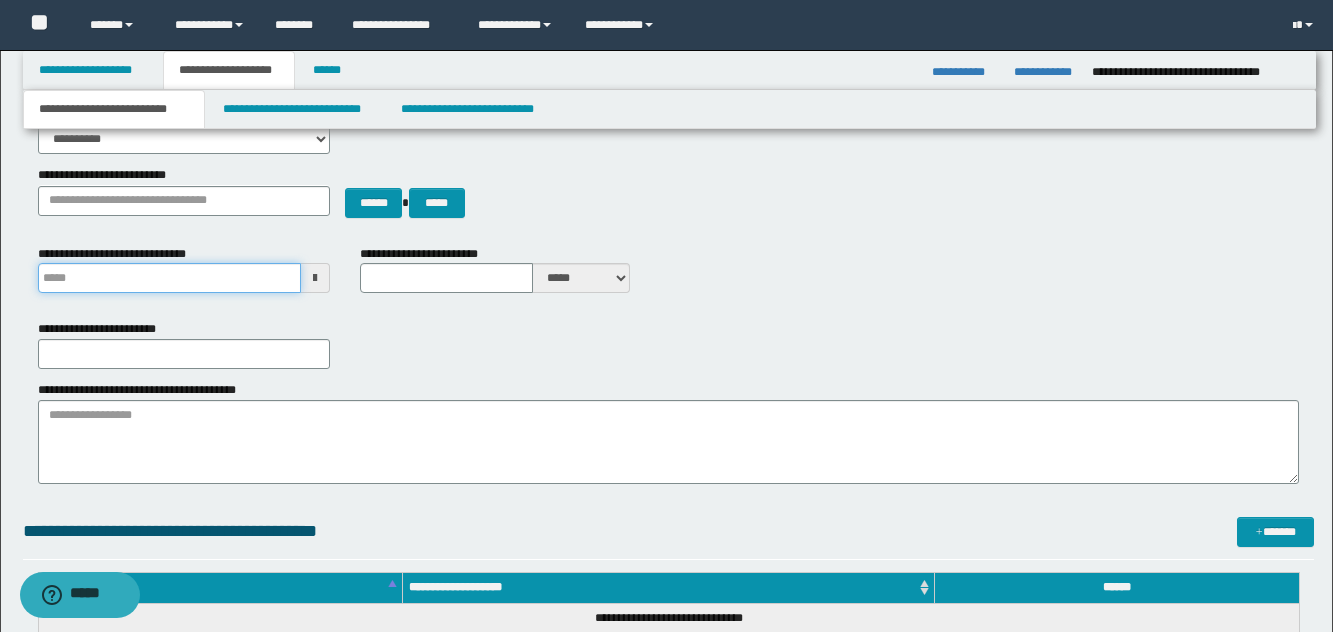 click on "**********" at bounding box center (170, 278) 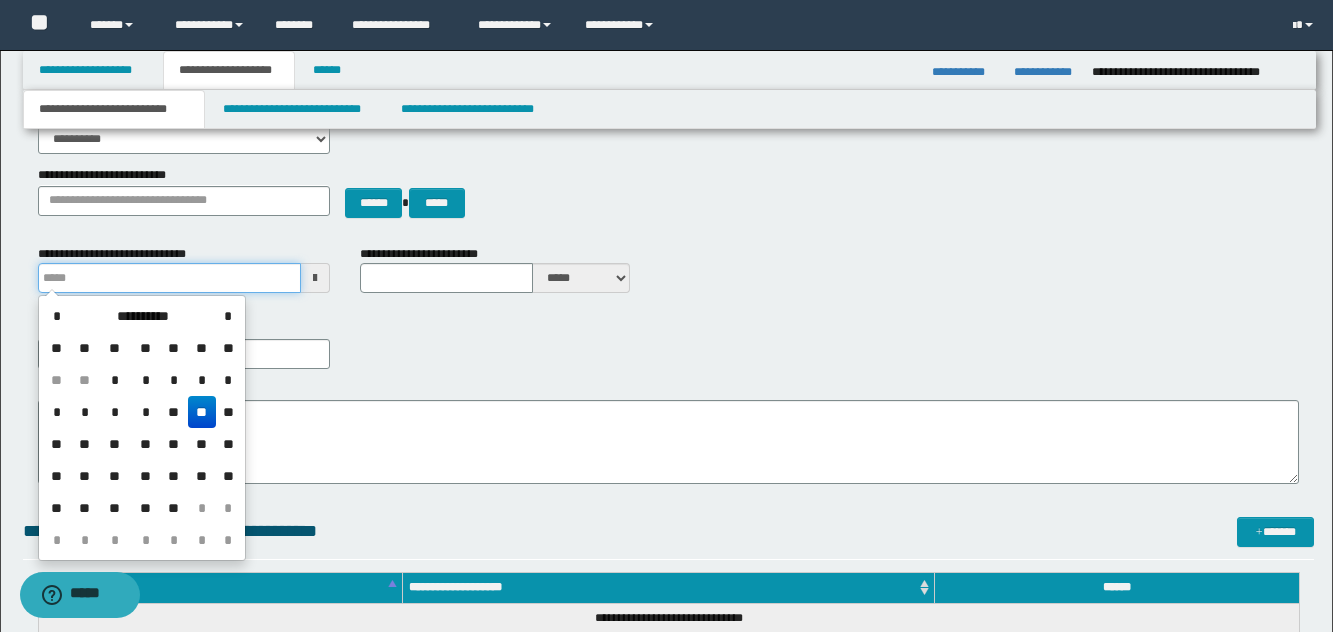 scroll, scrollTop: 300, scrollLeft: 0, axis: vertical 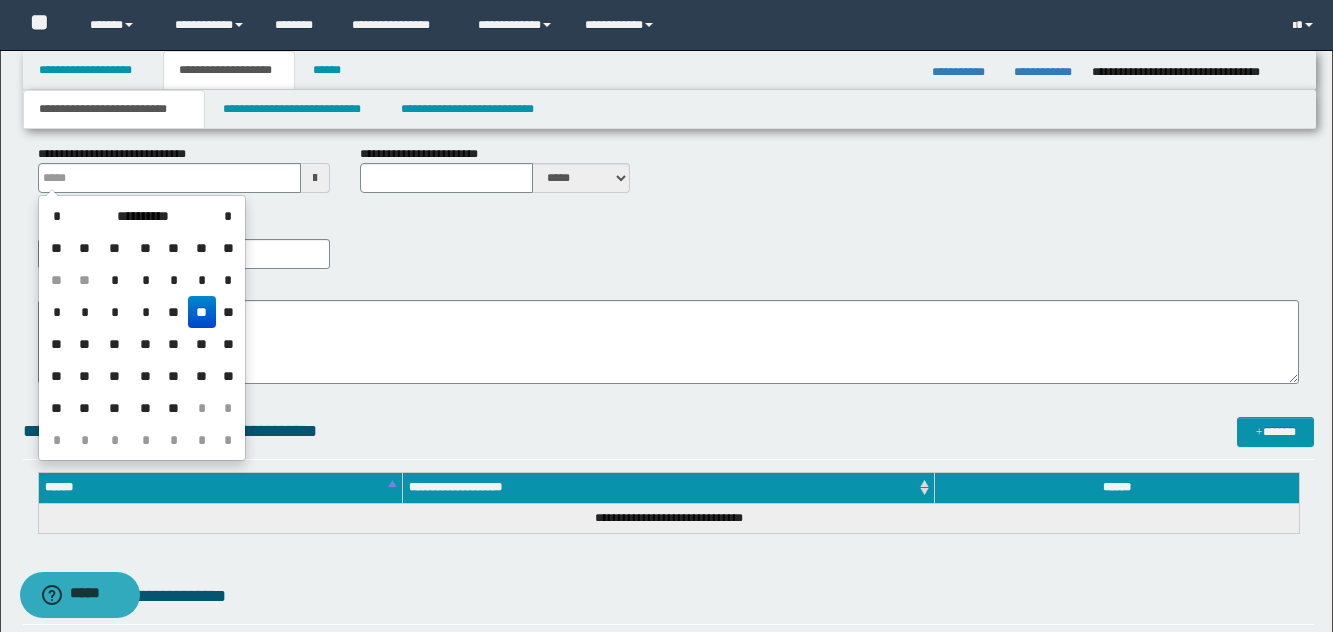 type 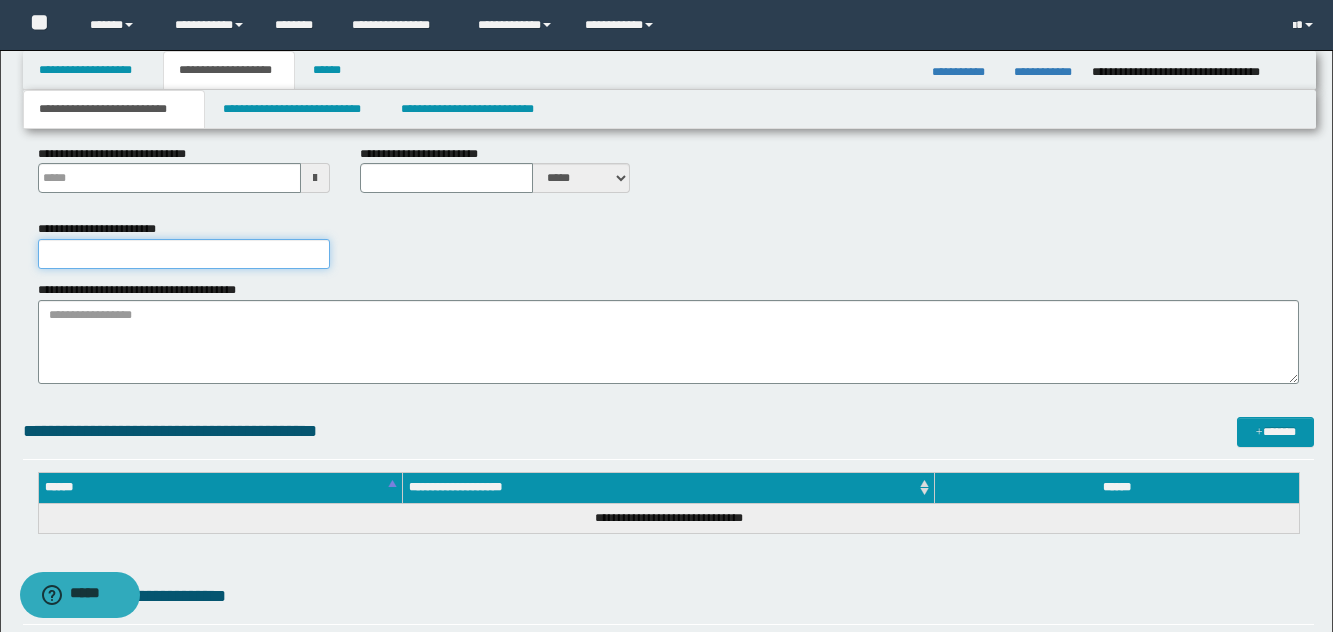 click on "**********" at bounding box center [184, 254] 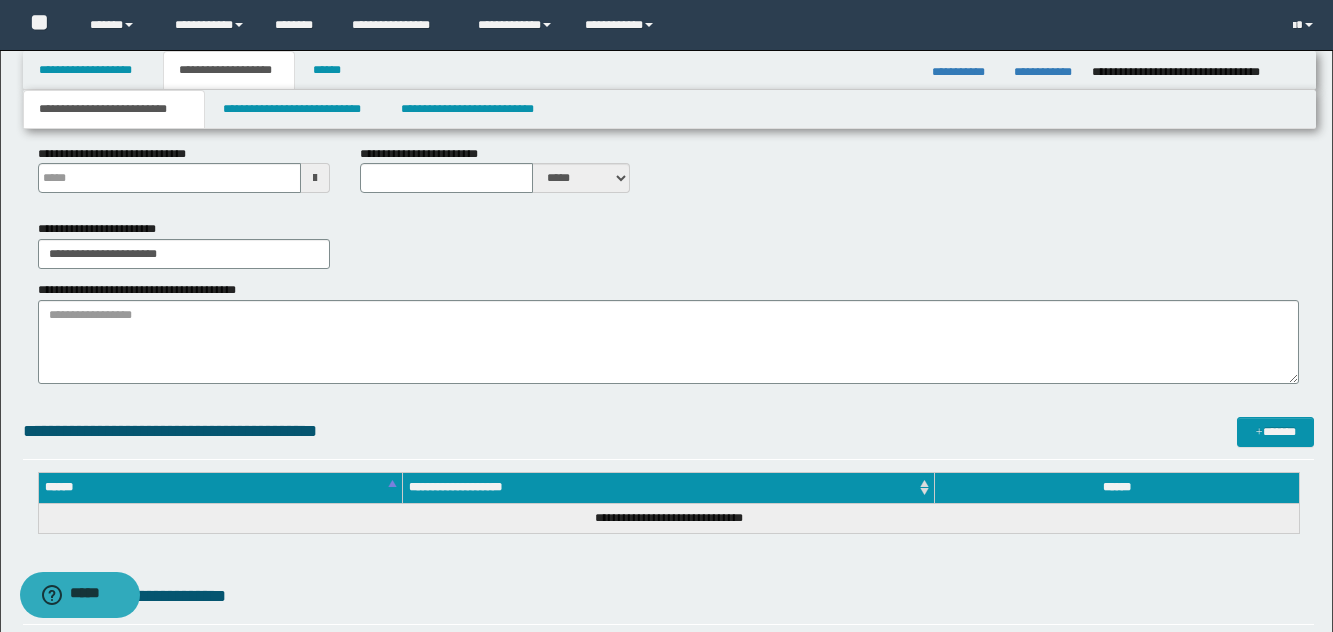 click on "**********" at bounding box center [668, 244] 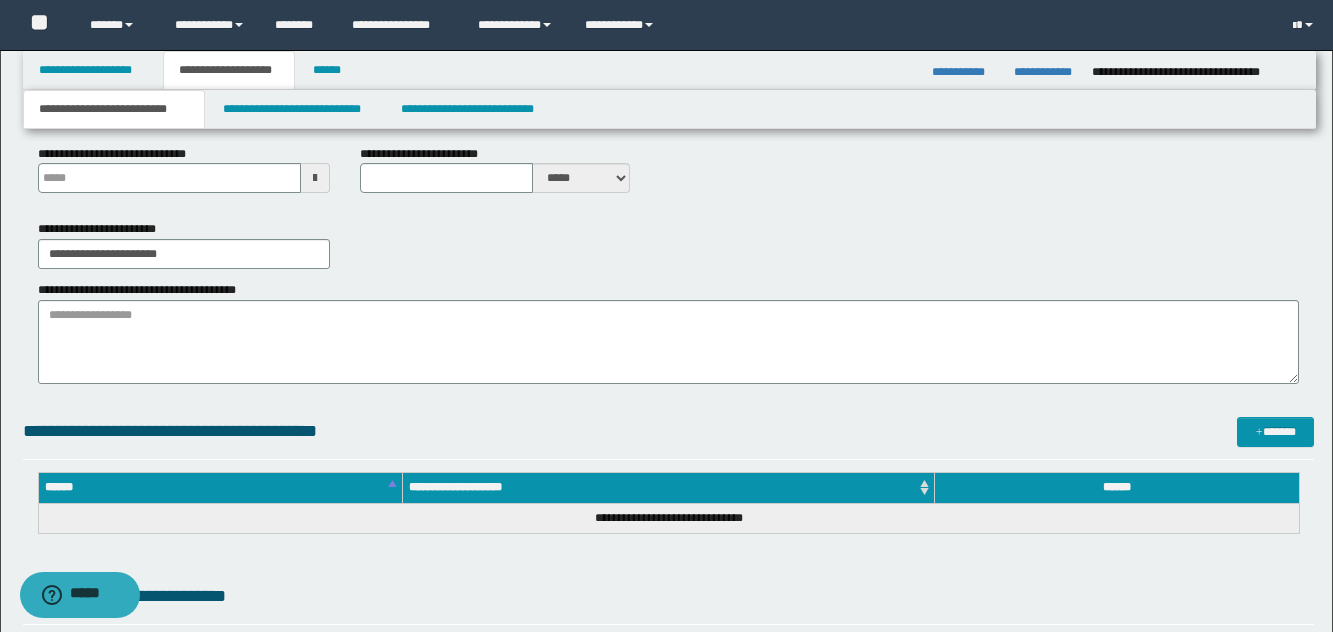 scroll, scrollTop: 100, scrollLeft: 0, axis: vertical 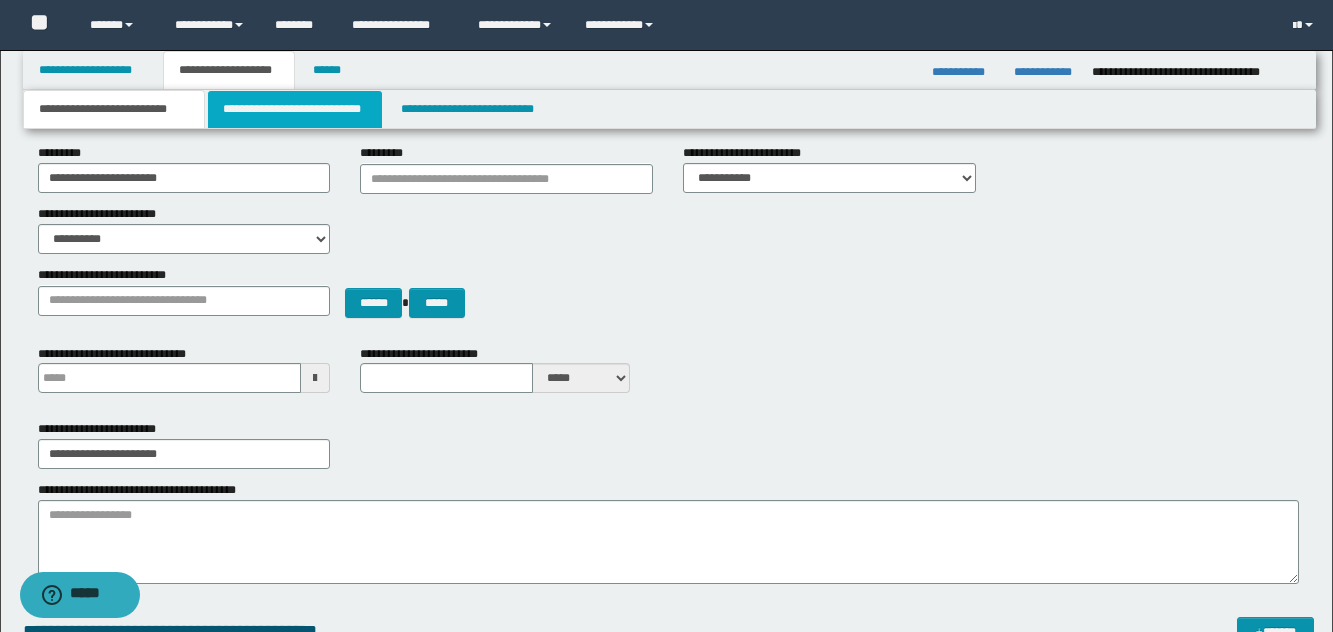 click on "**********" at bounding box center [295, 109] 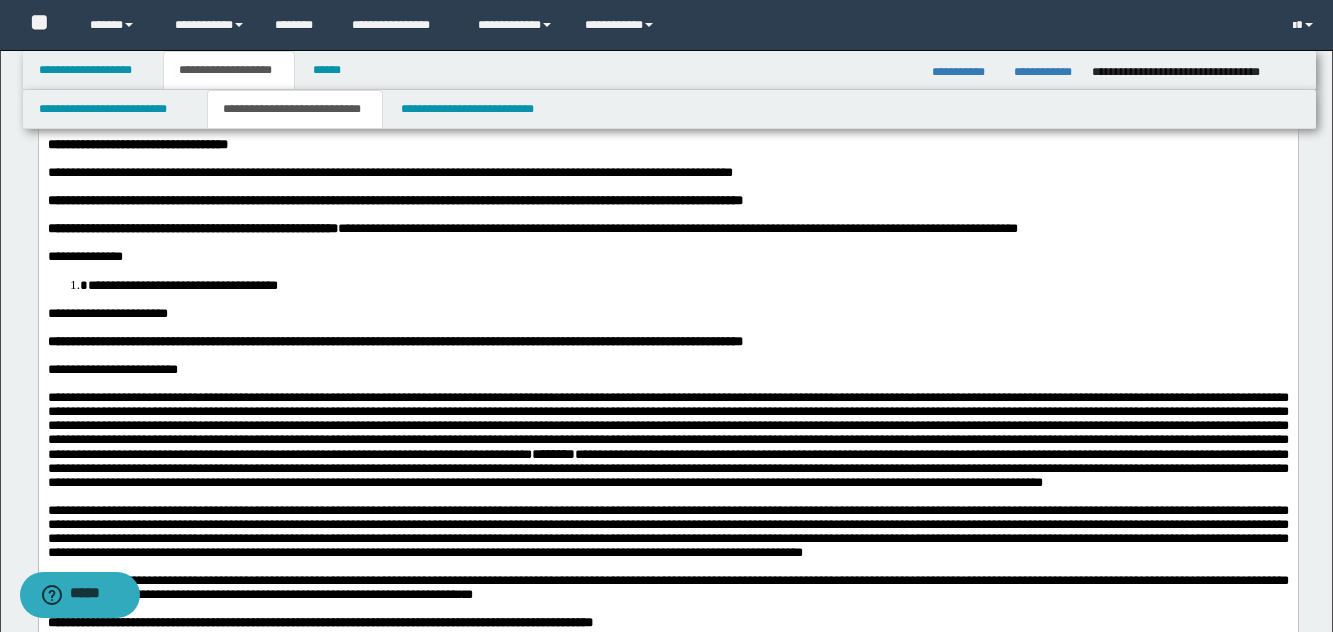 click at bounding box center (667, 327) 